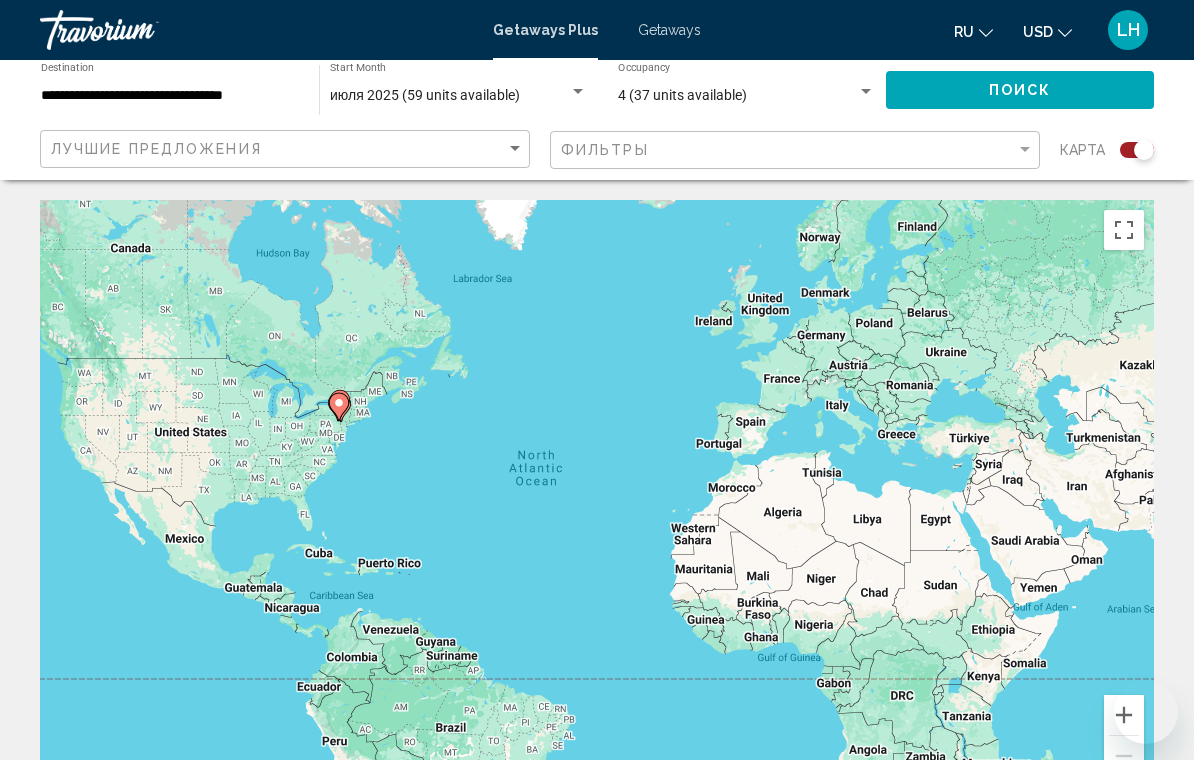 scroll, scrollTop: -86, scrollLeft: 0, axis: vertical 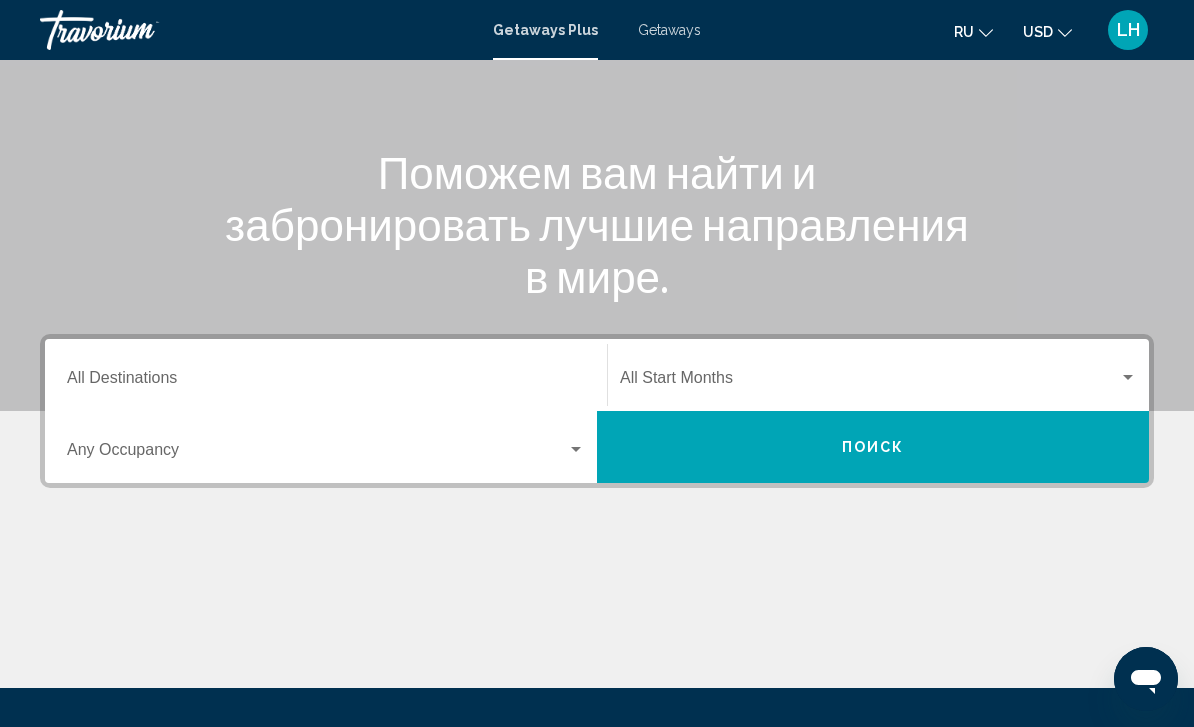 click on "Destination All Destinations" at bounding box center [326, 382] 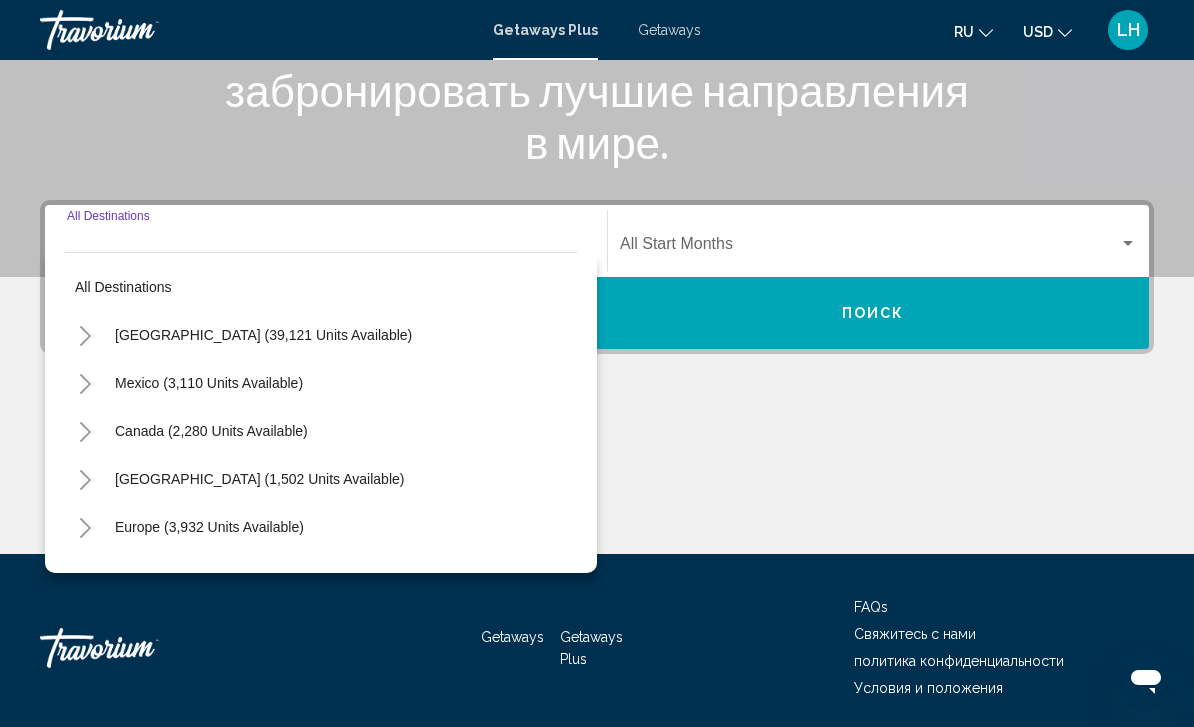 scroll, scrollTop: 331, scrollLeft: 0, axis: vertical 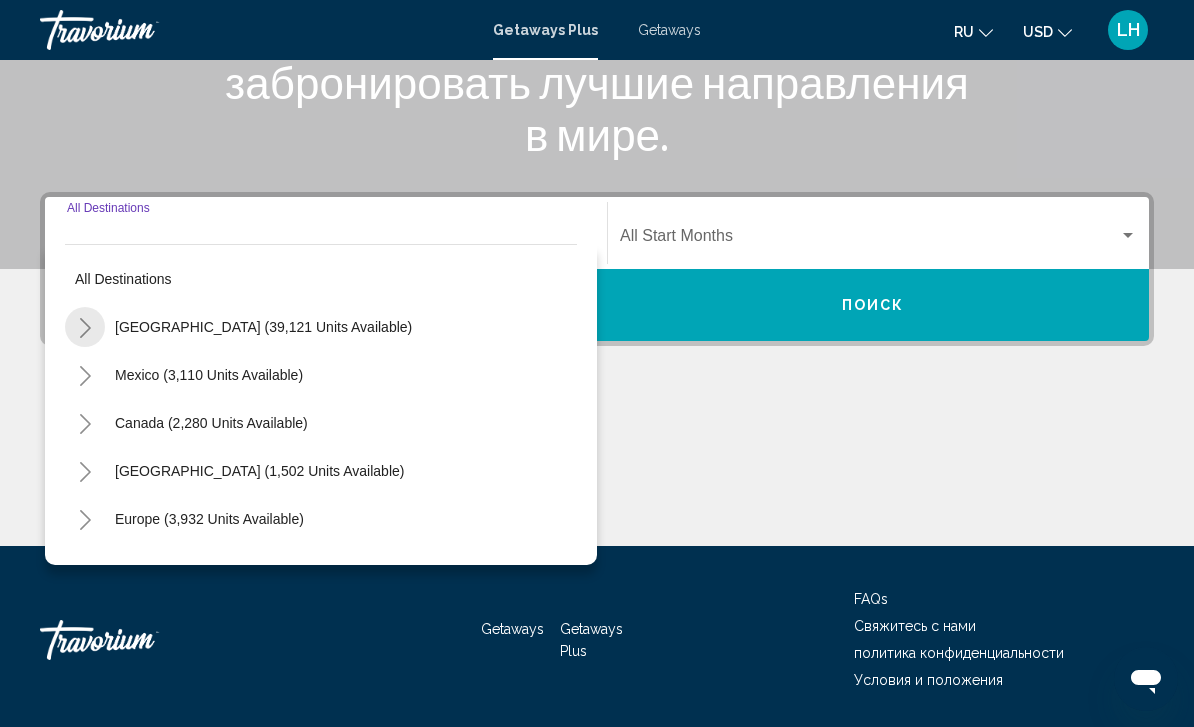 click 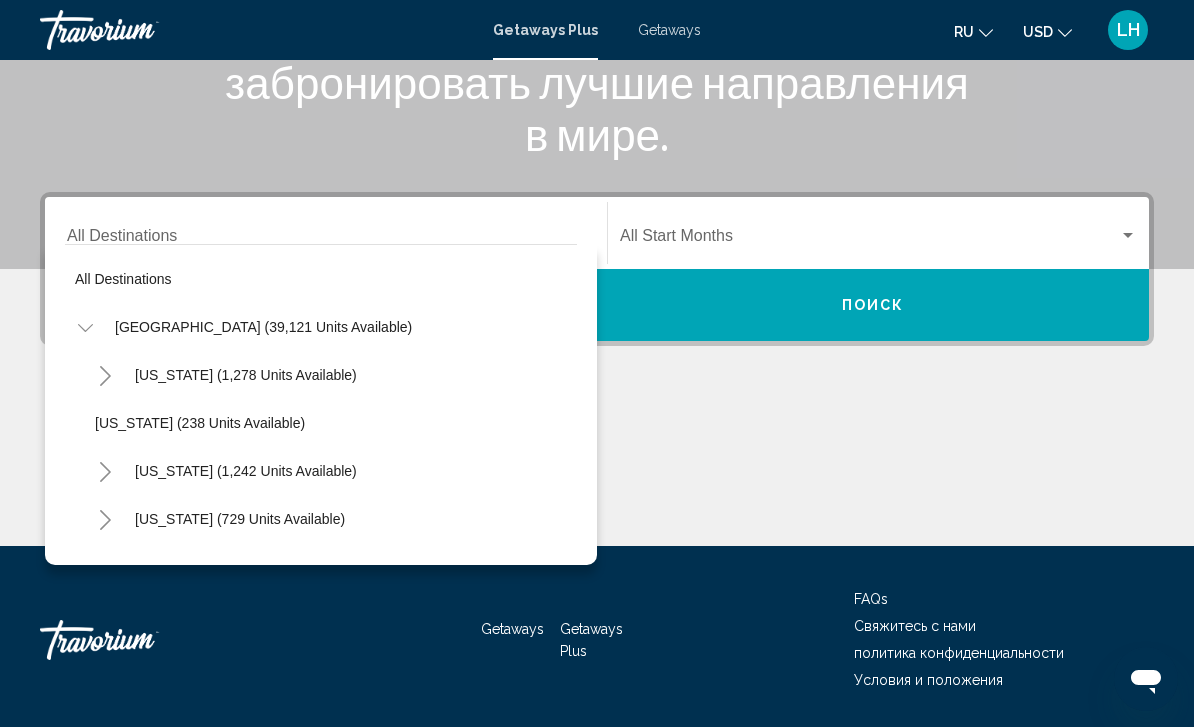 scroll, scrollTop: 0, scrollLeft: 0, axis: both 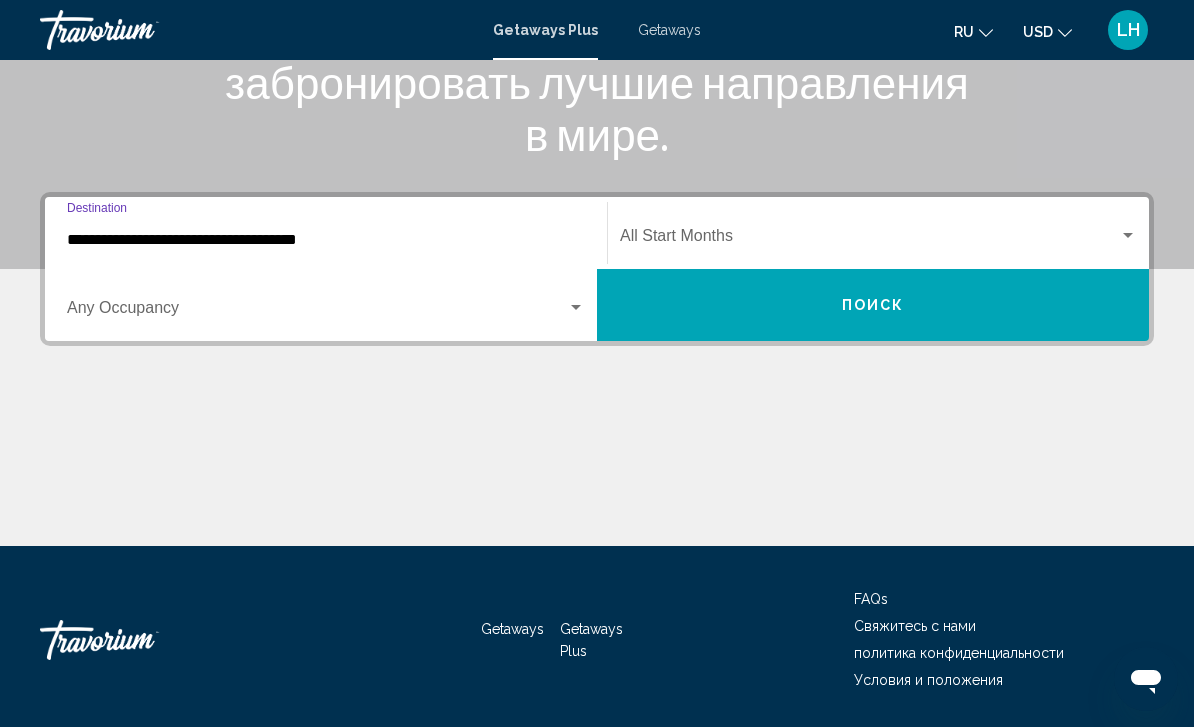 click at bounding box center [317, 312] 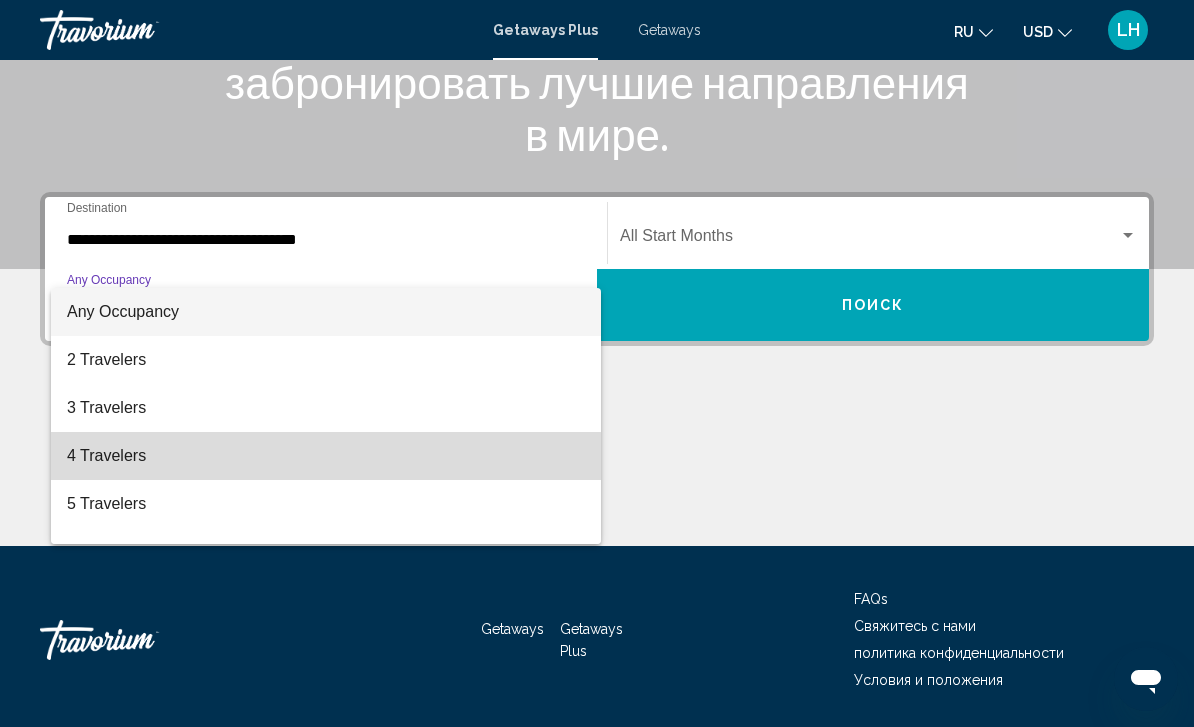 click on "4 Travelers" at bounding box center [326, 456] 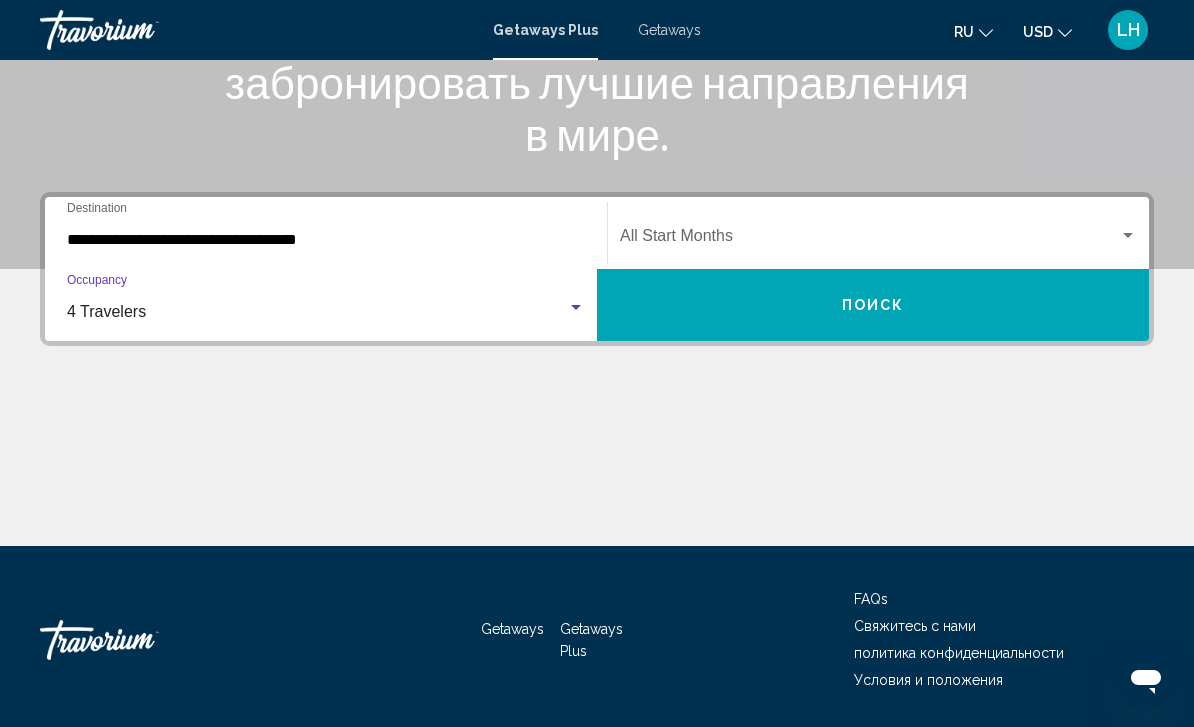 click at bounding box center [869, 240] 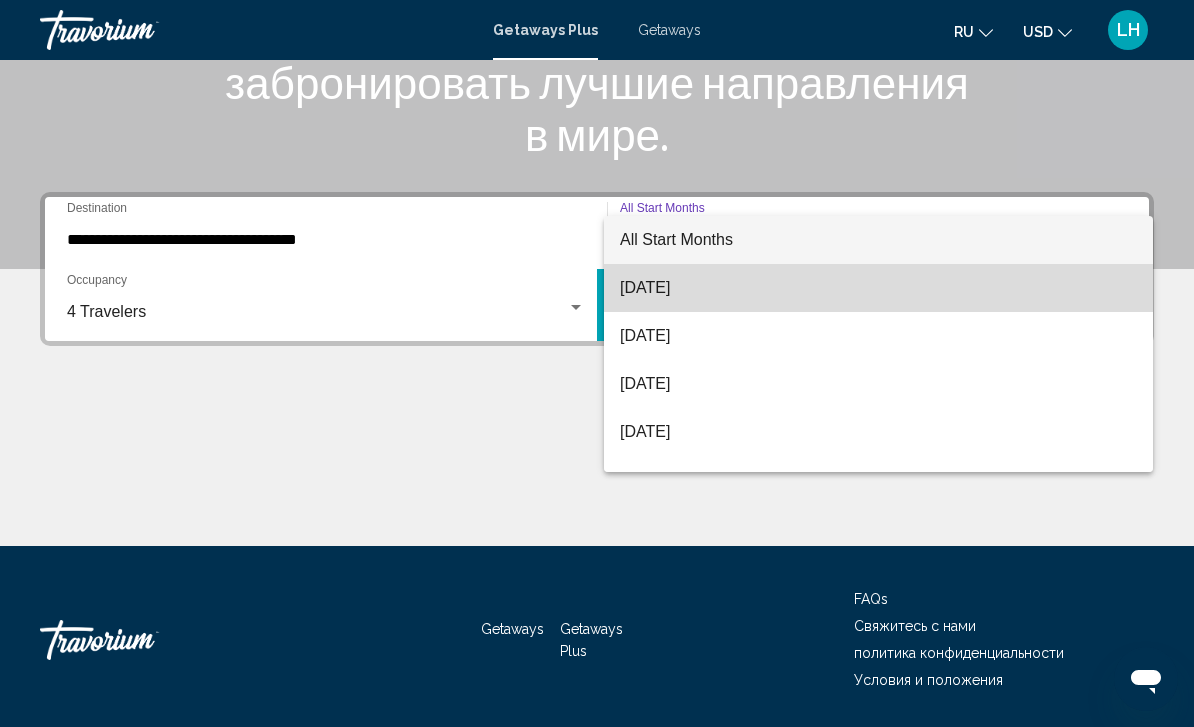 click on "[DATE]" at bounding box center (878, 288) 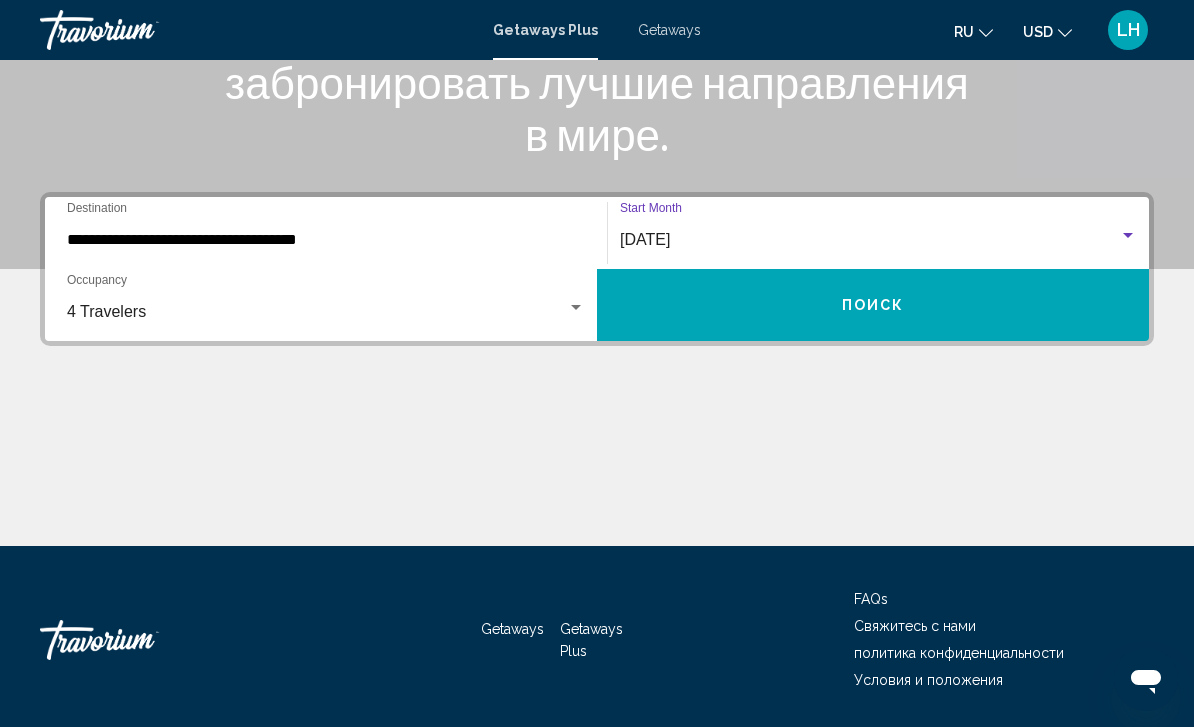 click on "Поиск" at bounding box center (873, 305) 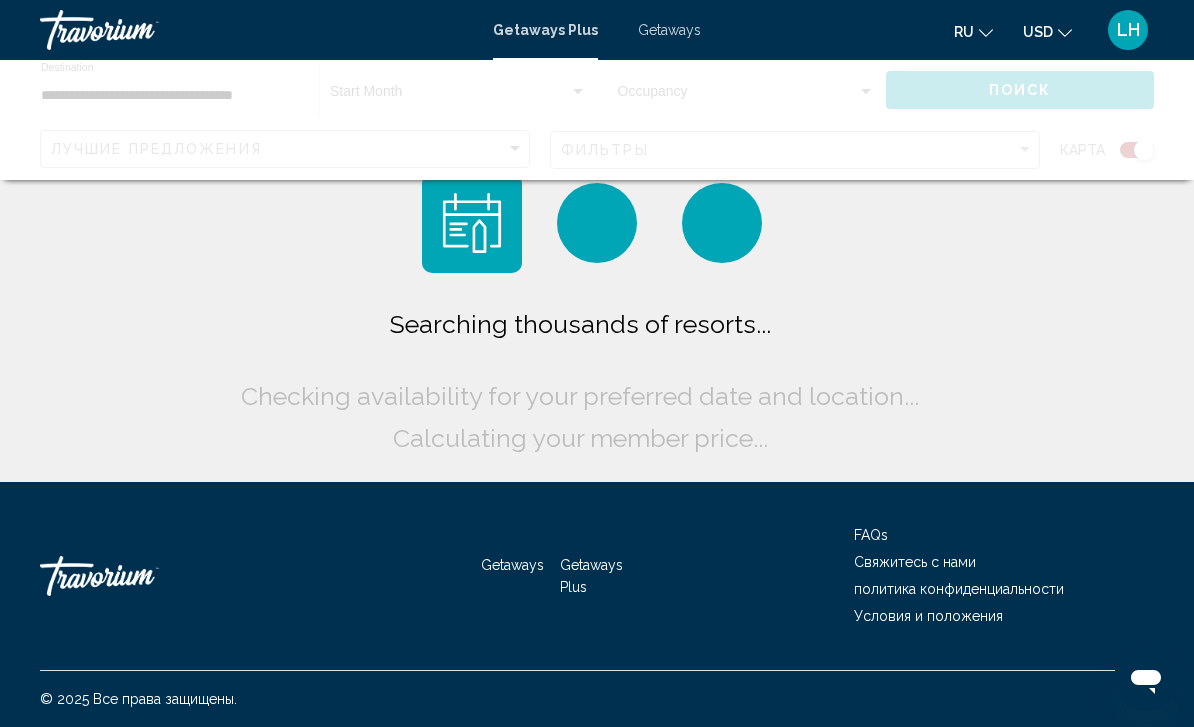 scroll, scrollTop: 0, scrollLeft: 0, axis: both 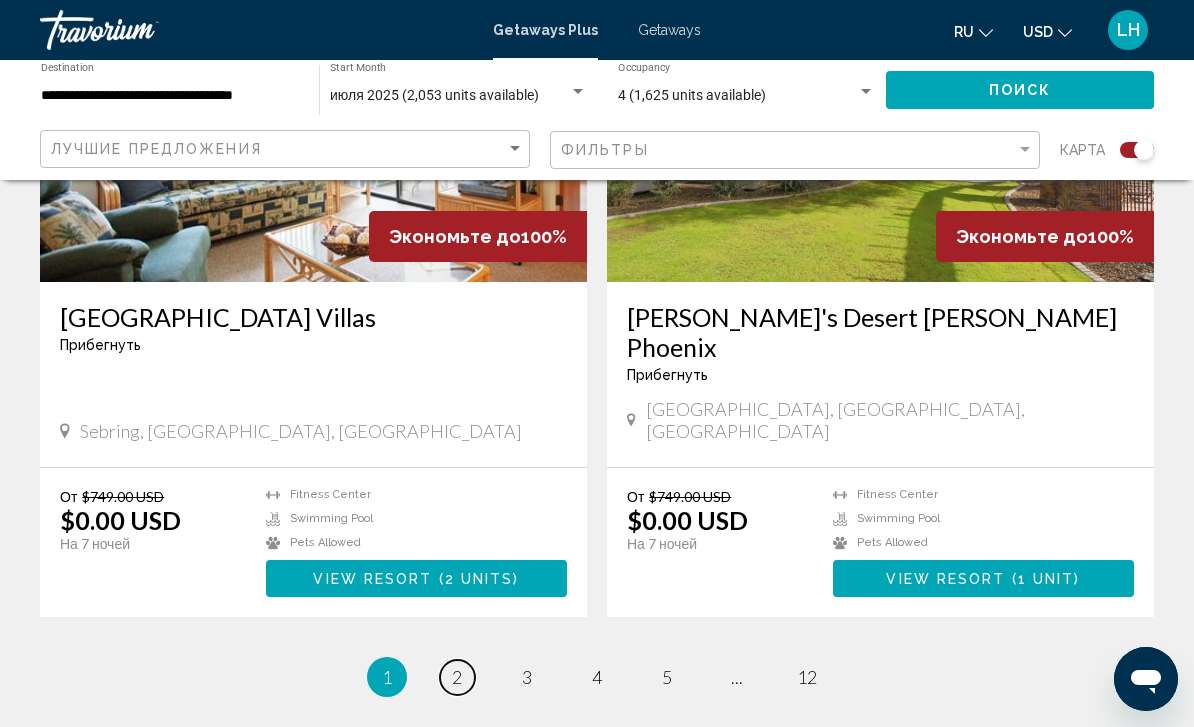 click on "page  2" at bounding box center (457, 677) 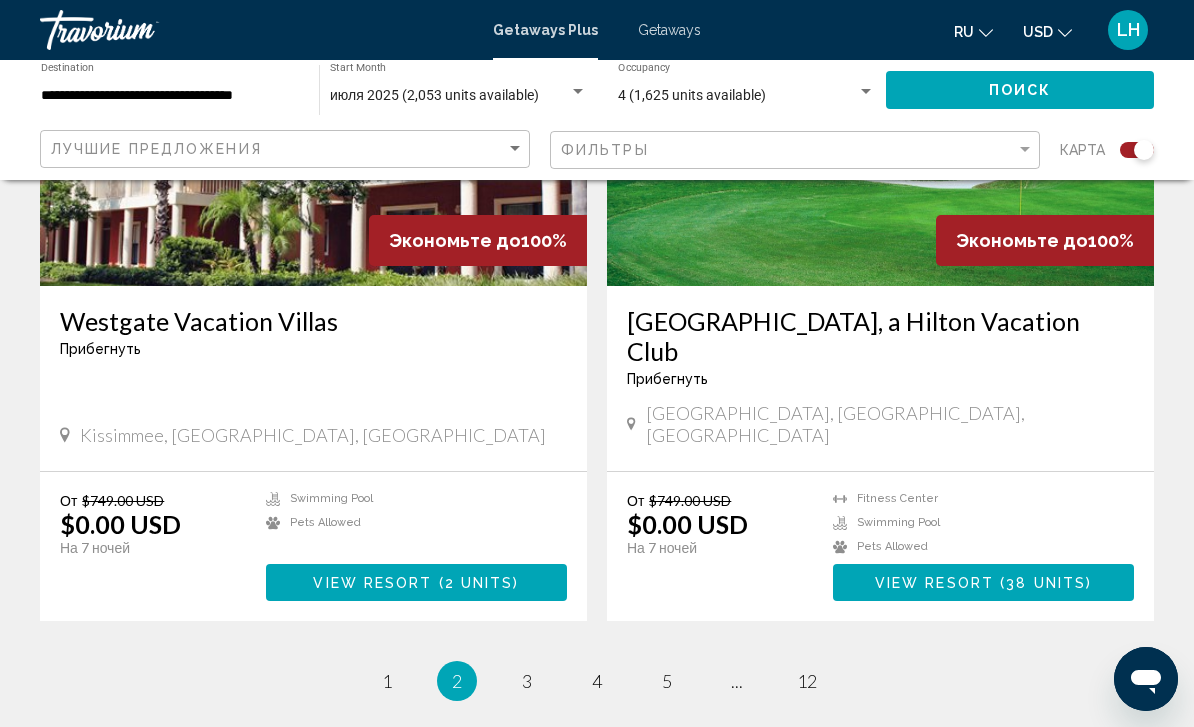 scroll, scrollTop: 4253, scrollLeft: 0, axis: vertical 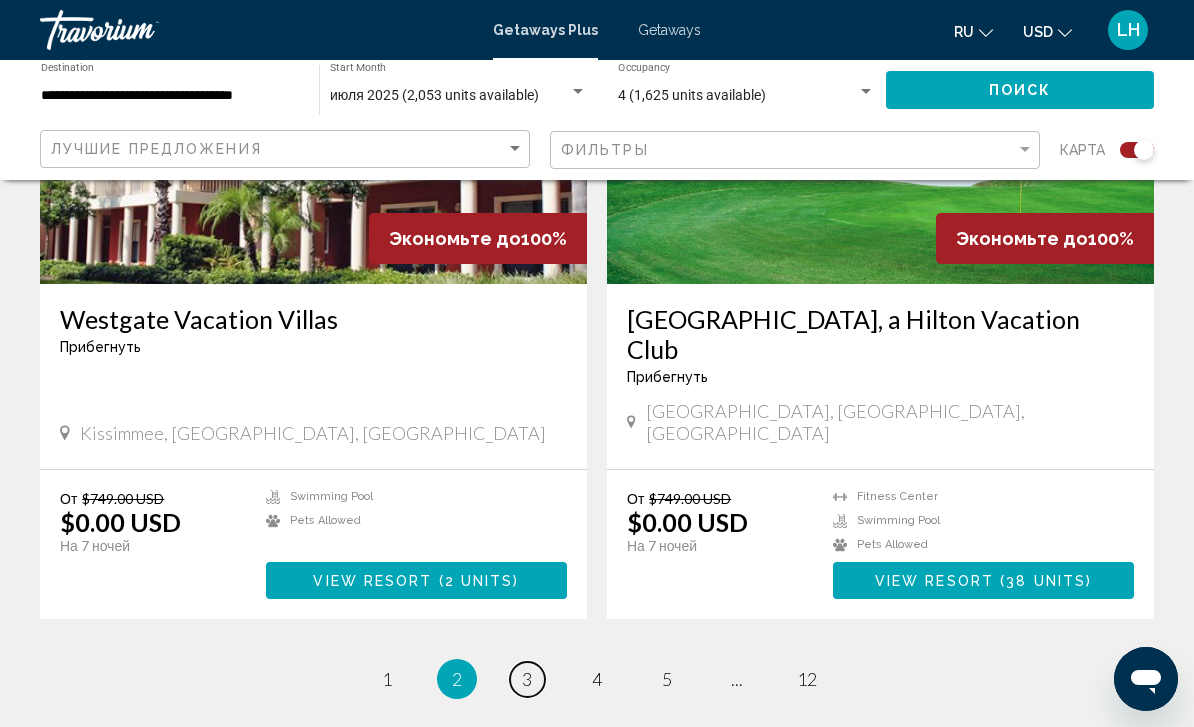 click on "page  3" at bounding box center (527, 679) 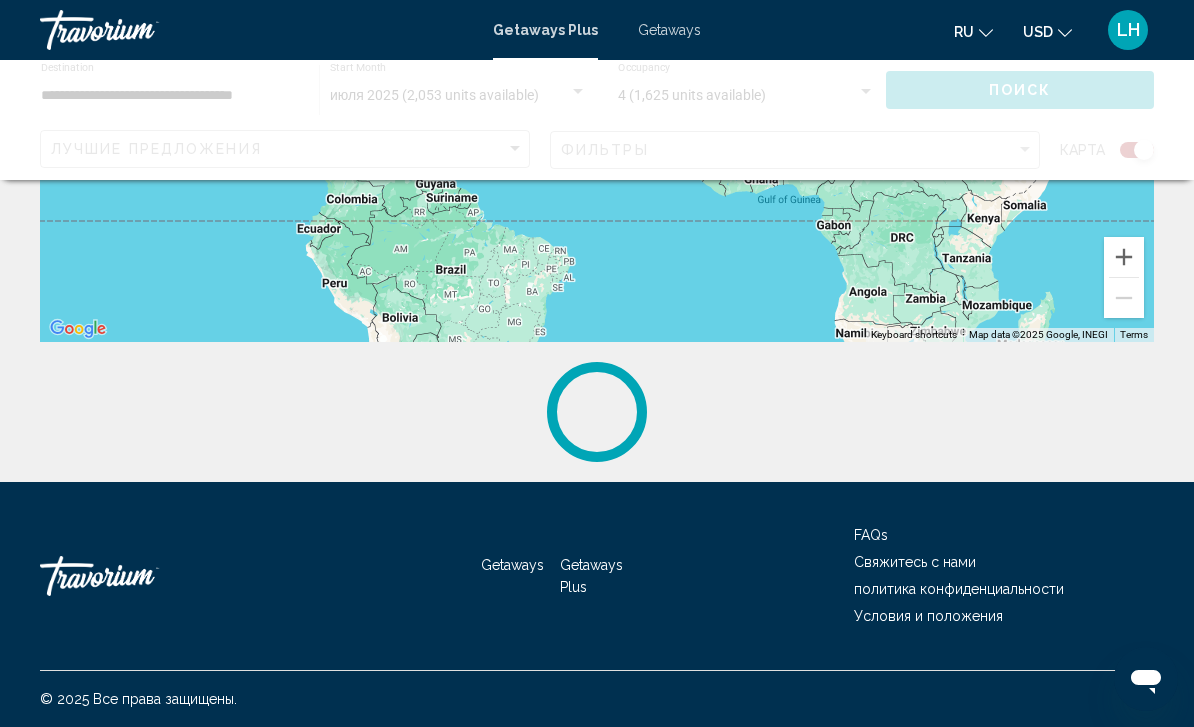 scroll, scrollTop: 0, scrollLeft: 0, axis: both 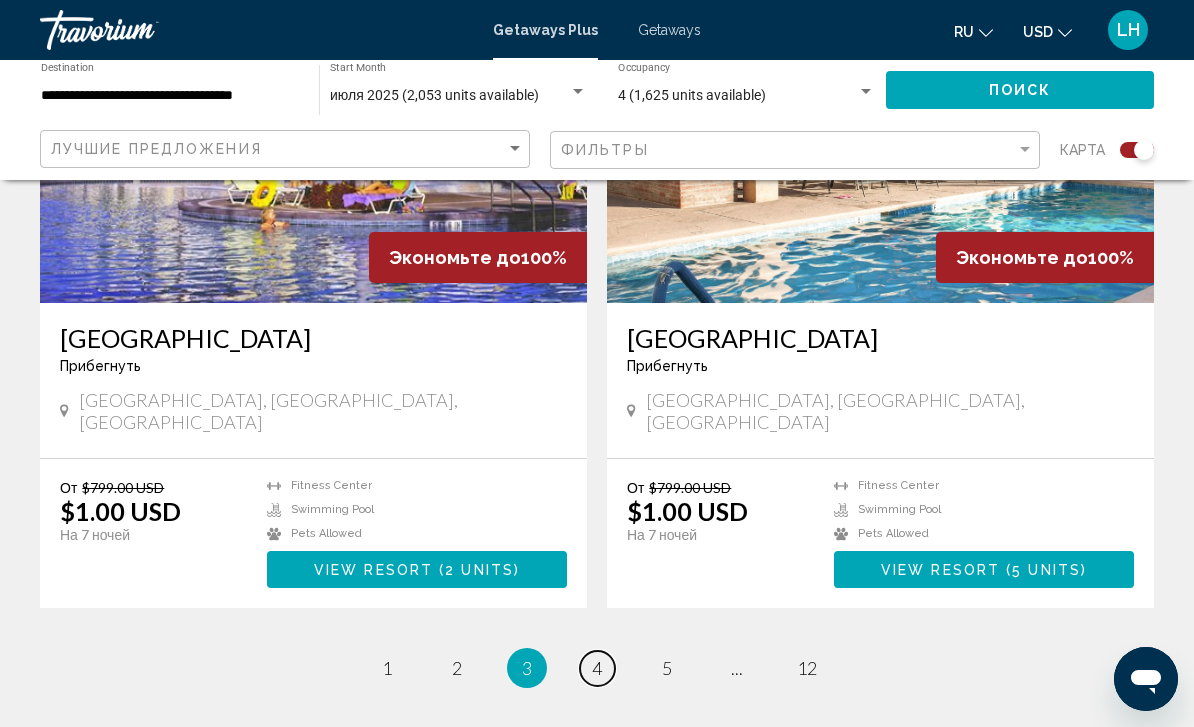 click on "page  4" at bounding box center (597, 668) 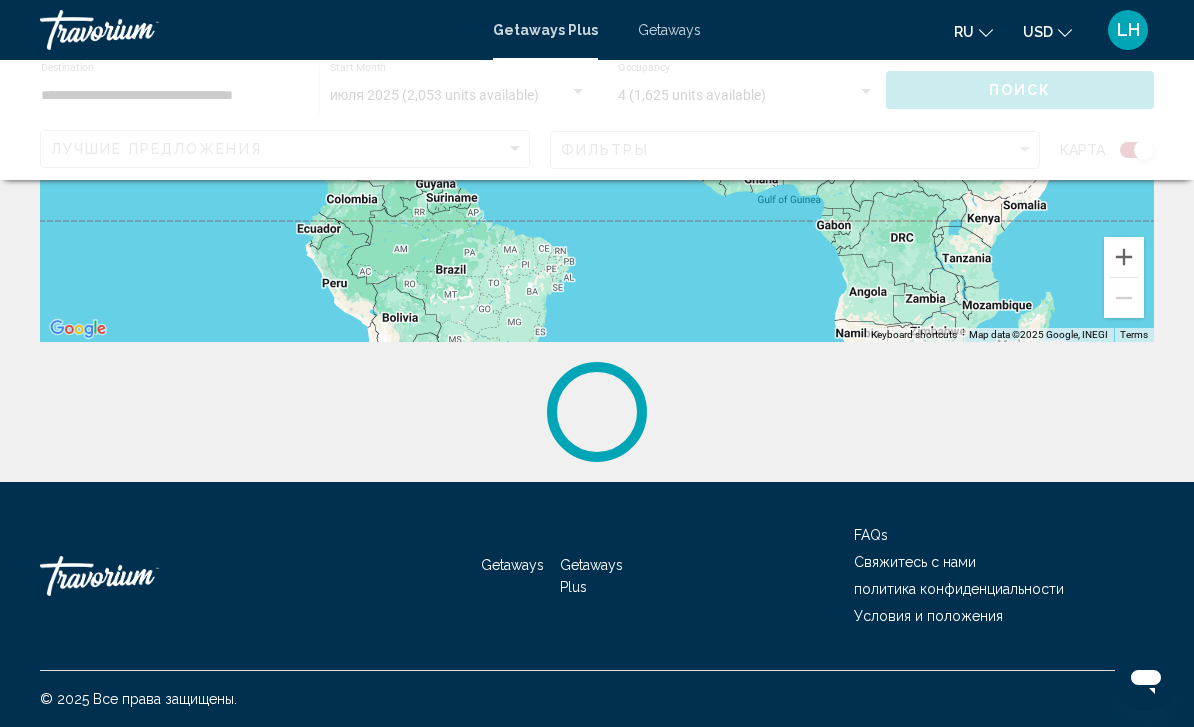 scroll, scrollTop: 0, scrollLeft: 0, axis: both 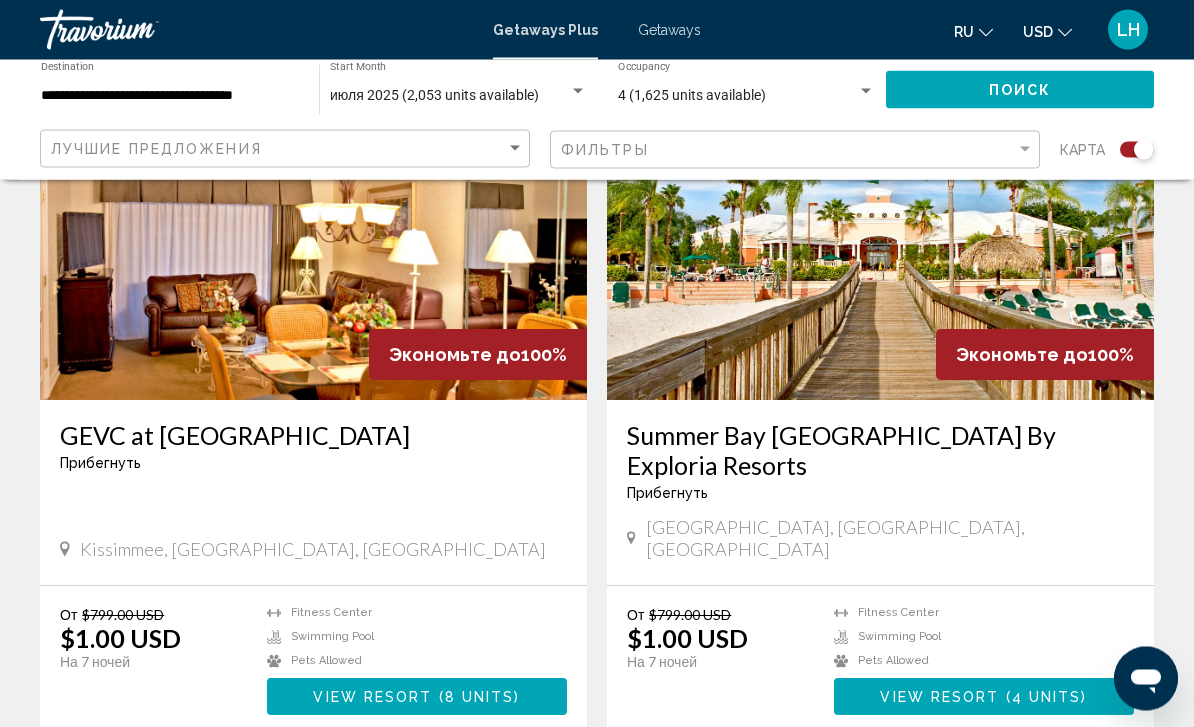 click on "5" at bounding box center (667, 796) 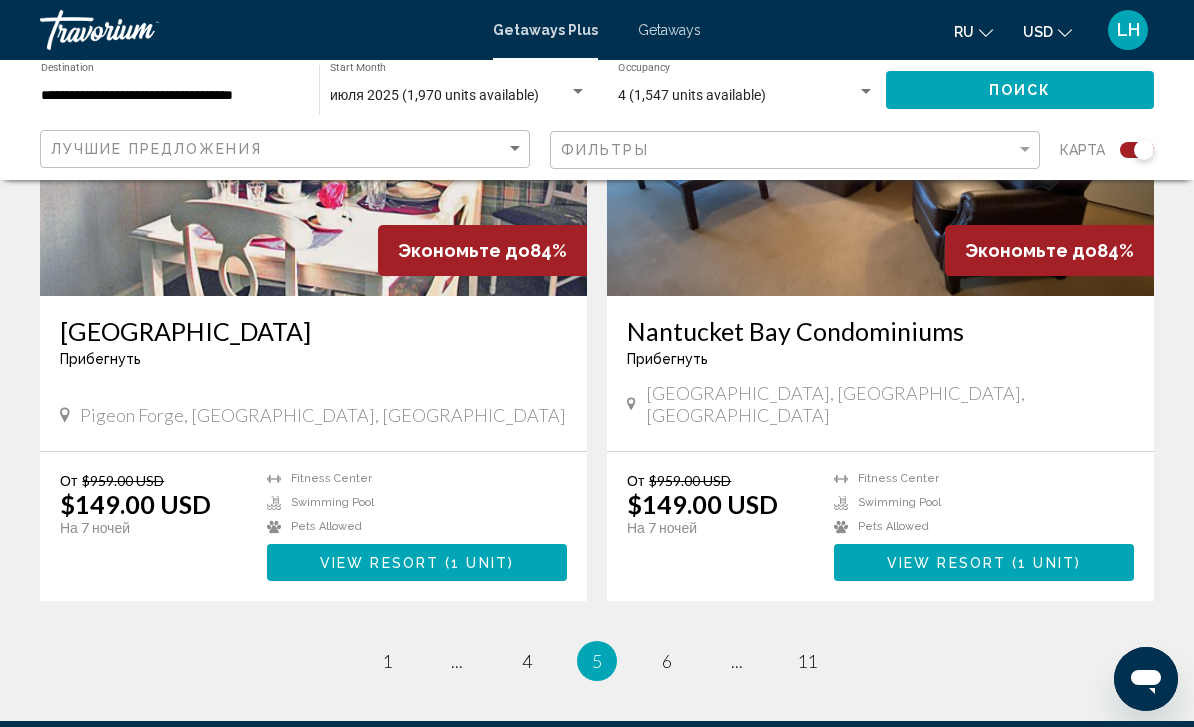 scroll, scrollTop: 4315, scrollLeft: 0, axis: vertical 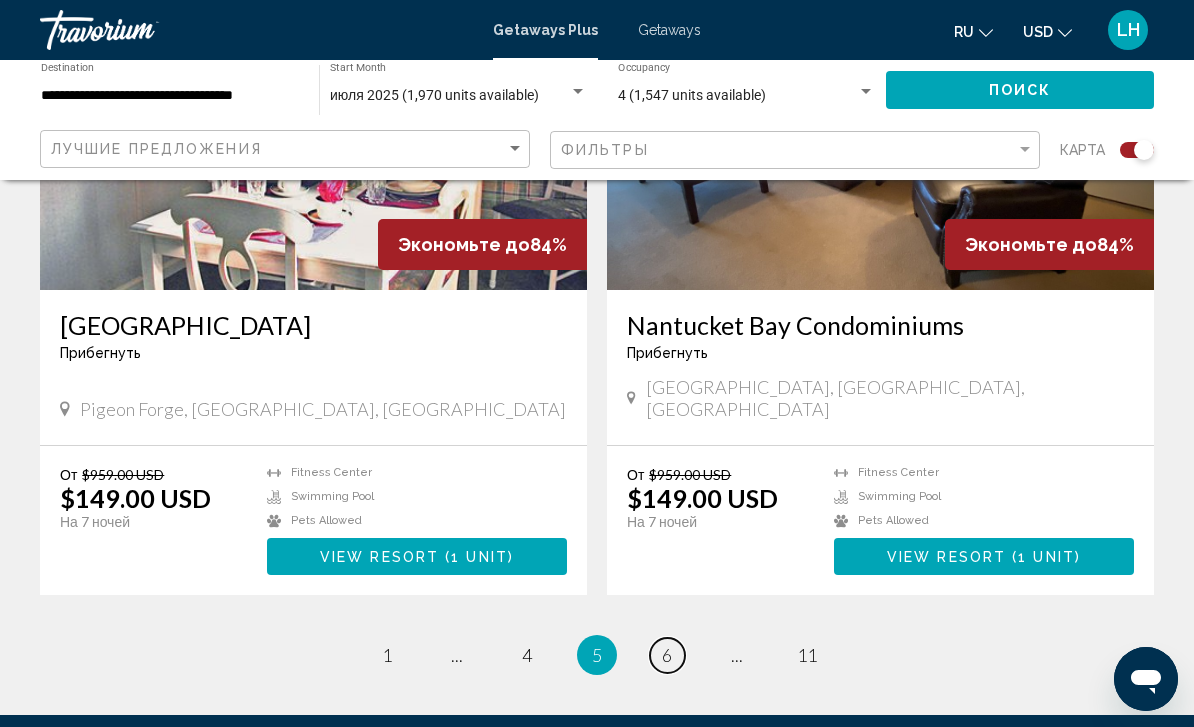 click on "6" at bounding box center [667, 655] 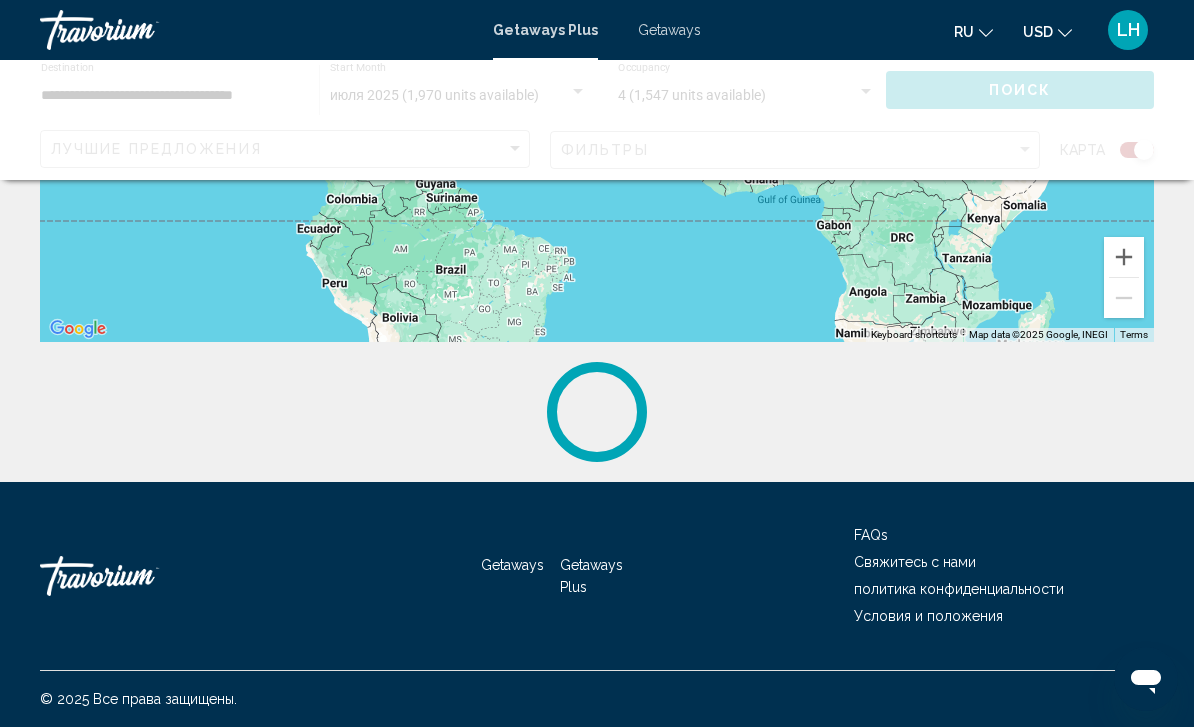 scroll, scrollTop: 0, scrollLeft: 0, axis: both 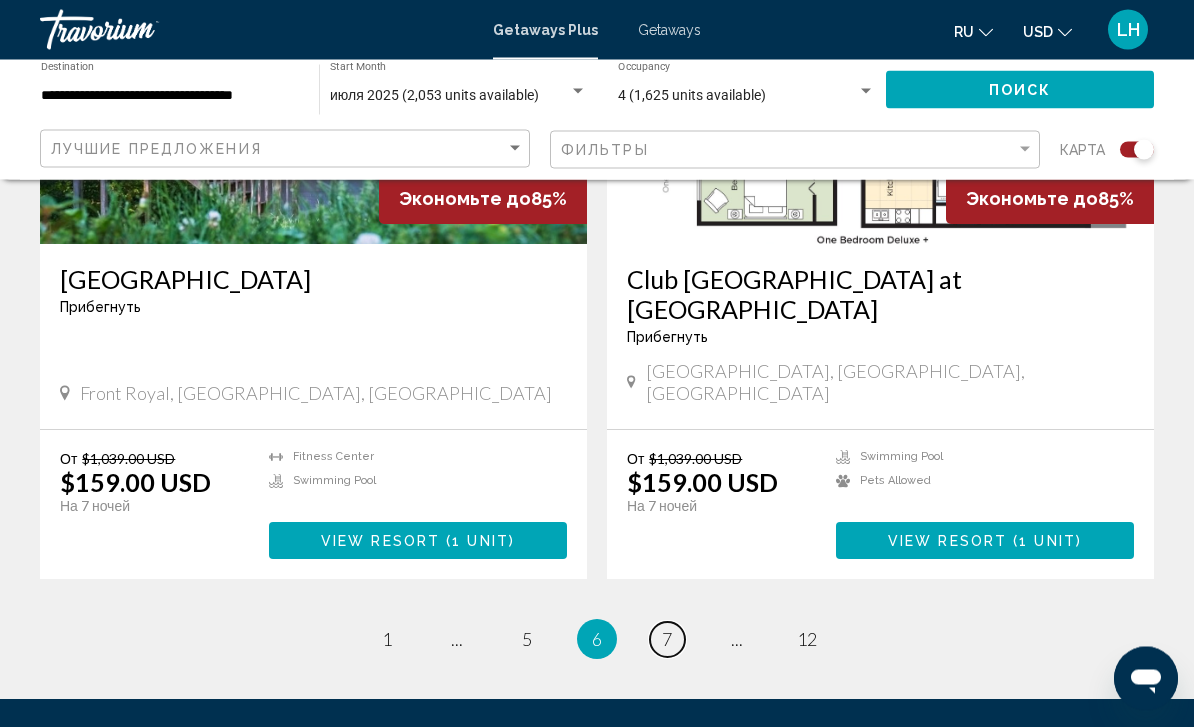 click on "7" at bounding box center [667, 640] 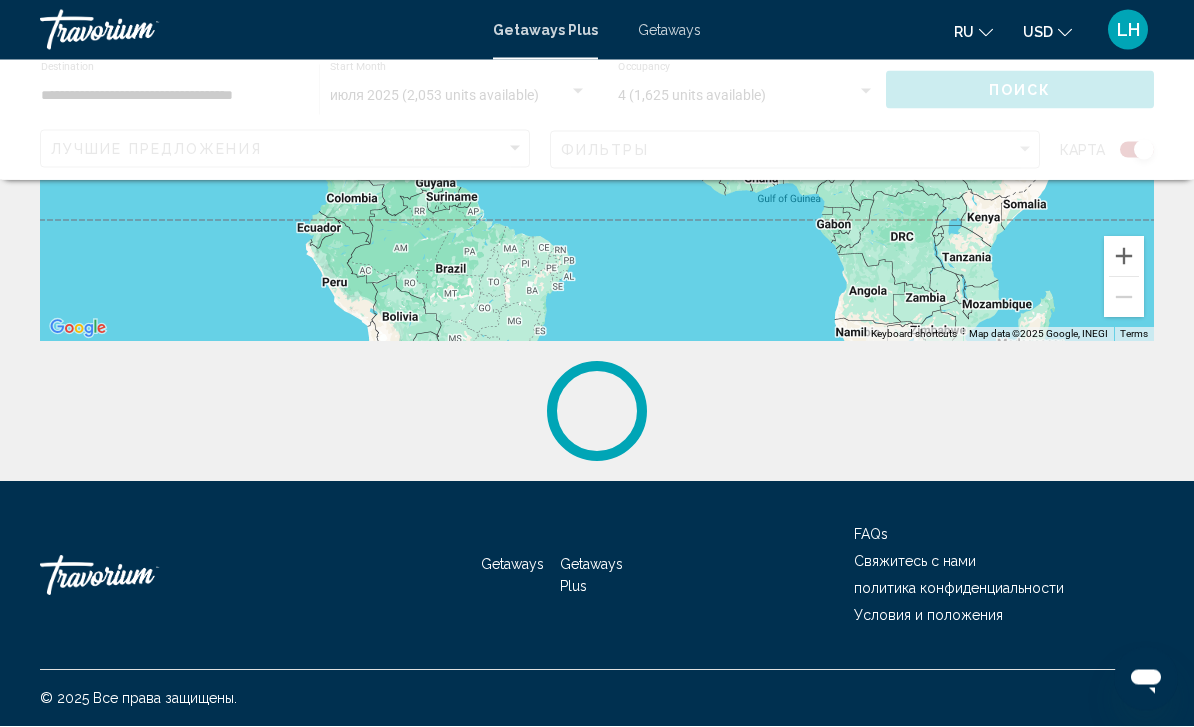 scroll, scrollTop: 0, scrollLeft: 0, axis: both 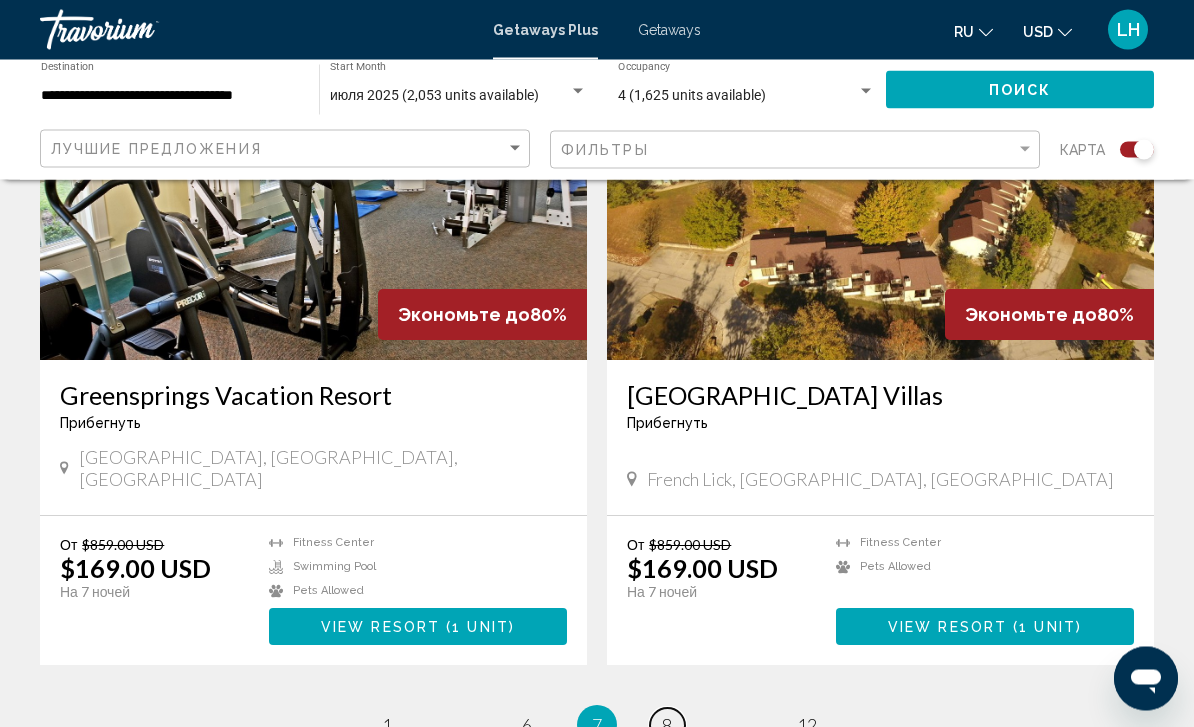 click on "page  8" at bounding box center [667, 726] 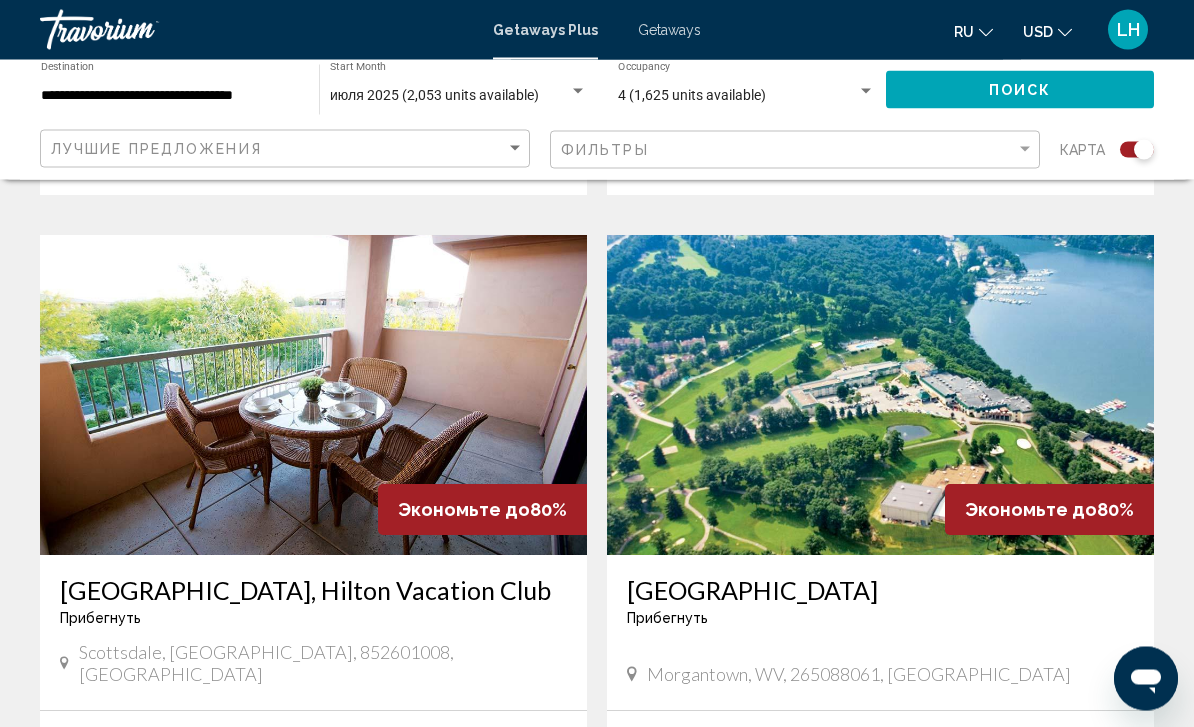 scroll, scrollTop: 4315, scrollLeft: 0, axis: vertical 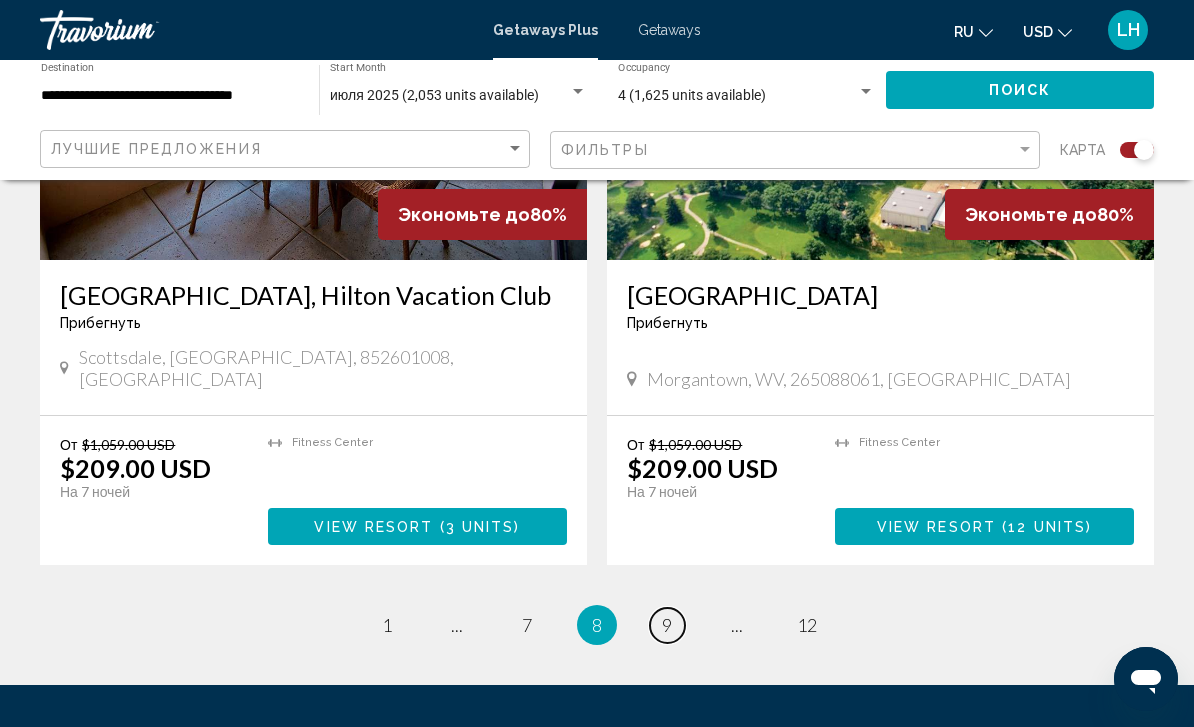click on "page  9" at bounding box center [667, 625] 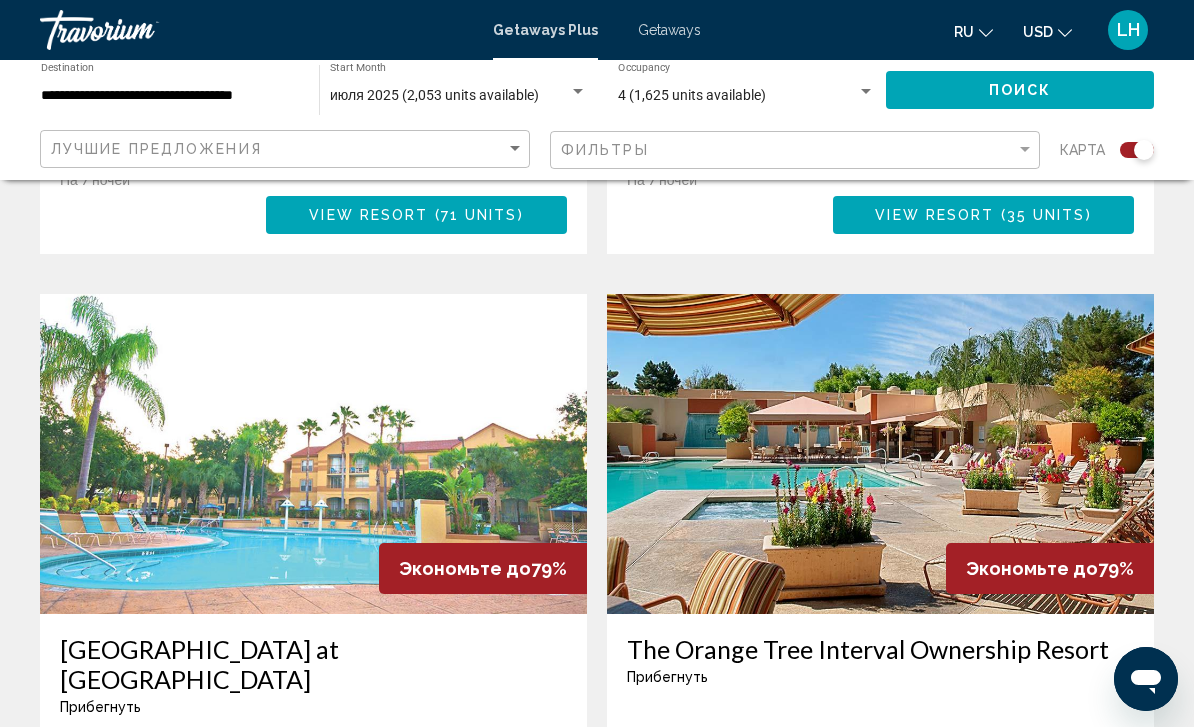 scroll, scrollTop: 3994, scrollLeft: 0, axis: vertical 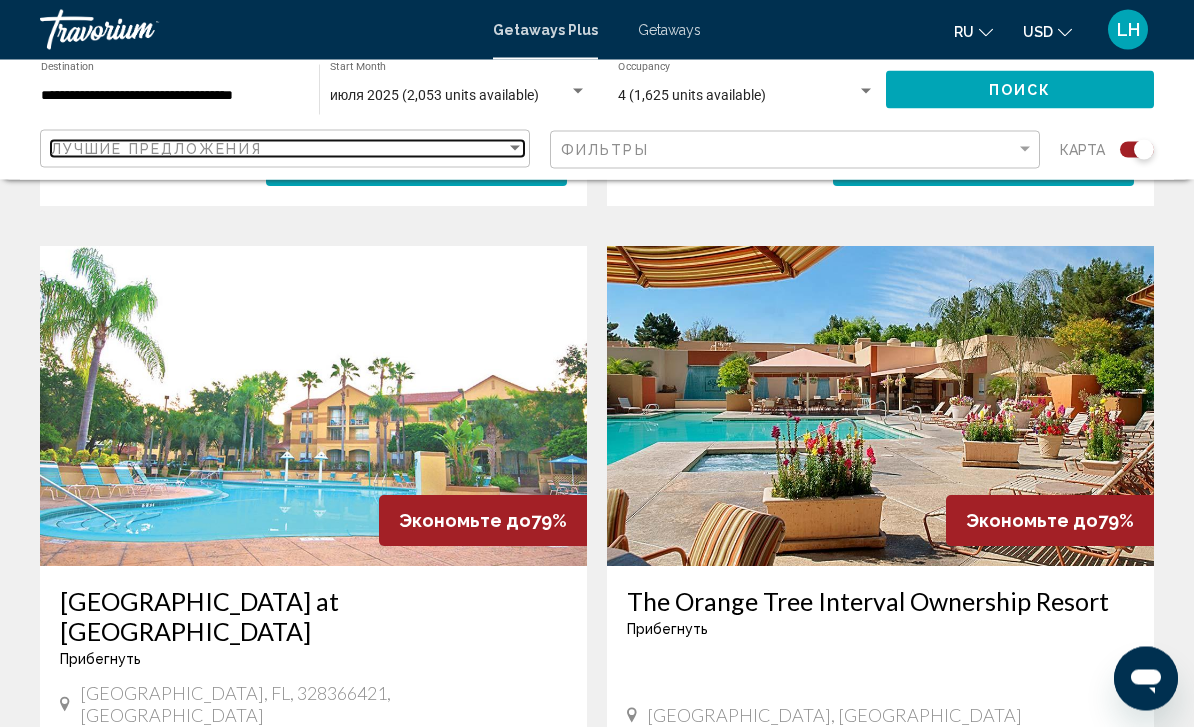 click on "Лучшие предложения" at bounding box center [278, 149] 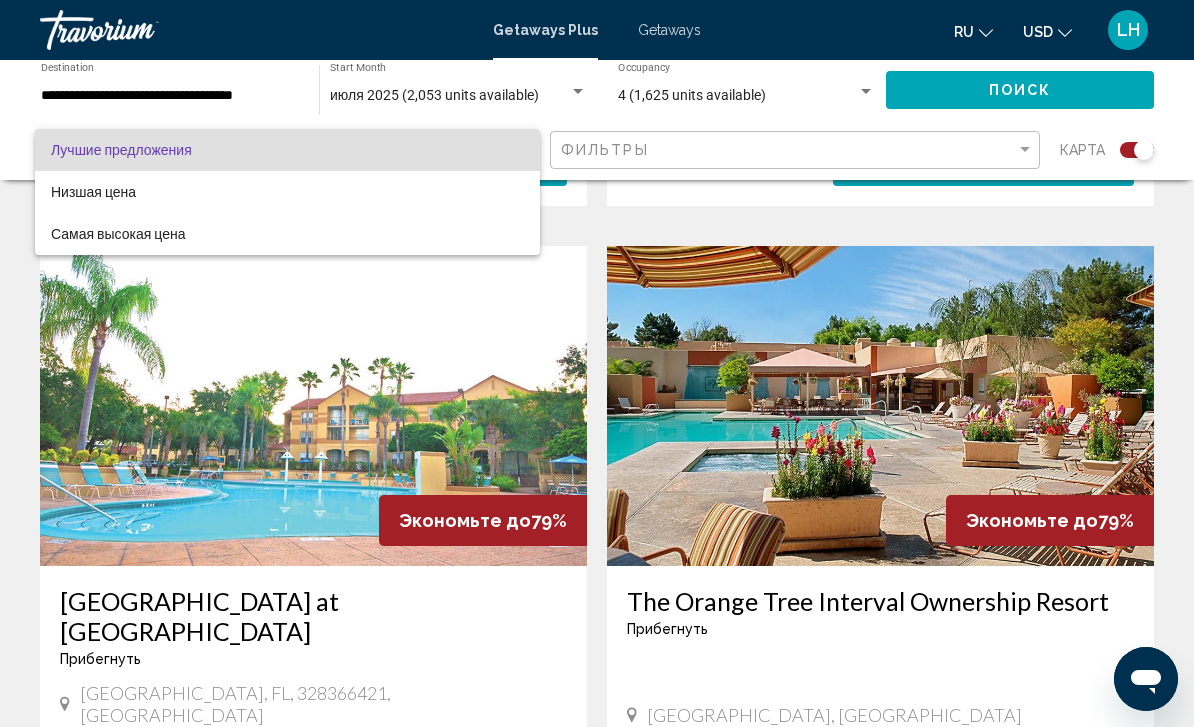 click at bounding box center (597, 363) 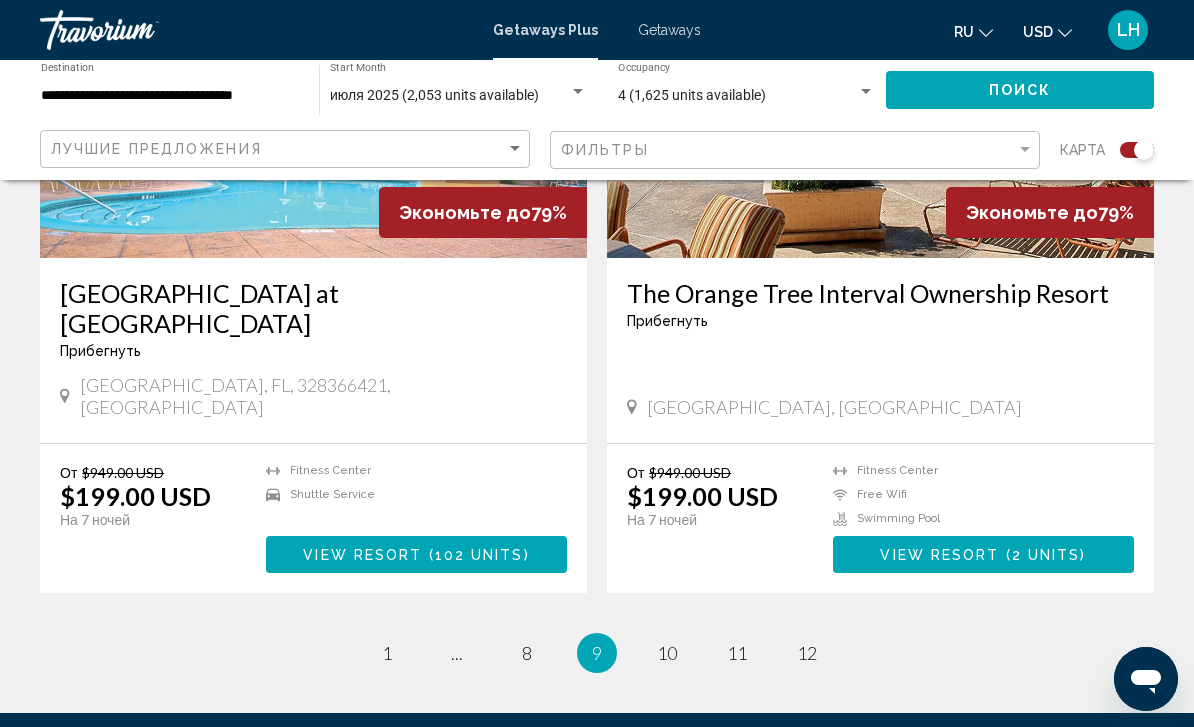 scroll, scrollTop: 4298, scrollLeft: 0, axis: vertical 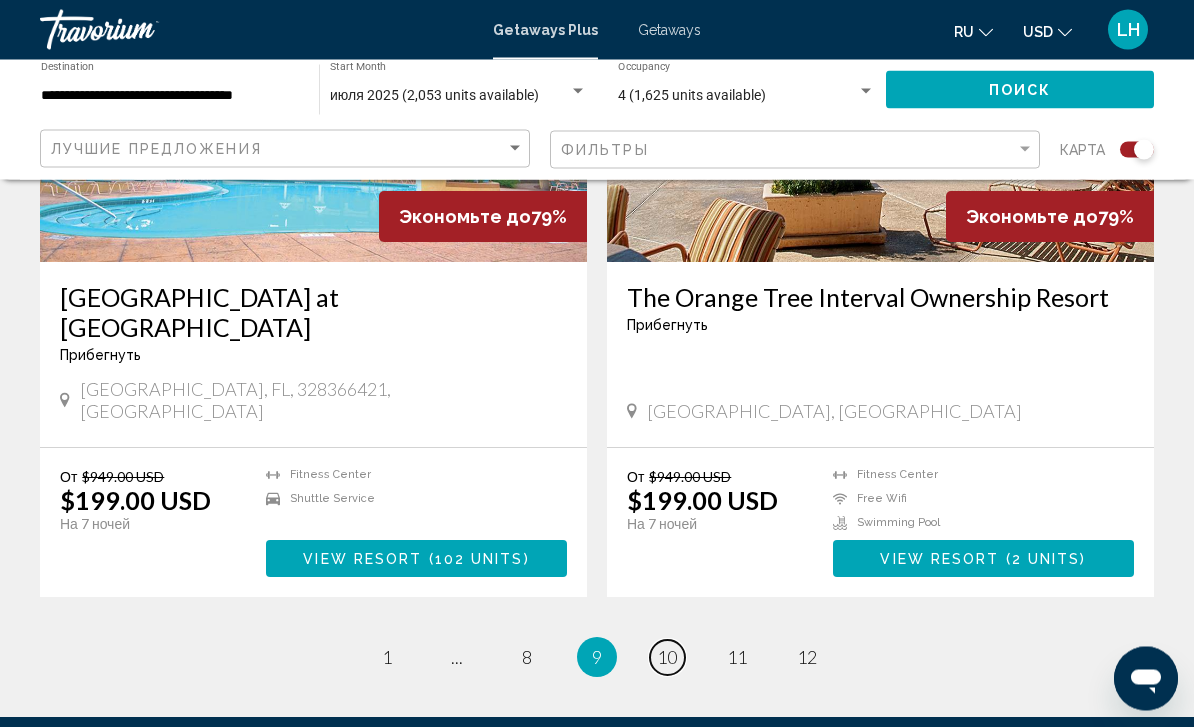 click on "10" at bounding box center (667, 658) 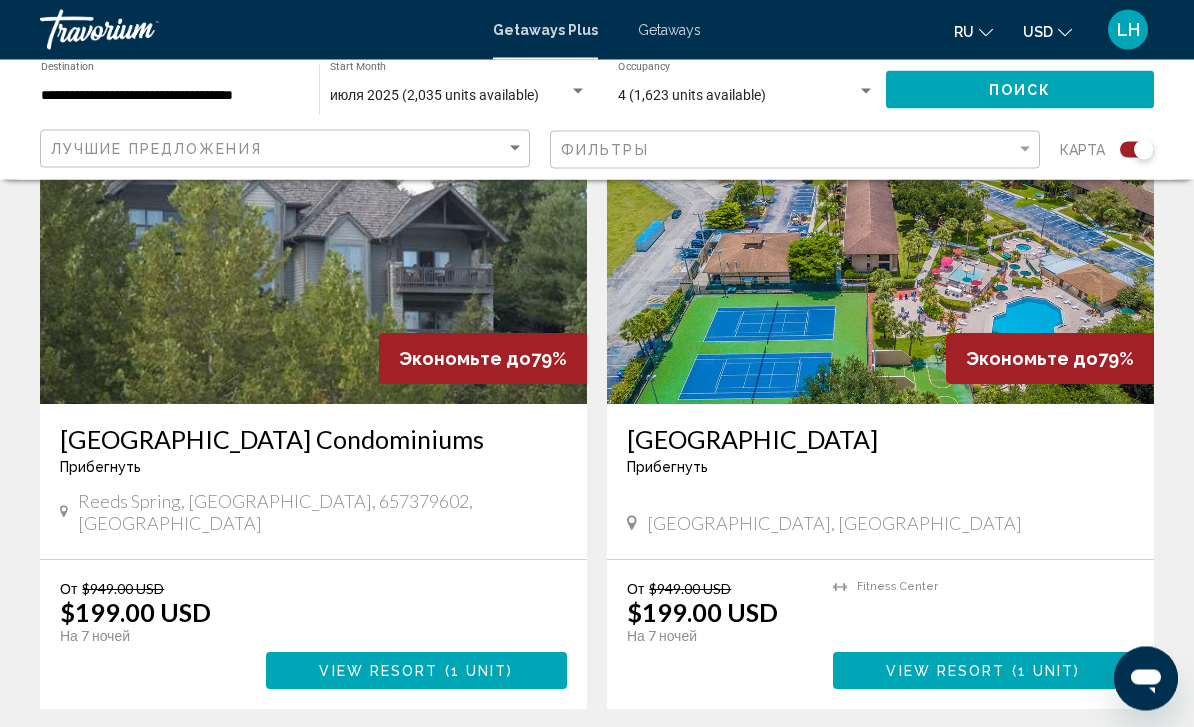 scroll, scrollTop: 4315, scrollLeft: 0, axis: vertical 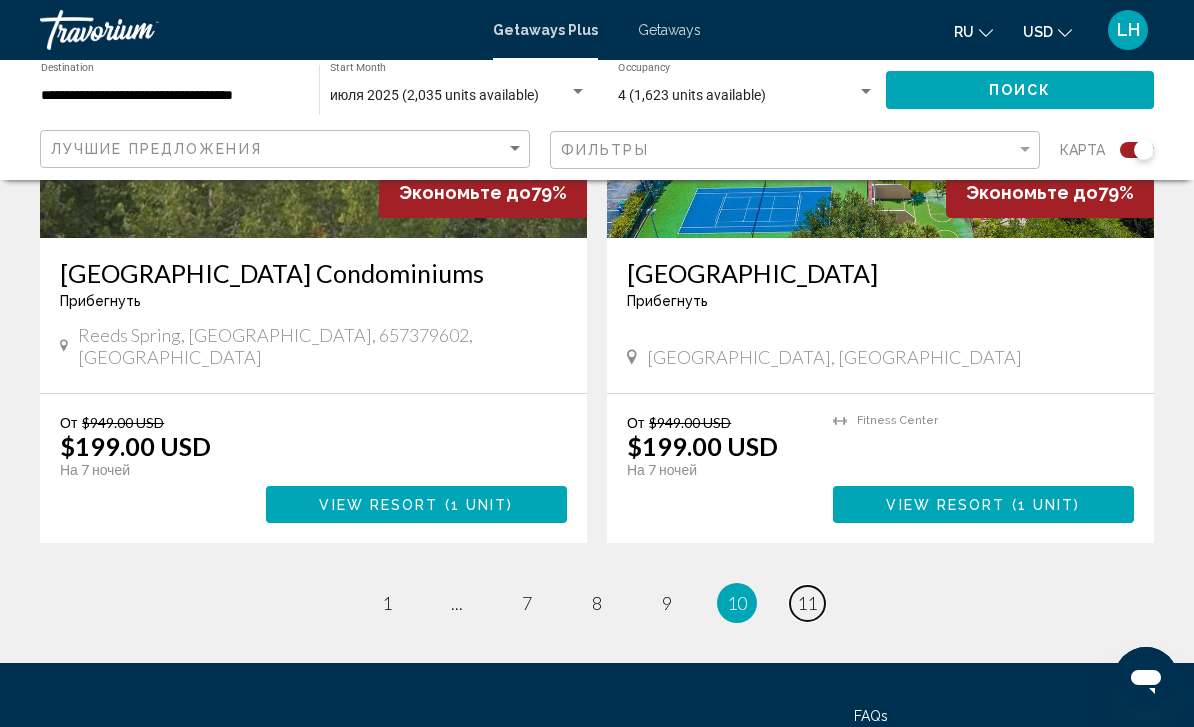 click on "page  11" at bounding box center (807, 603) 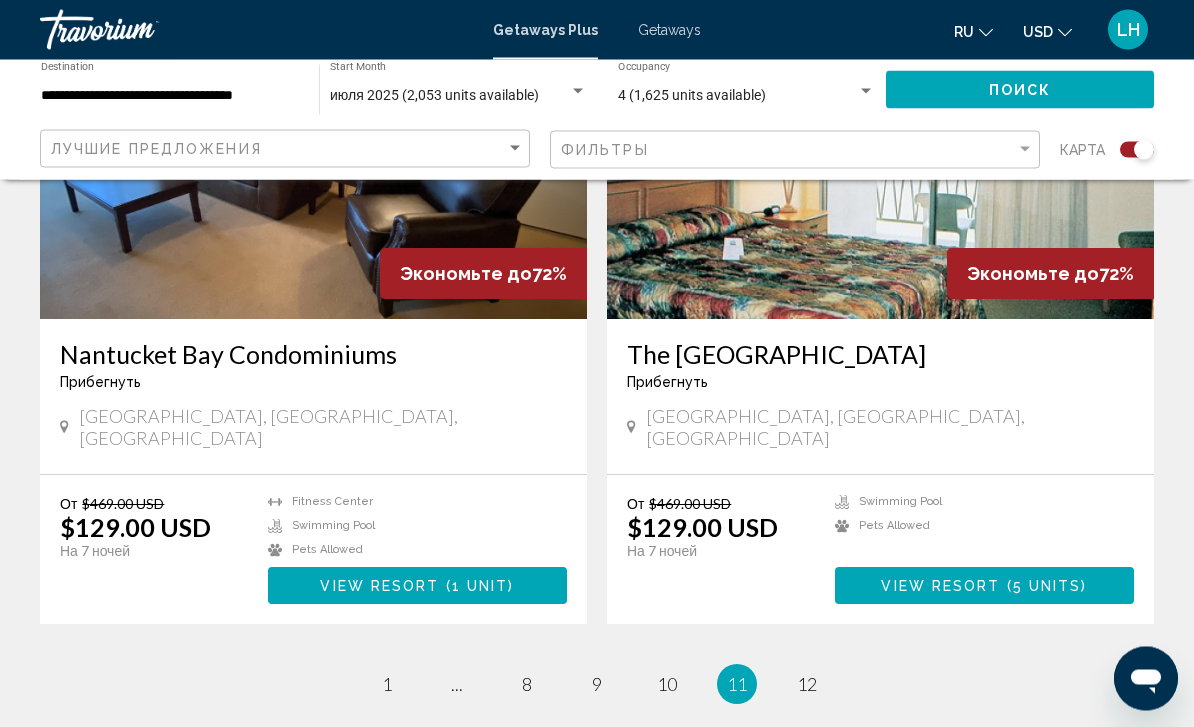 scroll, scrollTop: 4315, scrollLeft: 0, axis: vertical 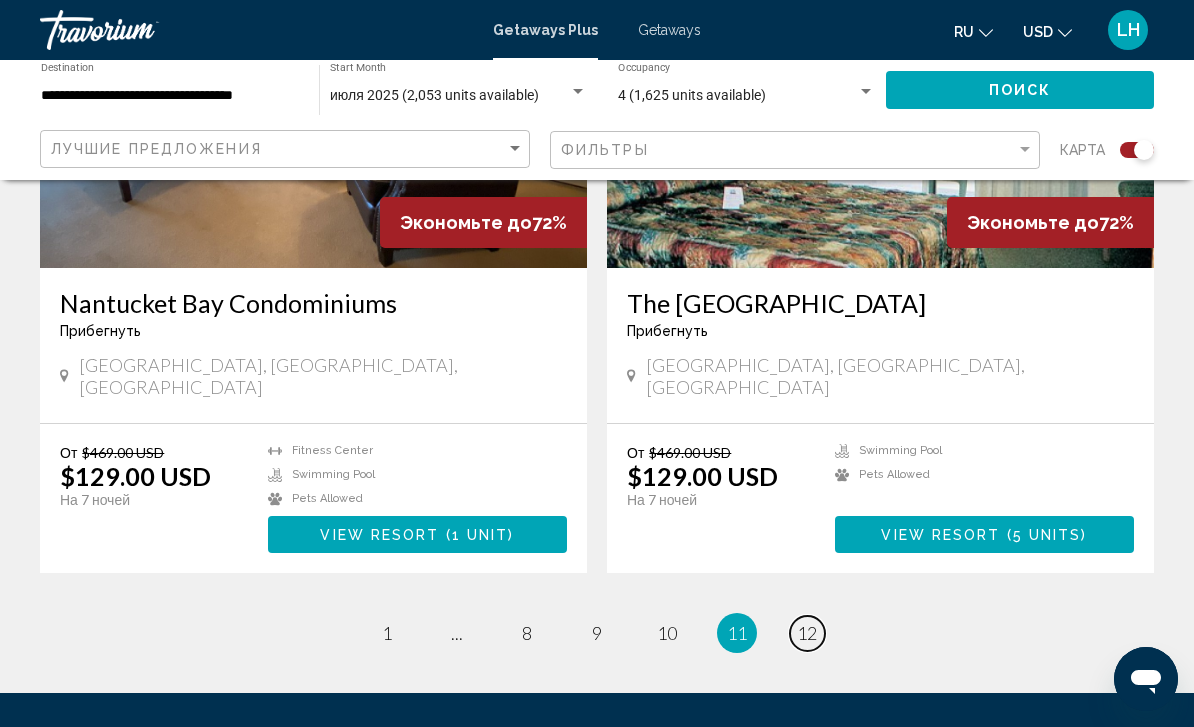 click on "12" at bounding box center (807, 633) 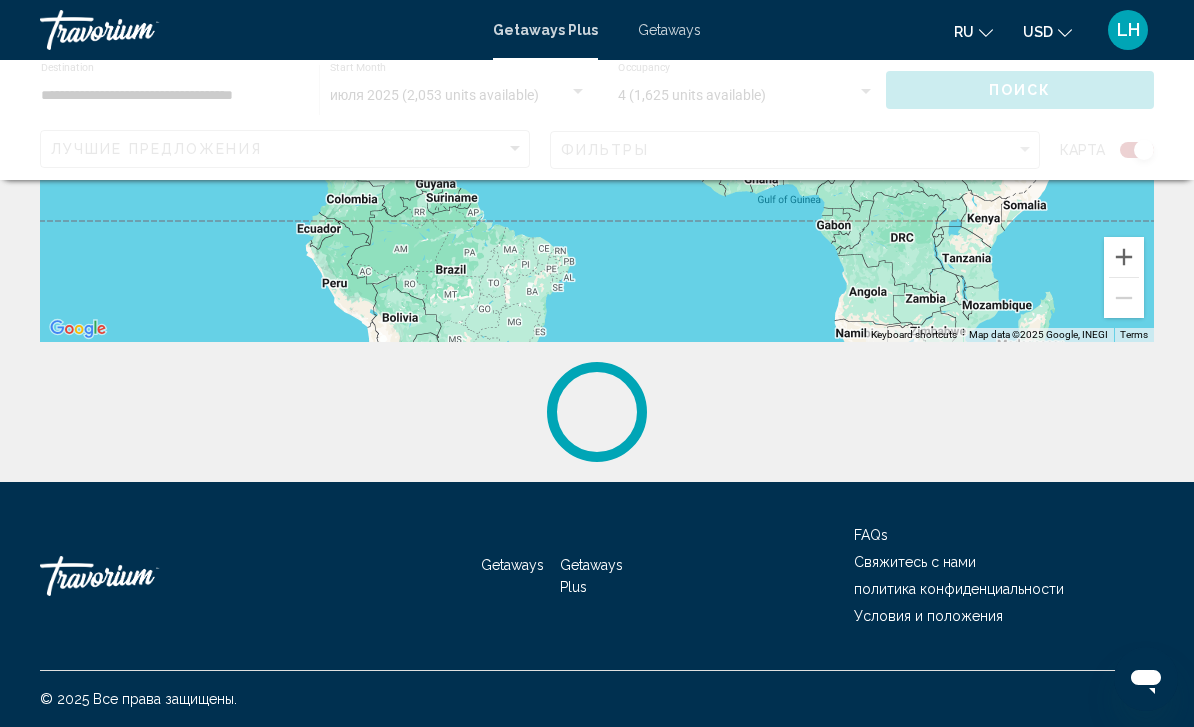 scroll, scrollTop: 0, scrollLeft: 0, axis: both 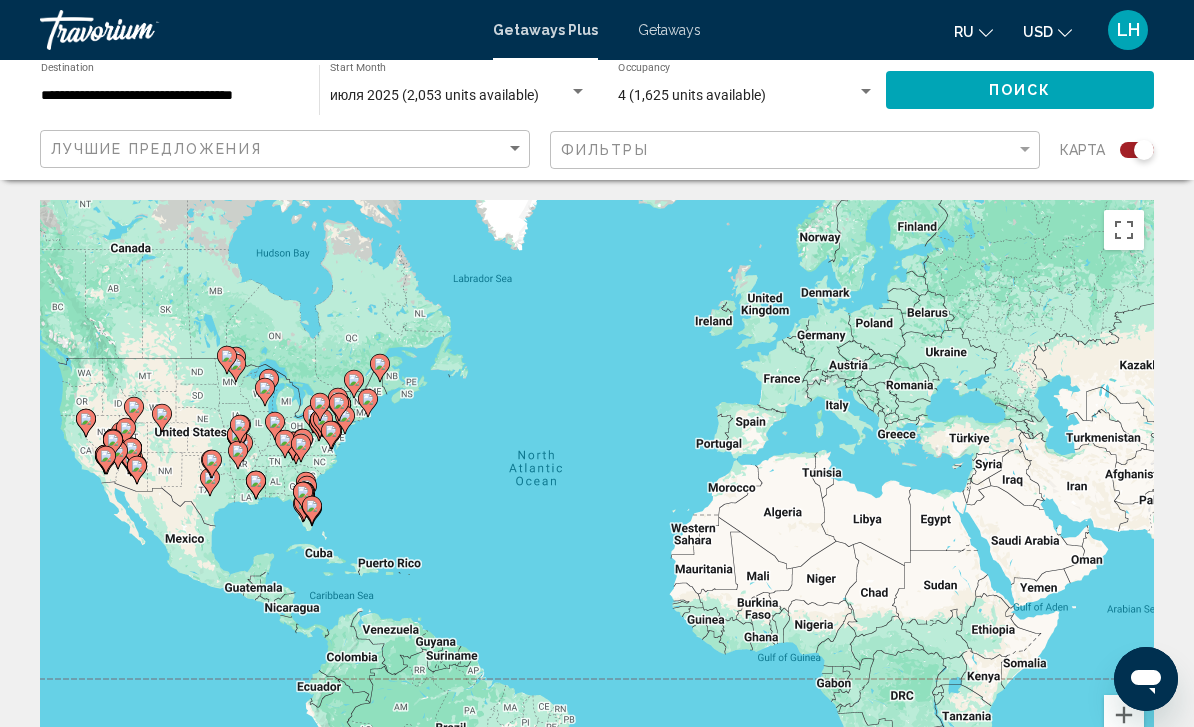 click on "**********" at bounding box center (170, 96) 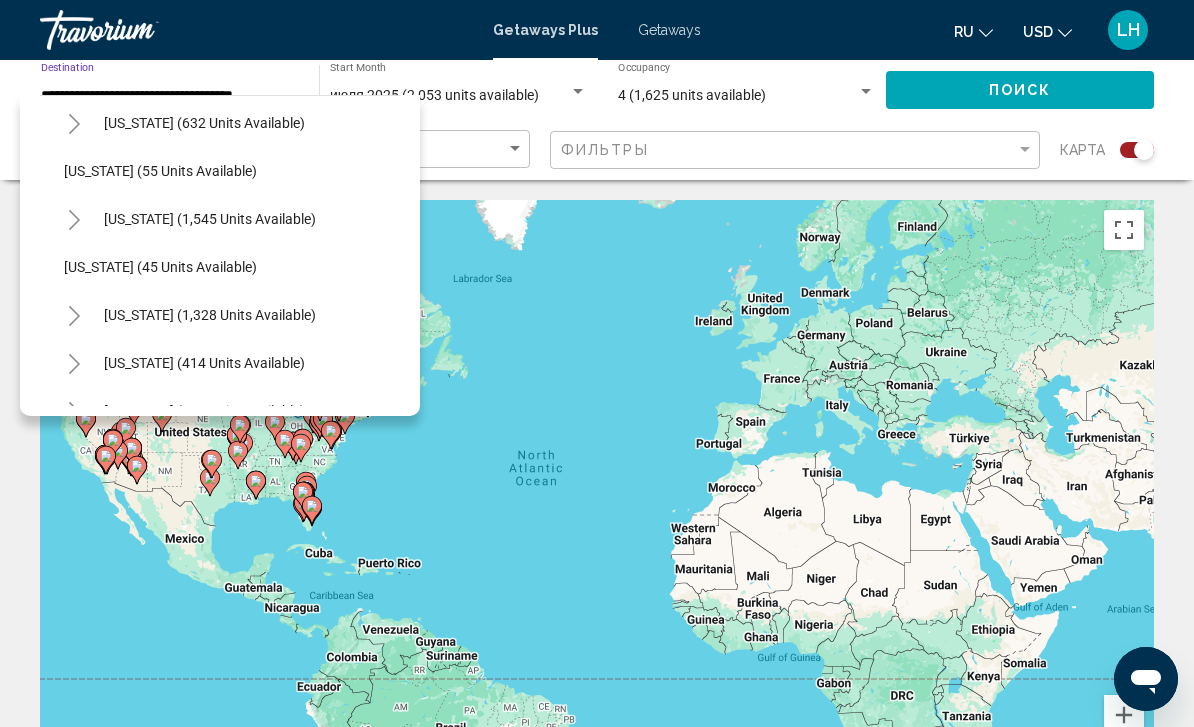 scroll, scrollTop: 1243, scrollLeft: 9, axis: both 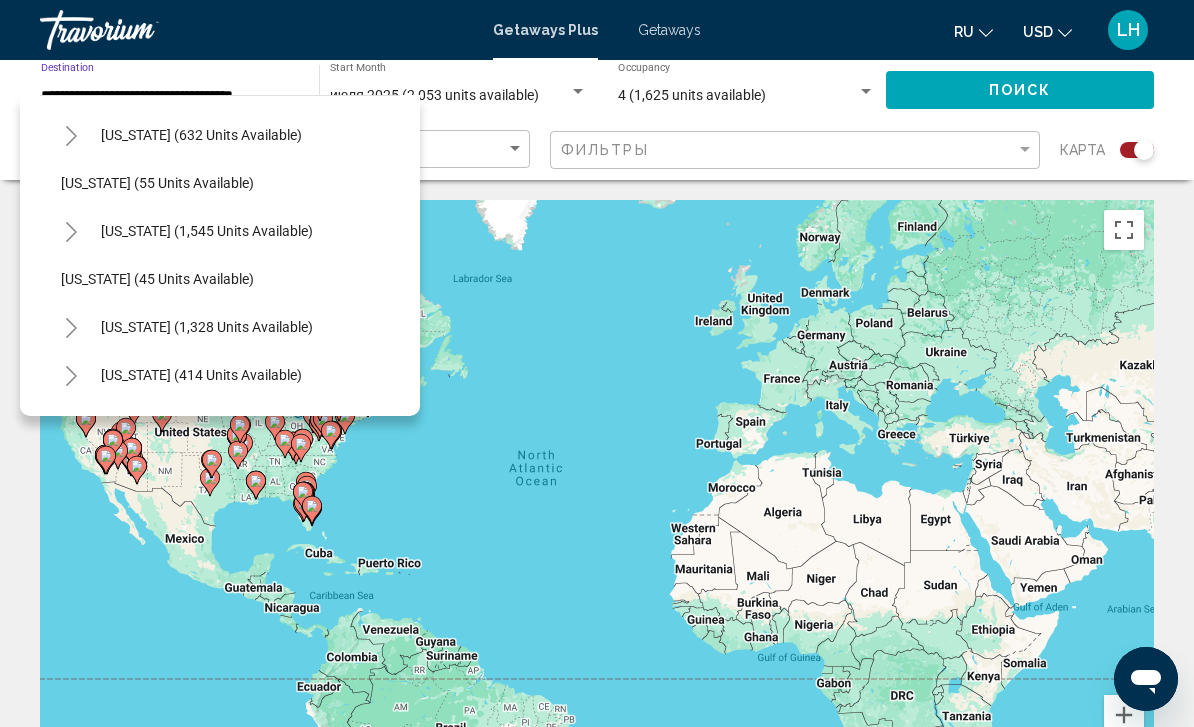 click on "[US_STATE] (1,545 units available)" 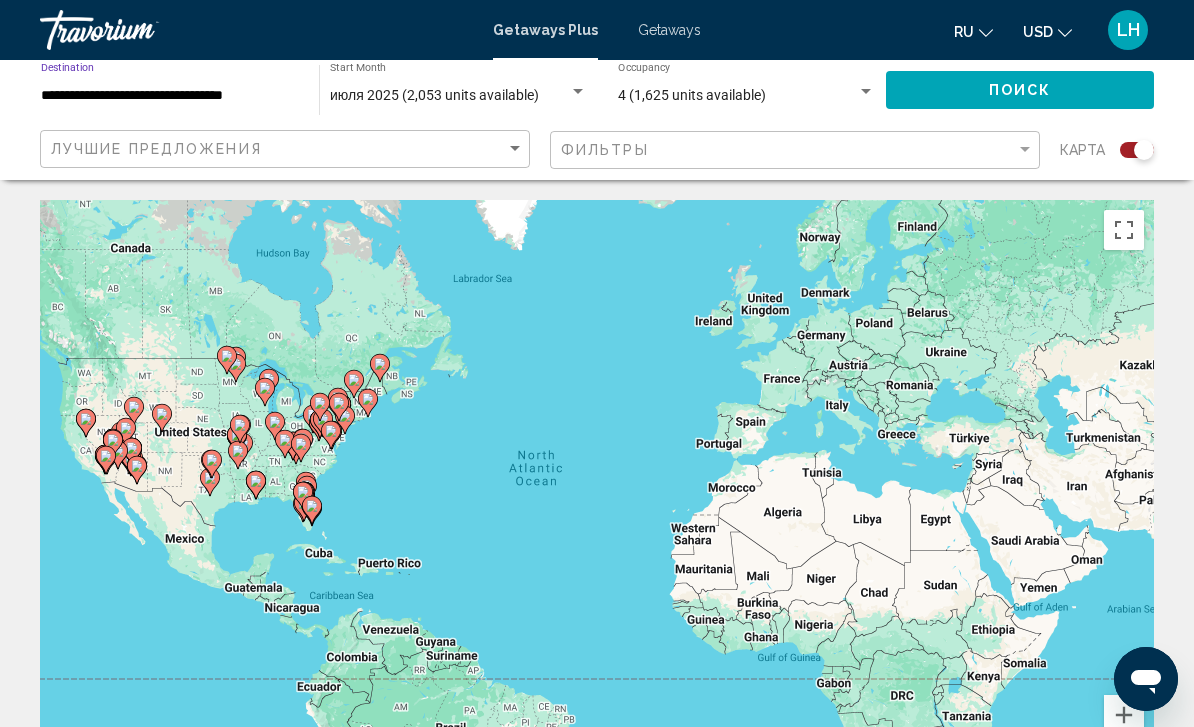 click on "Поиск" 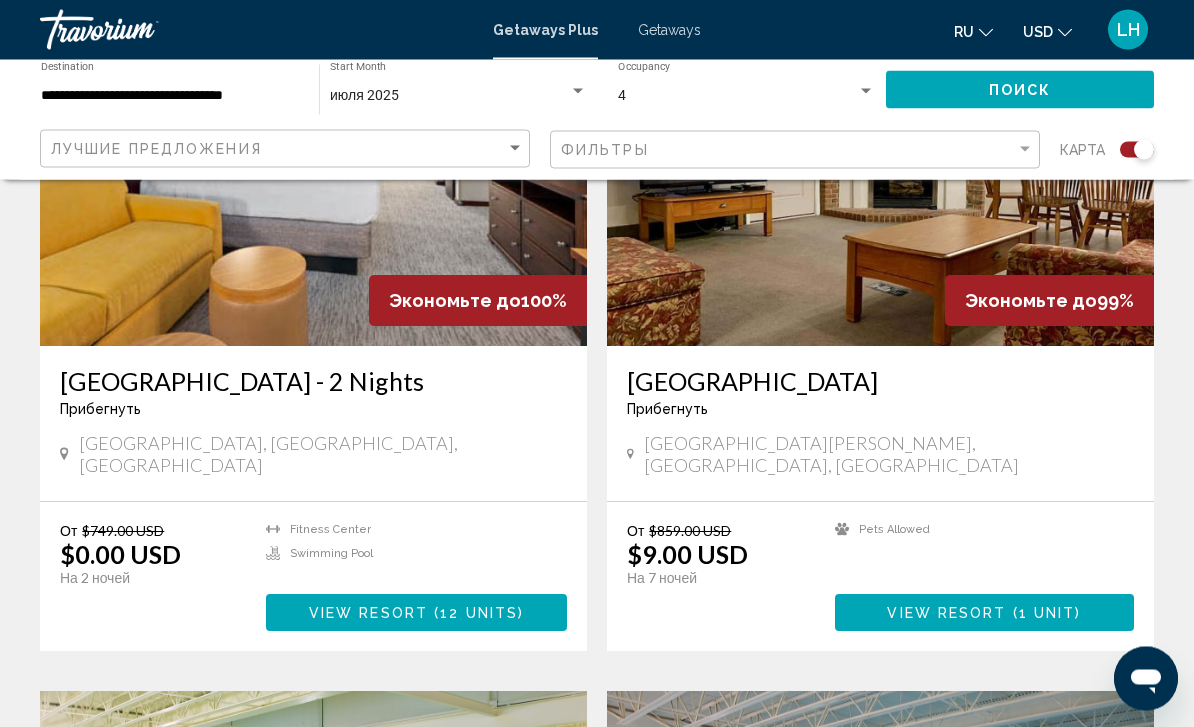 scroll, scrollTop: 864, scrollLeft: 0, axis: vertical 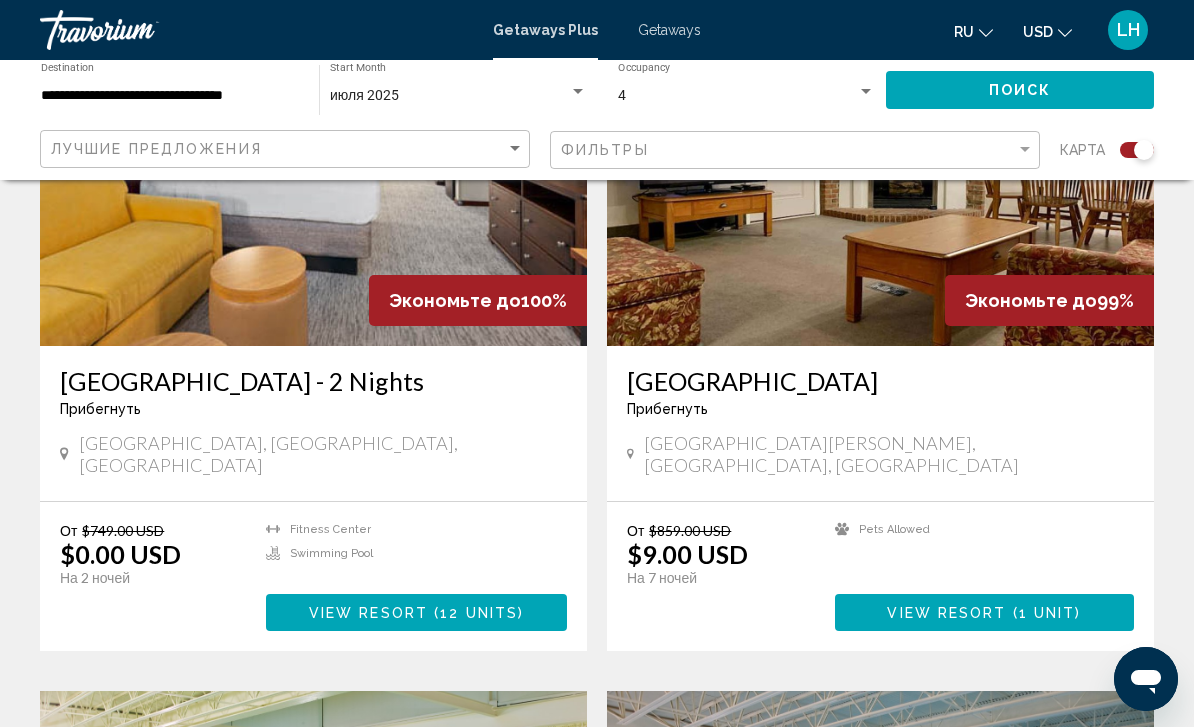 click on "View Resort    ( 12 units )" at bounding box center [416, 612] 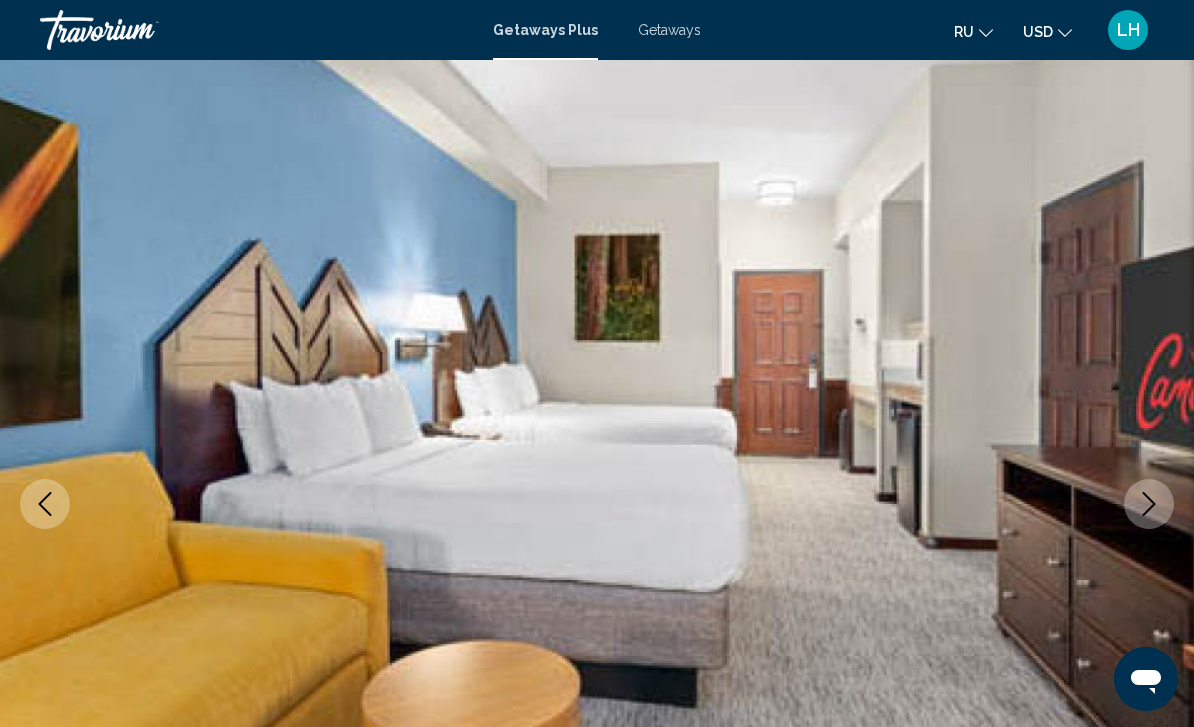 scroll, scrollTop: 0, scrollLeft: 0, axis: both 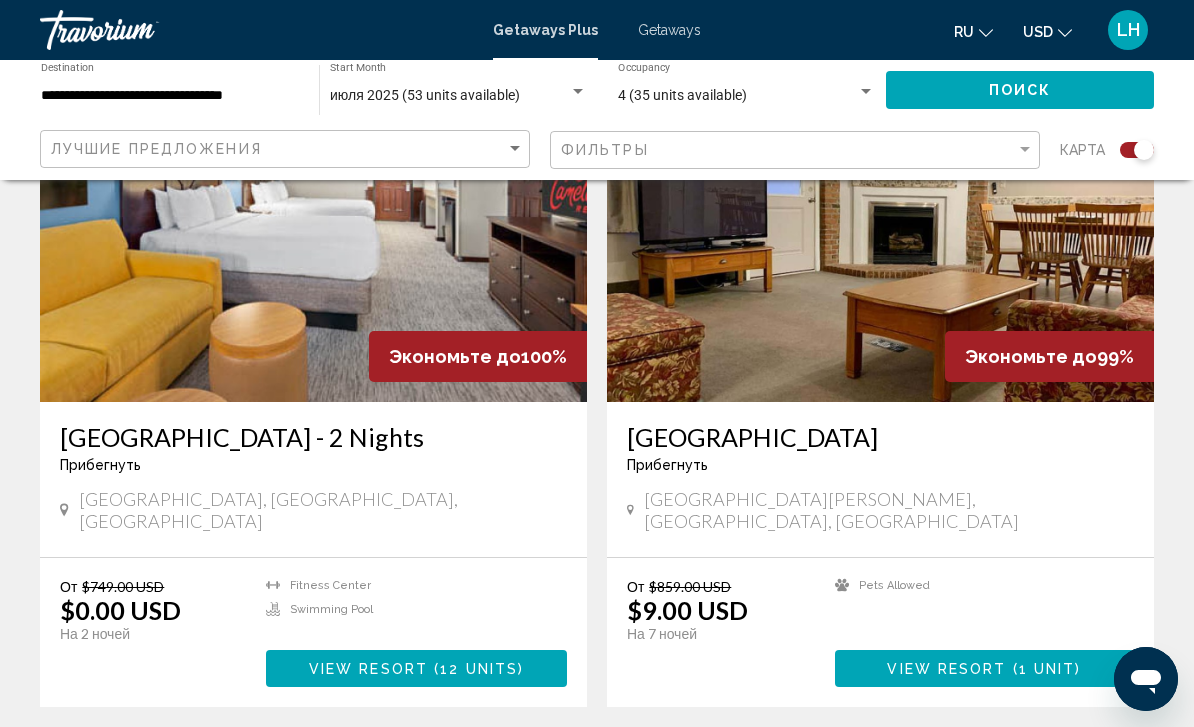 click on "4 (35 units available)" at bounding box center (738, 96) 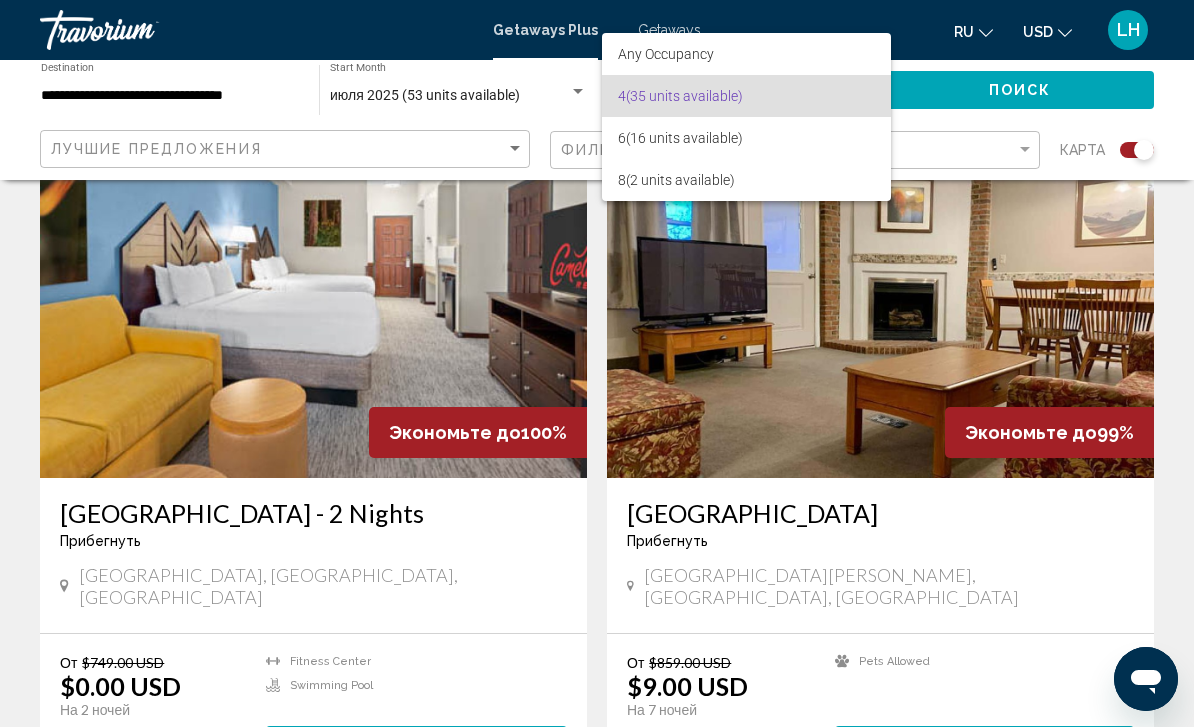 scroll, scrollTop: 730, scrollLeft: 0, axis: vertical 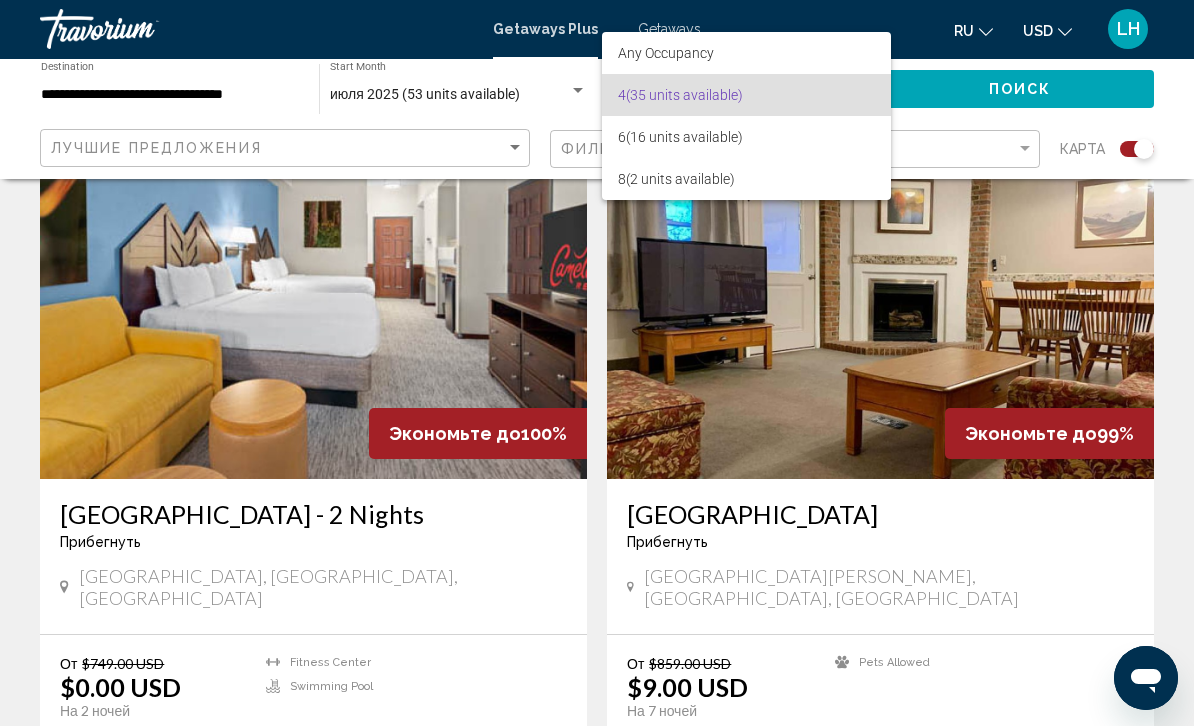 click at bounding box center [597, 363] 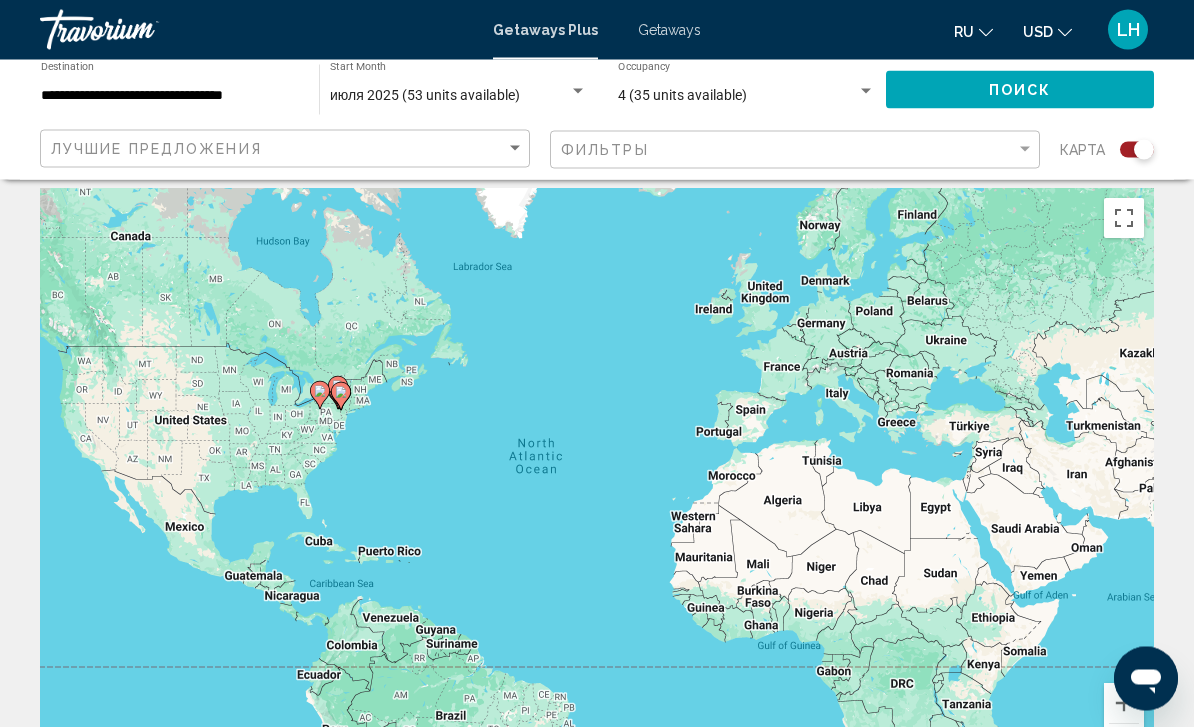 scroll, scrollTop: 9, scrollLeft: 0, axis: vertical 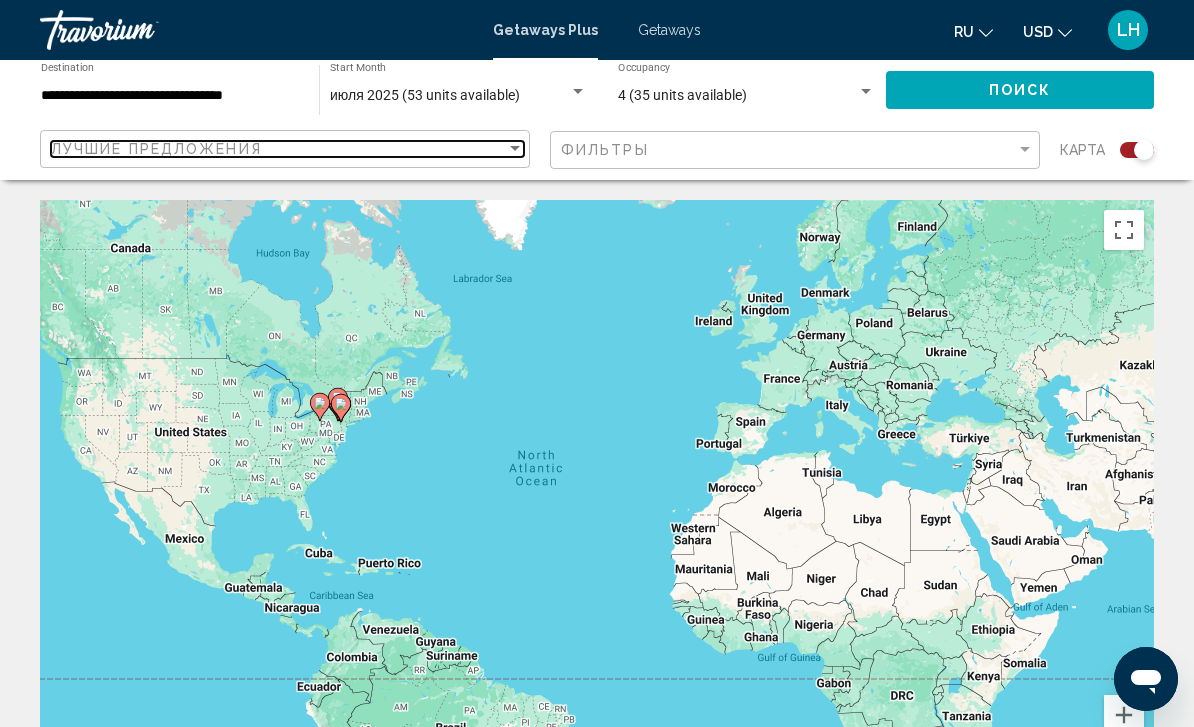click on "Лучшие предложения" at bounding box center (278, 149) 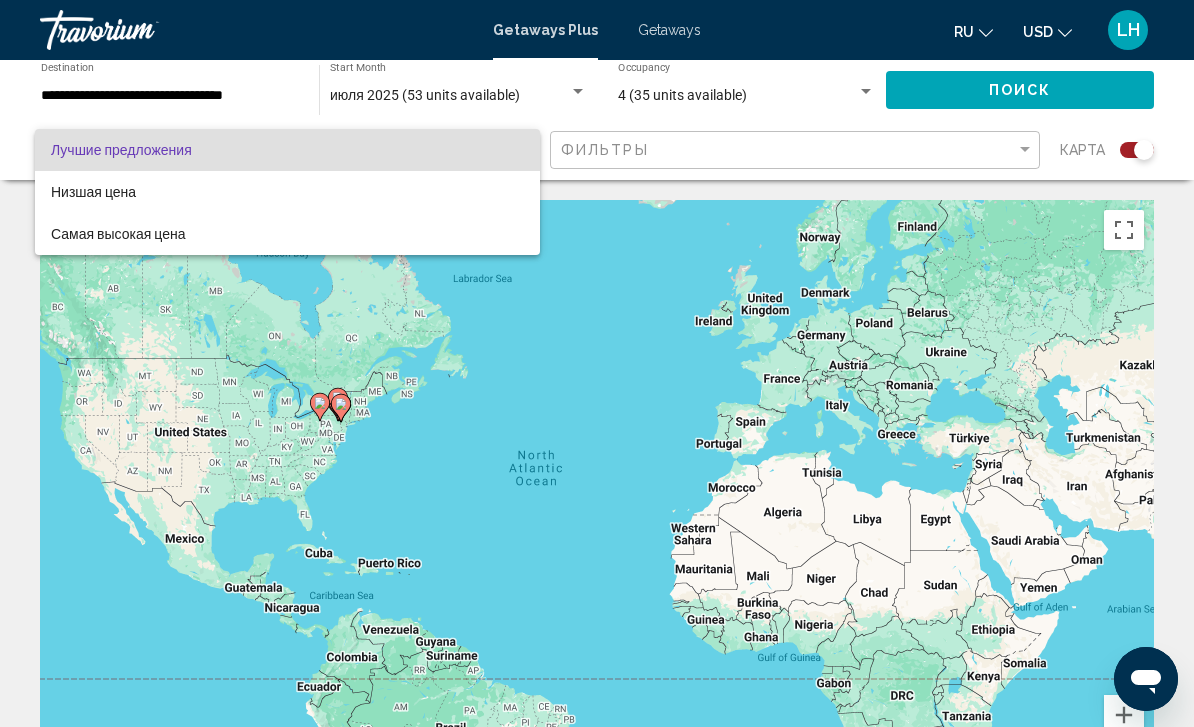 click at bounding box center [597, 363] 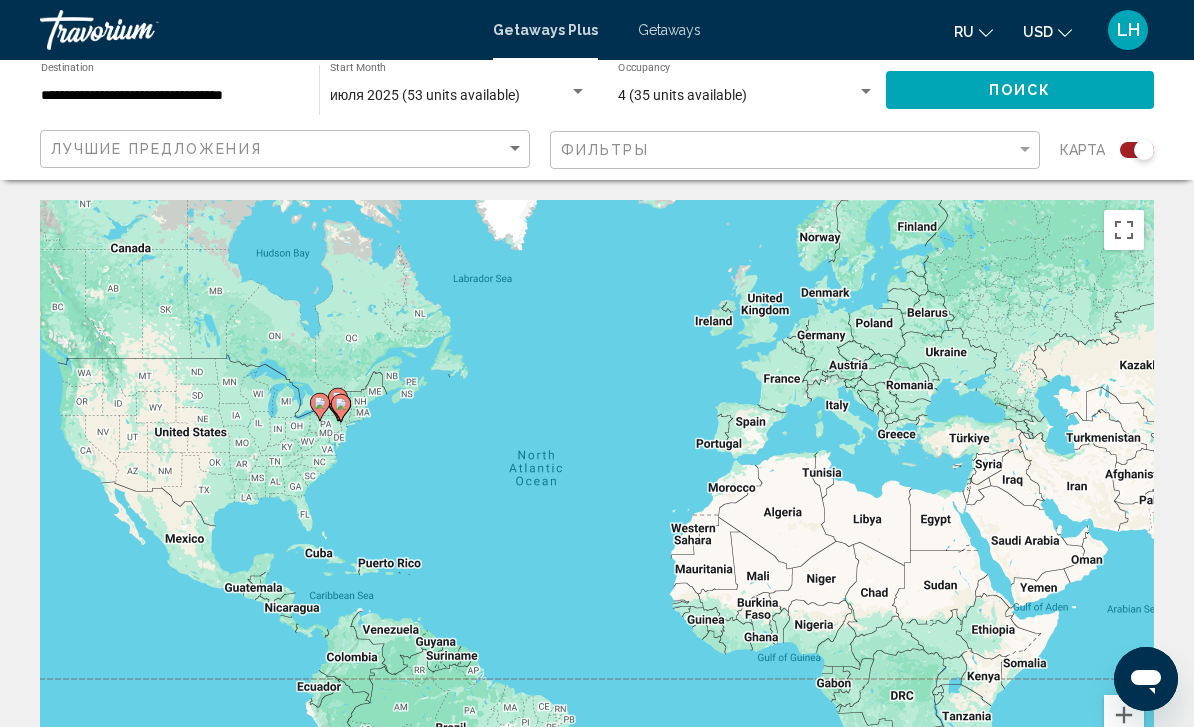 click on "**********" at bounding box center (170, 96) 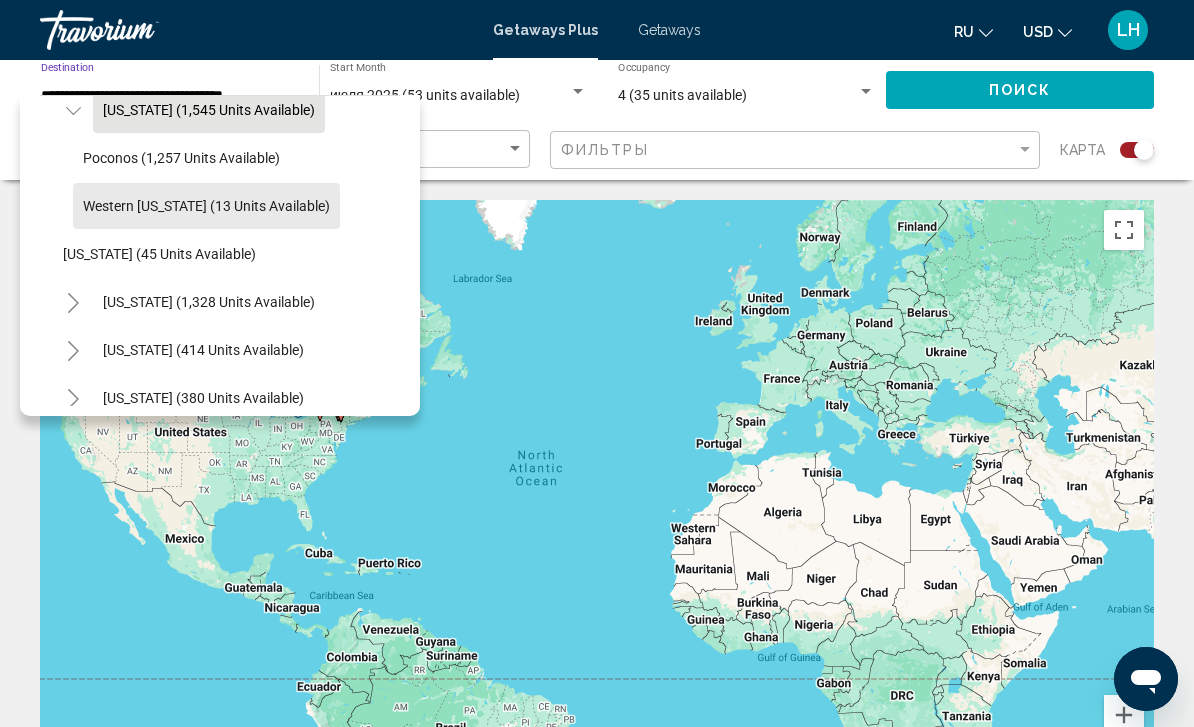 scroll, scrollTop: 1294, scrollLeft: 7, axis: both 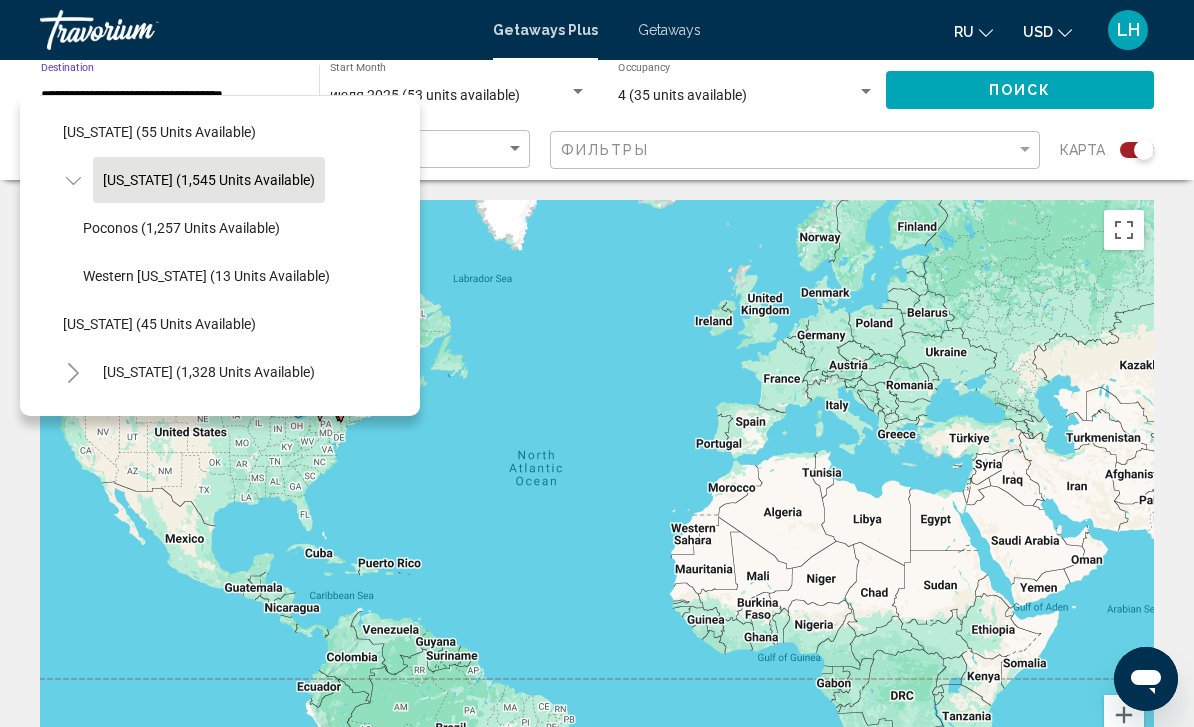 click on "Poconos (1,257 units available)" 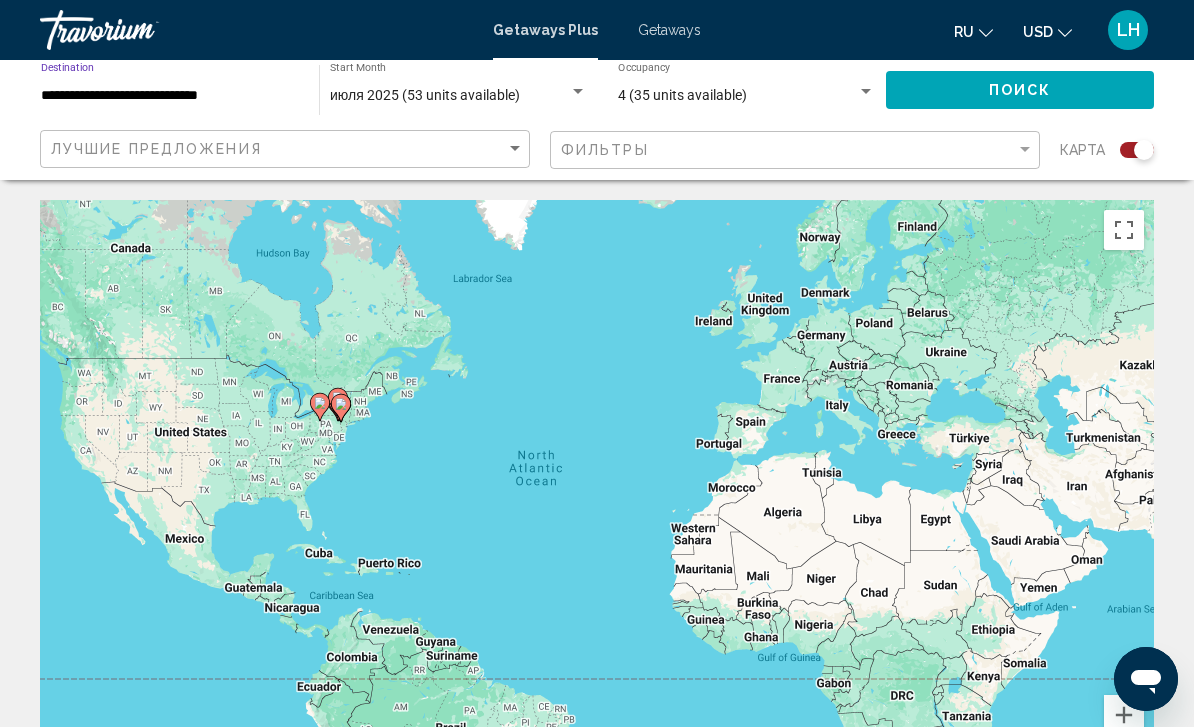 click on "Поиск" 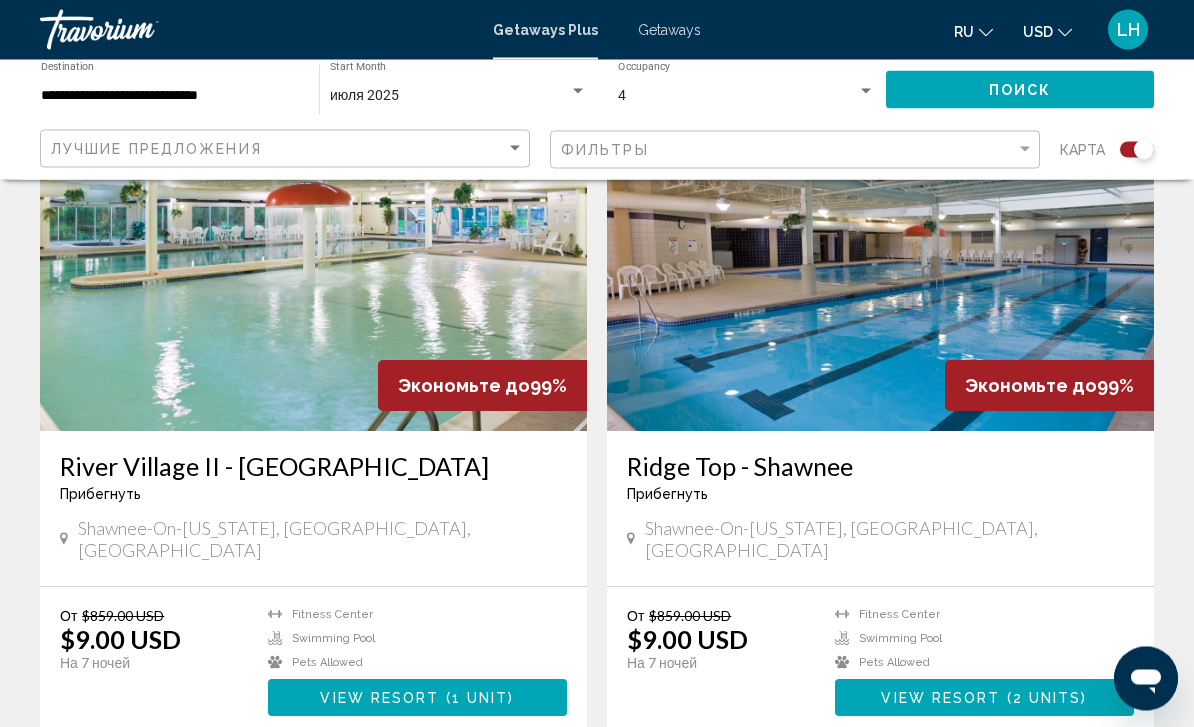 scroll, scrollTop: 724, scrollLeft: 0, axis: vertical 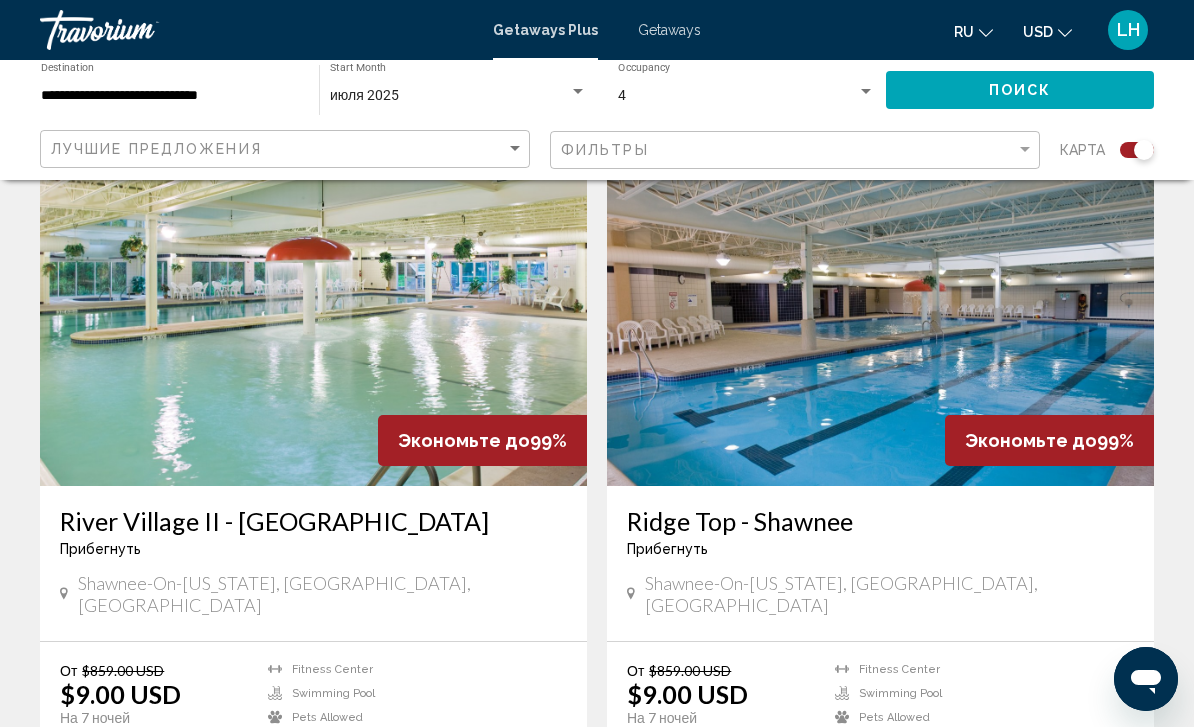 click on "View Resort" at bounding box center [379, 753] 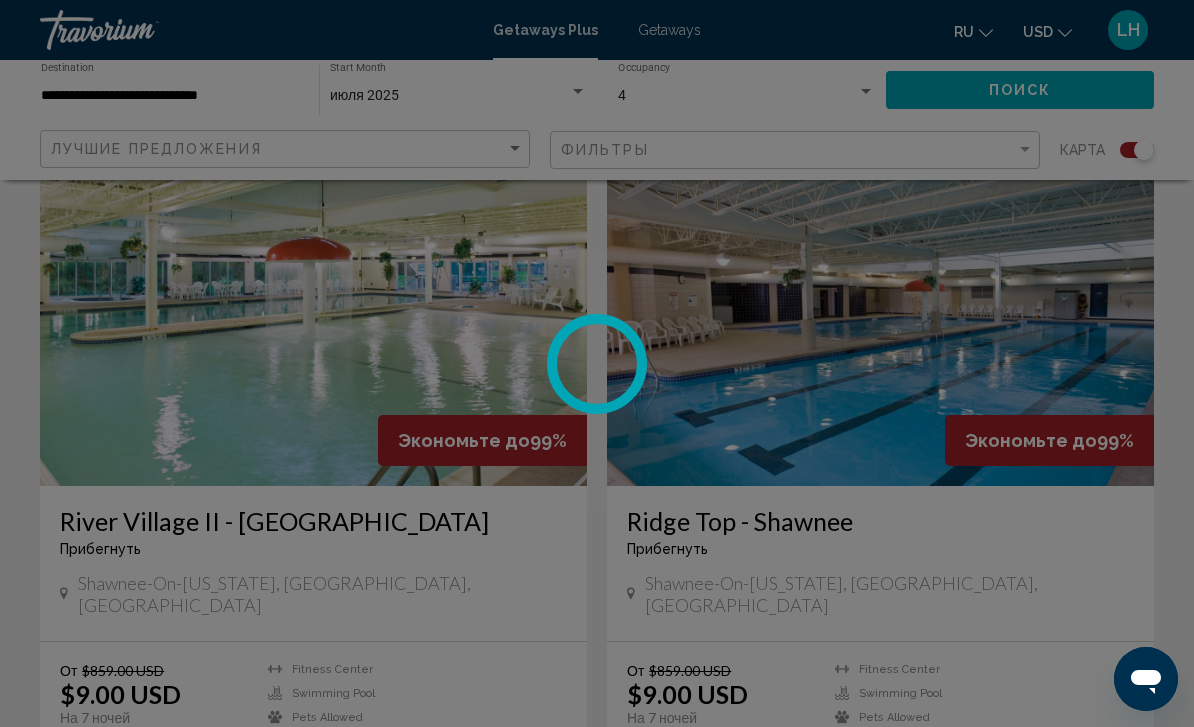 scroll, scrollTop: 0, scrollLeft: 0, axis: both 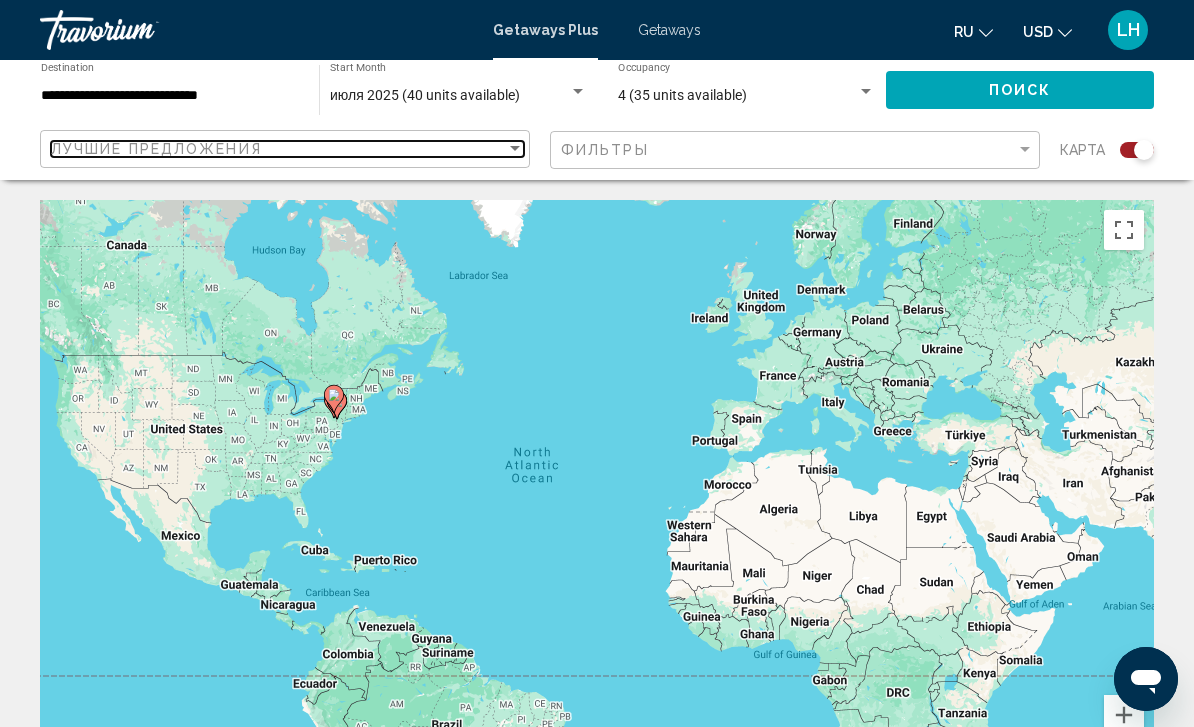 click at bounding box center (515, 149) 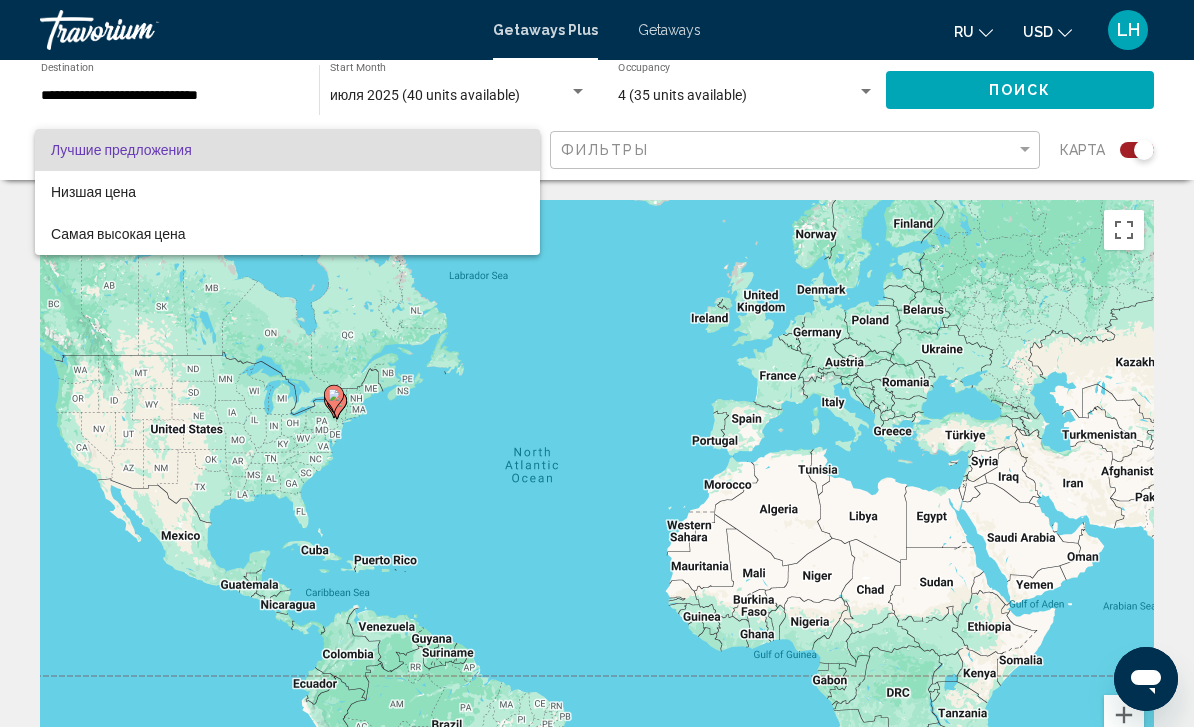 click at bounding box center (597, 363) 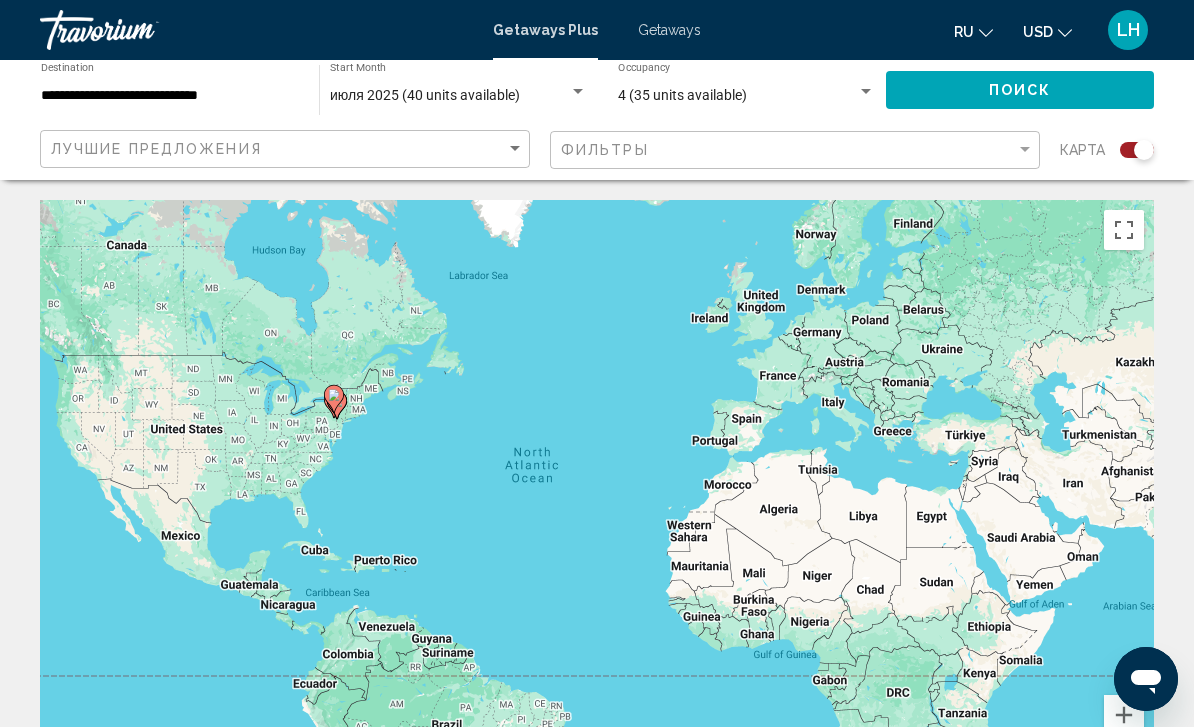 click on "**********" at bounding box center [170, 96] 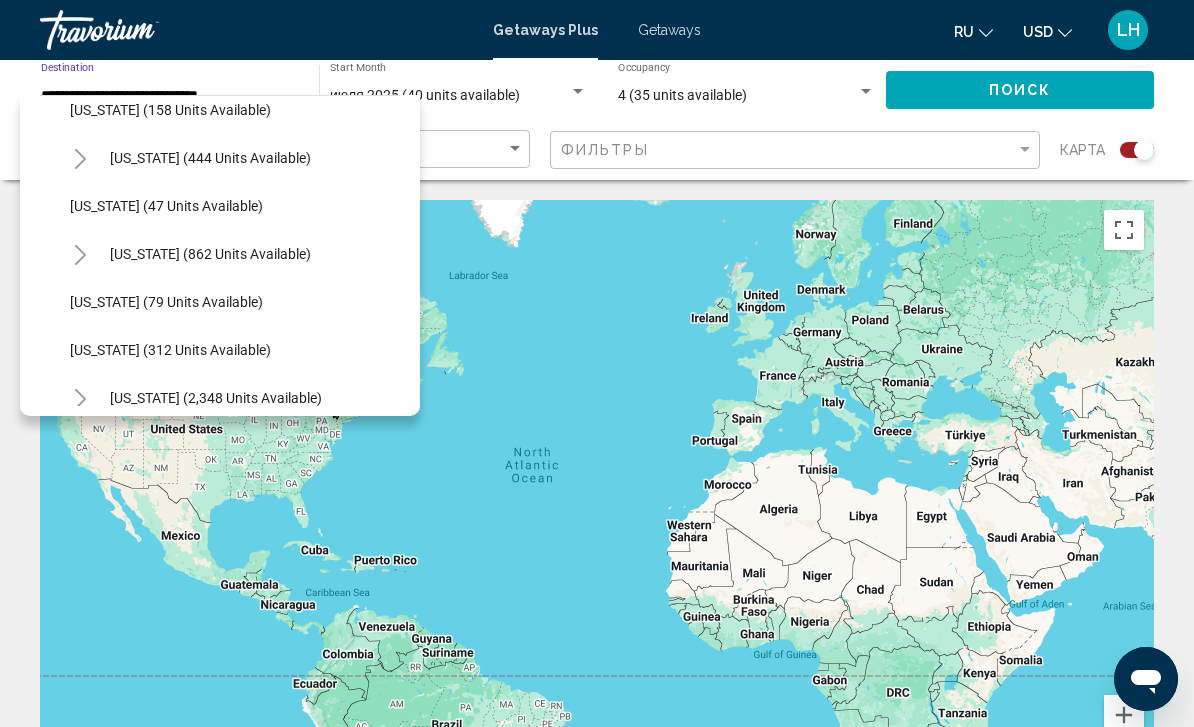 scroll, scrollTop: 645, scrollLeft: 0, axis: vertical 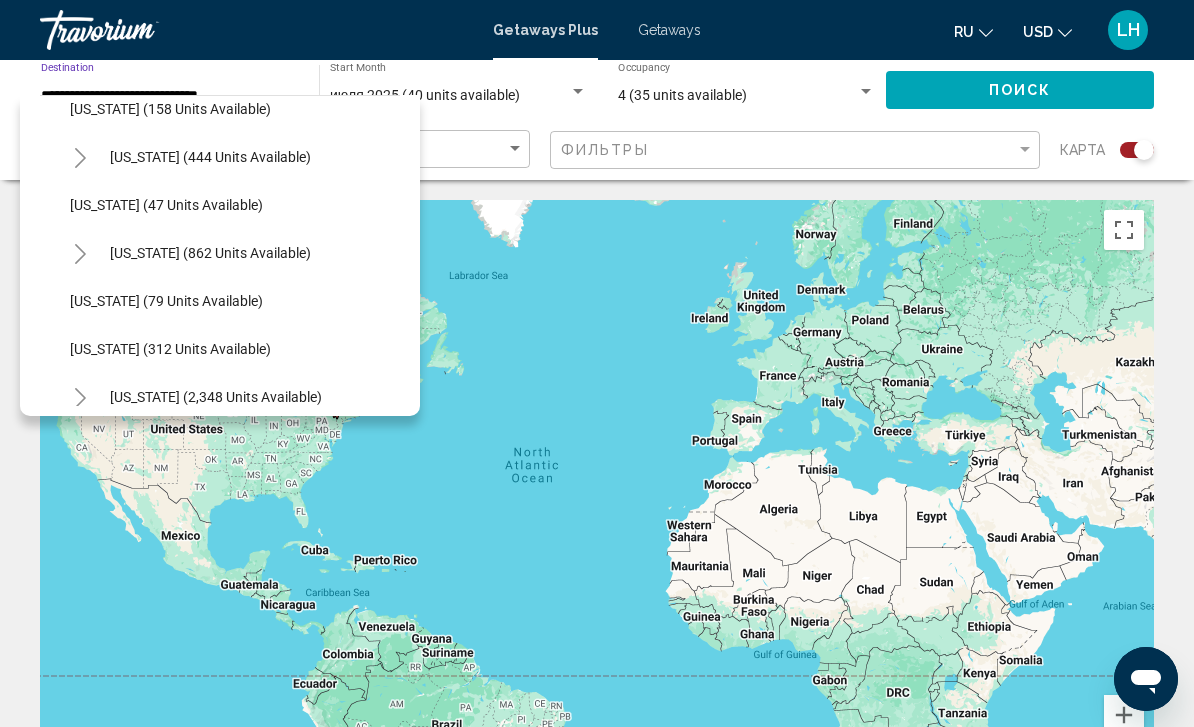 click on "июля 2025 (40 units available) Start Month All Start Months" 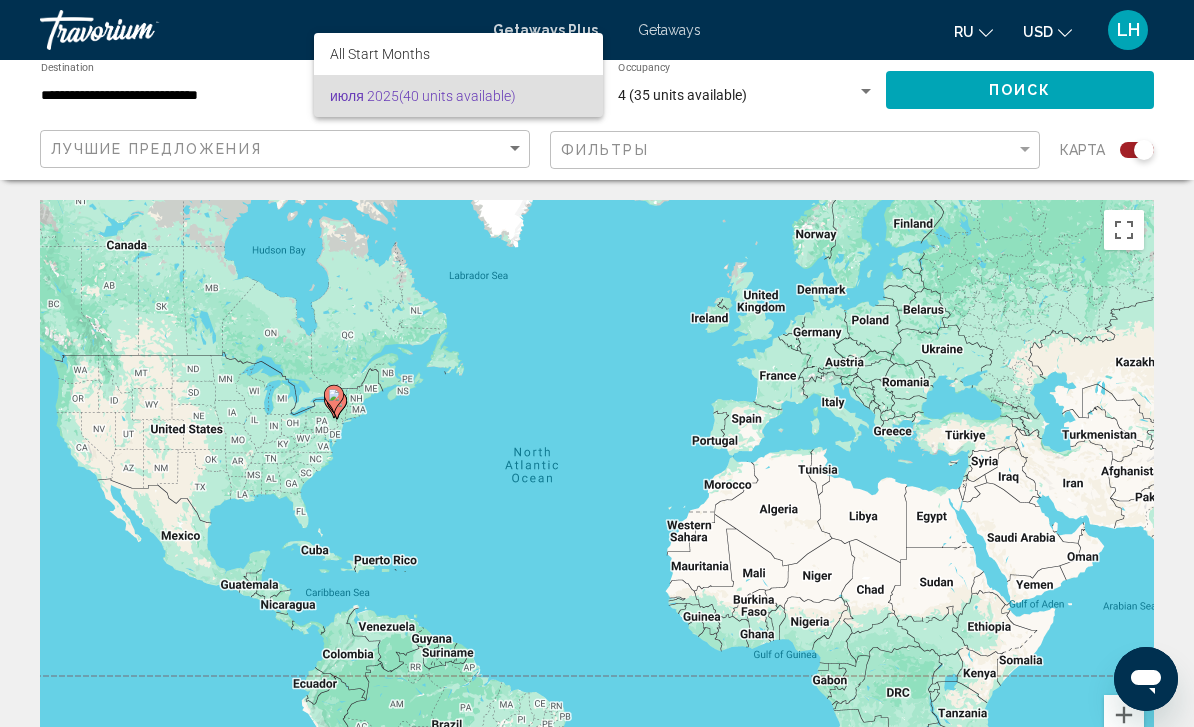 click at bounding box center [597, 363] 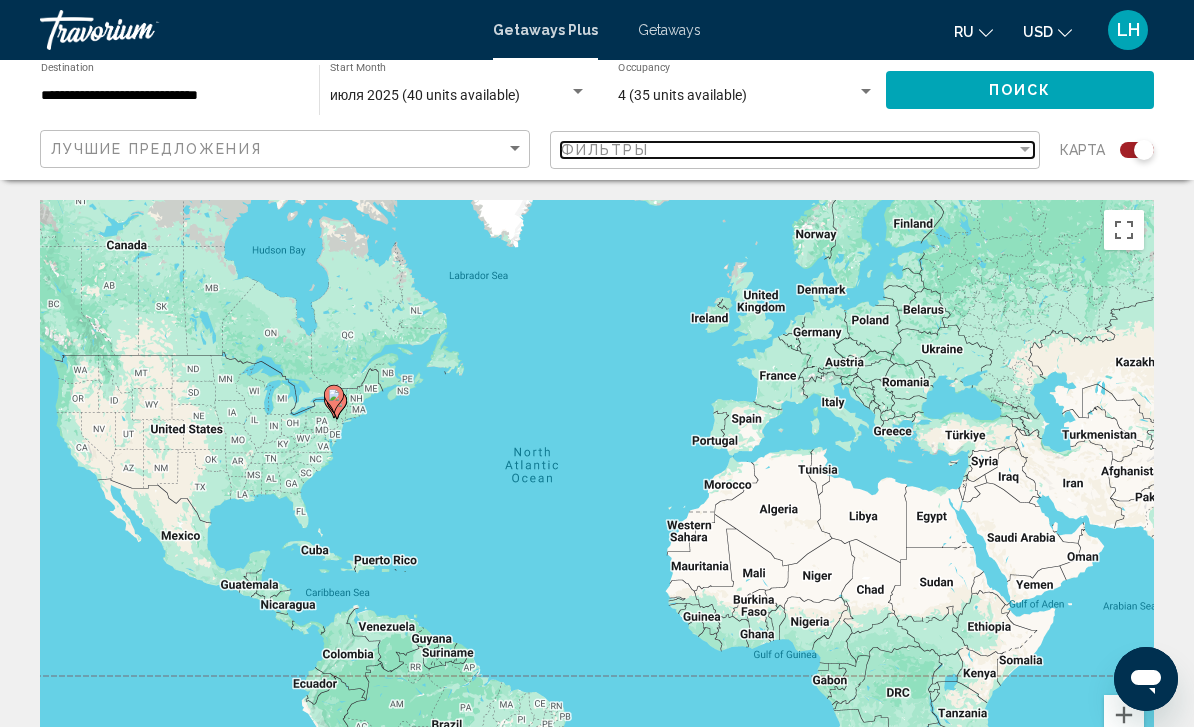 click on "Фильтры" at bounding box center [605, 150] 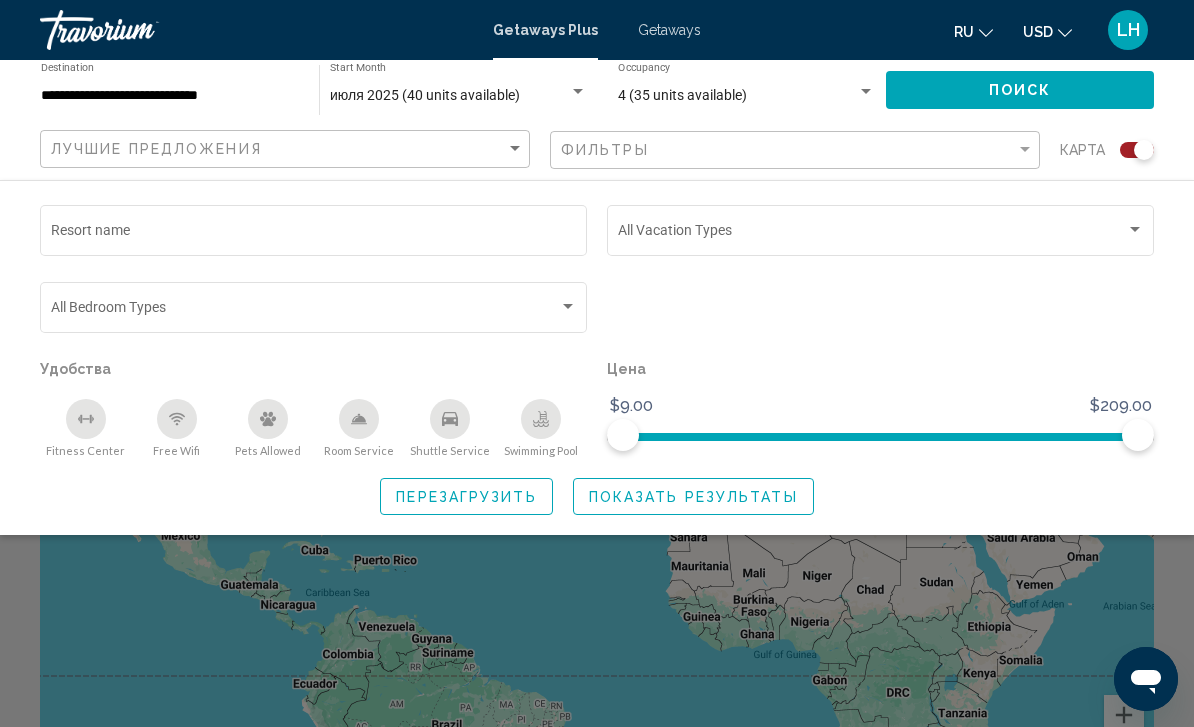 click on "Resort name" at bounding box center [314, 234] 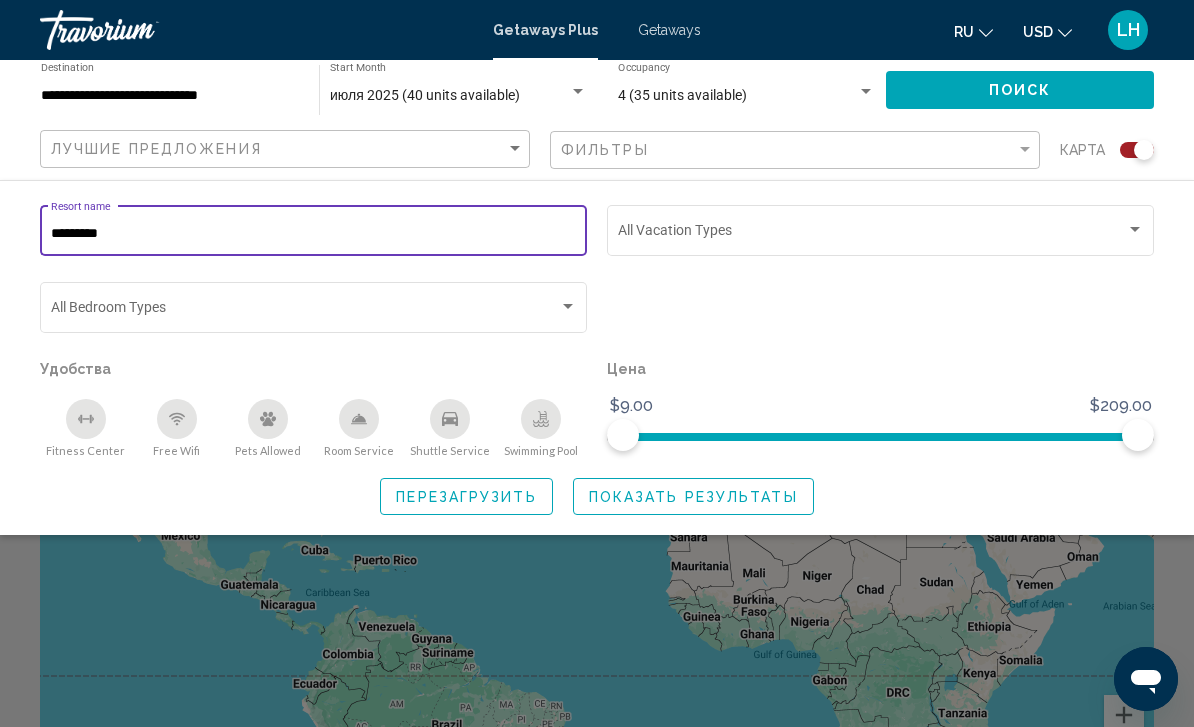type on "*********" 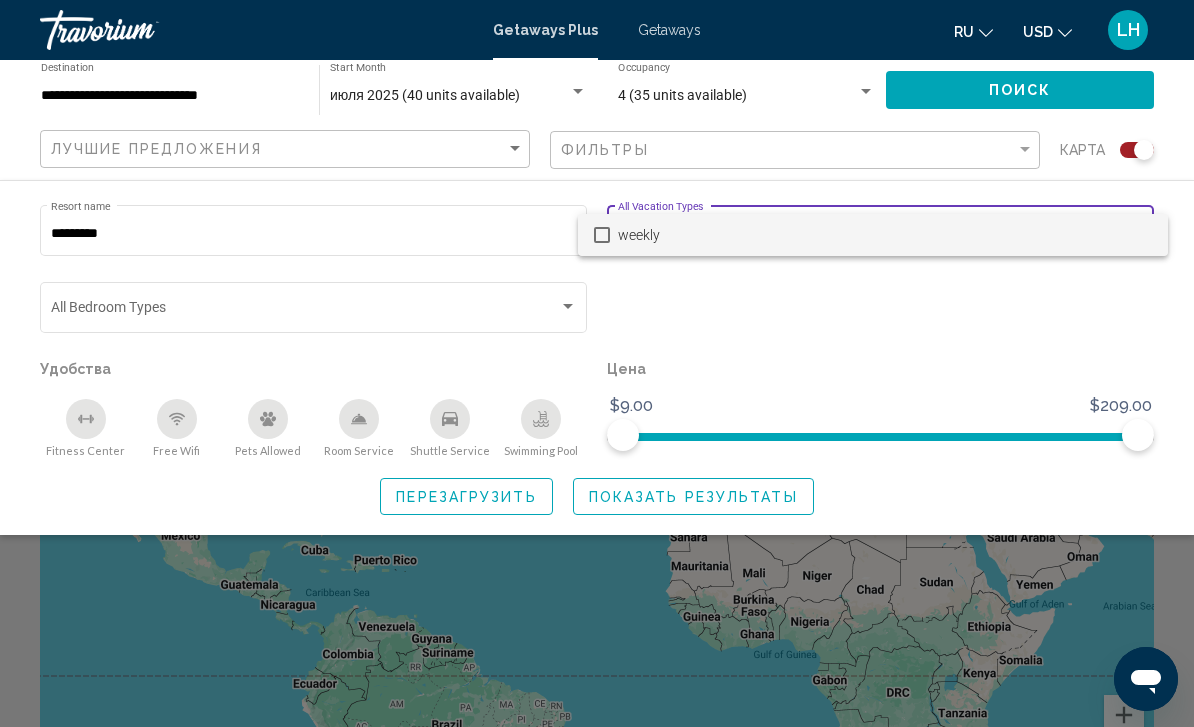 click at bounding box center (597, 363) 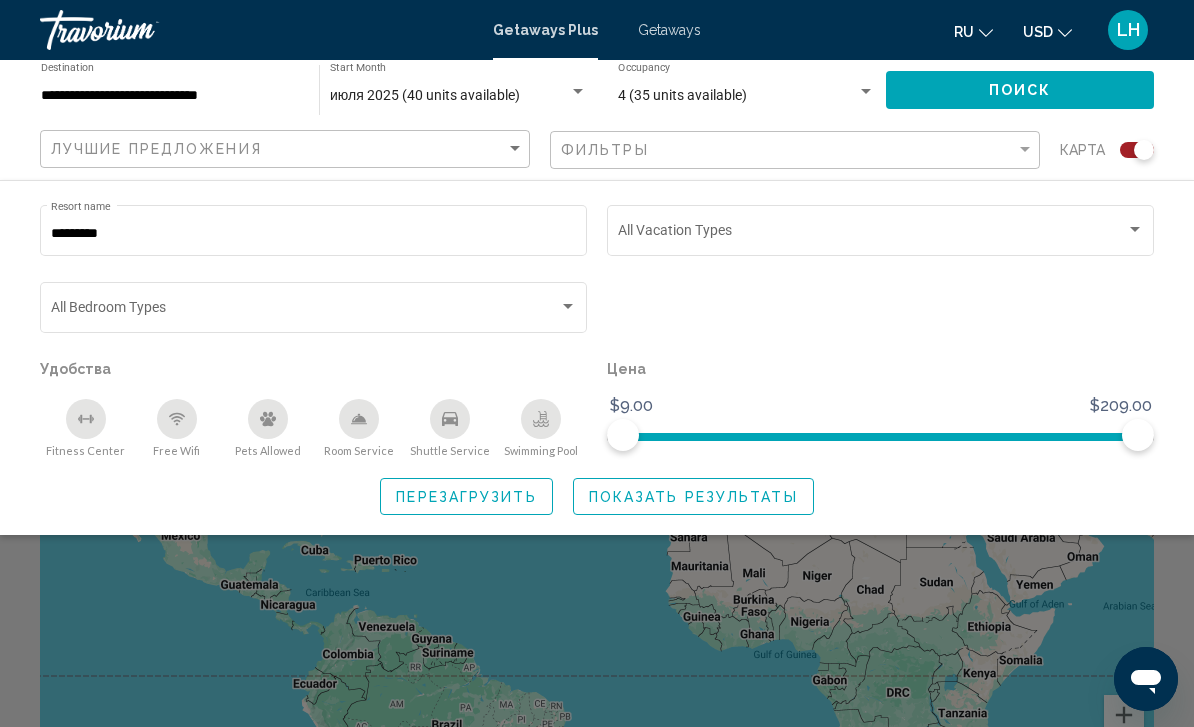 click at bounding box center [305, 311] 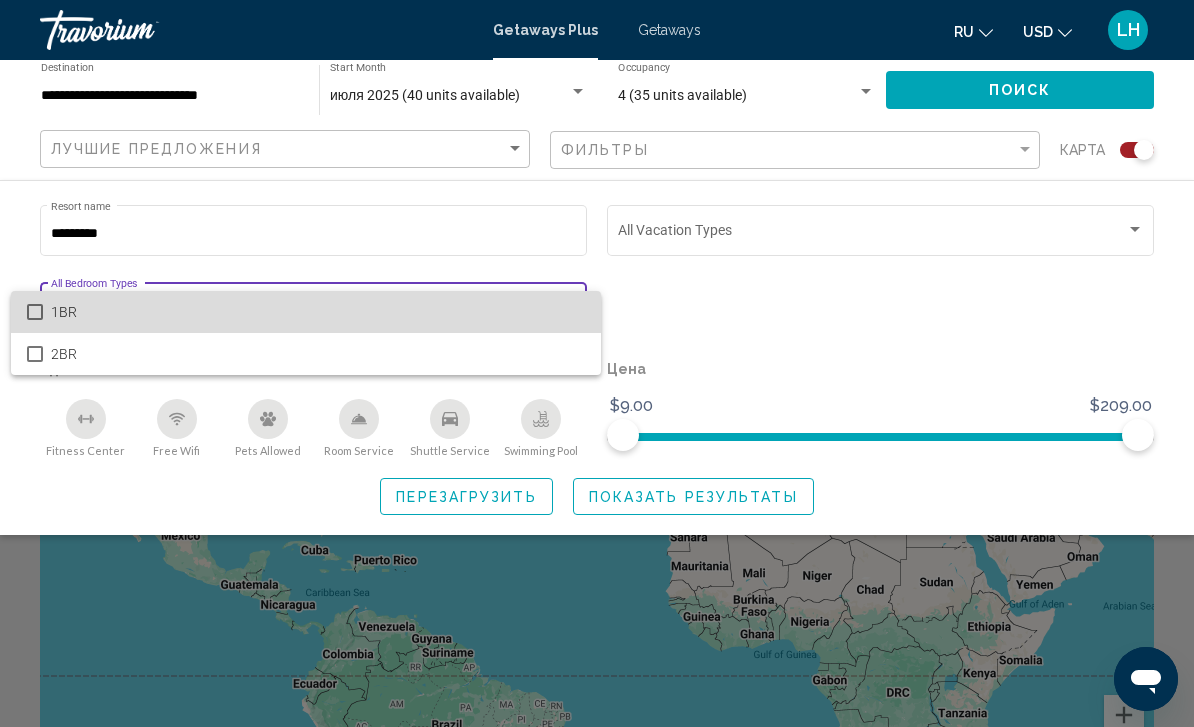 click on "1BR" at bounding box center [318, 312] 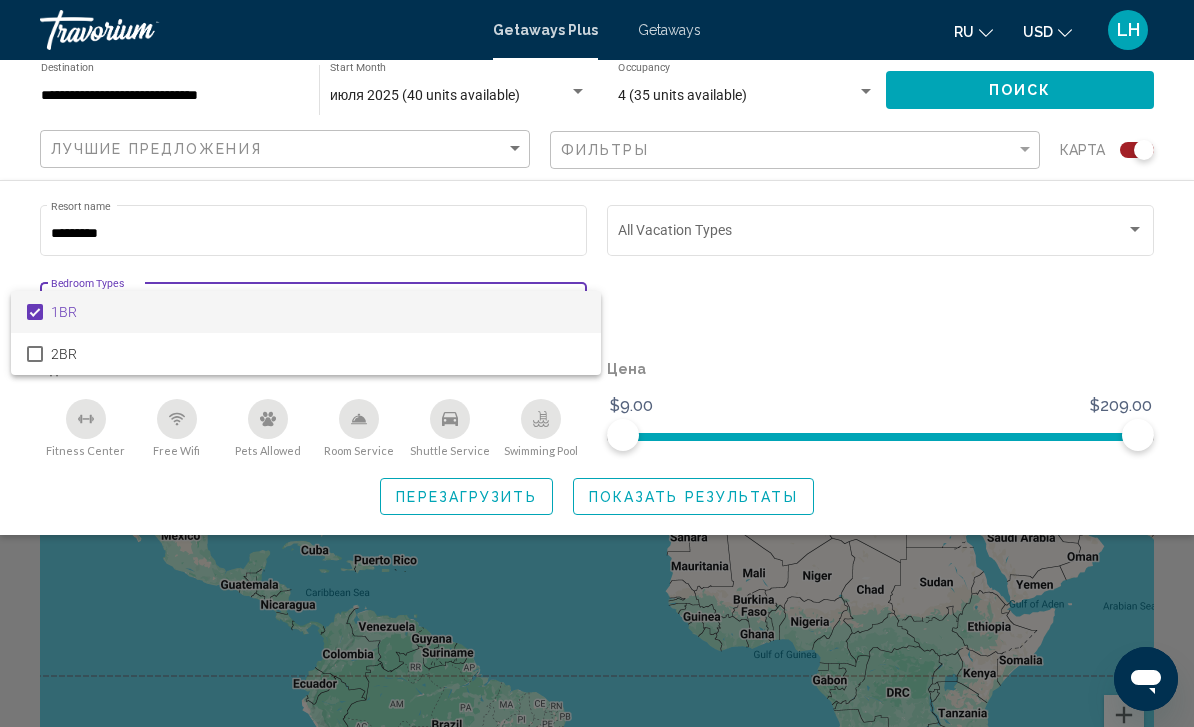 click at bounding box center (597, 363) 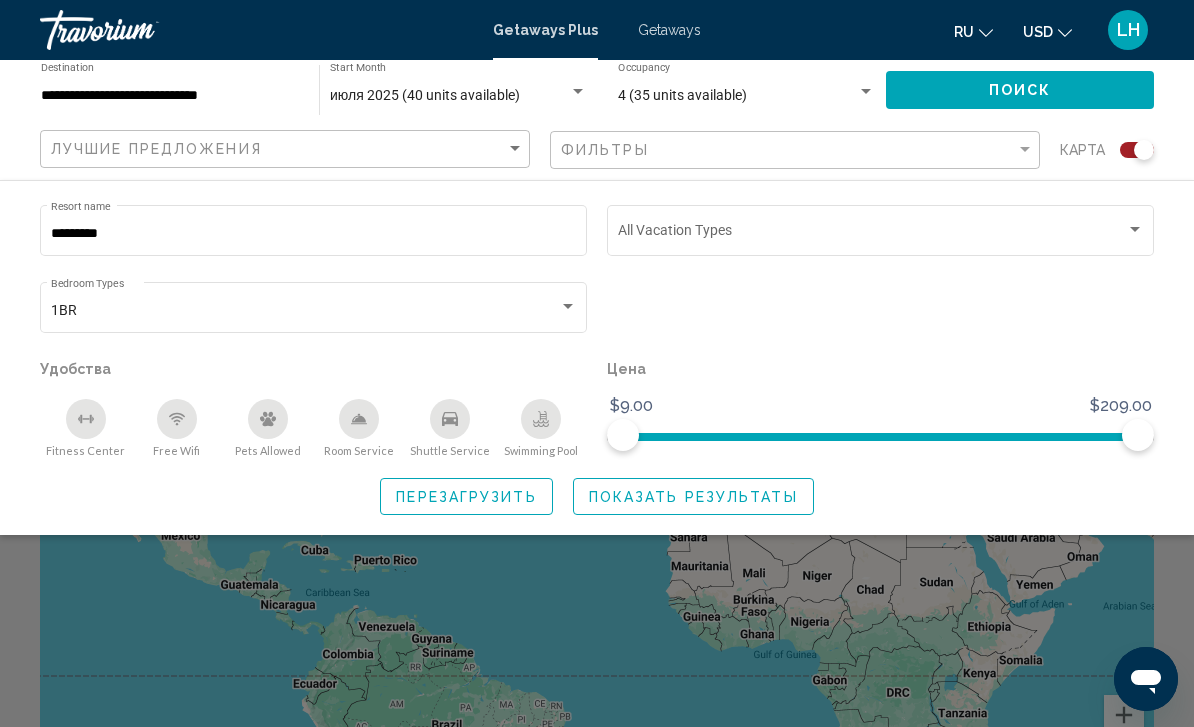 click on "Показать результаты" 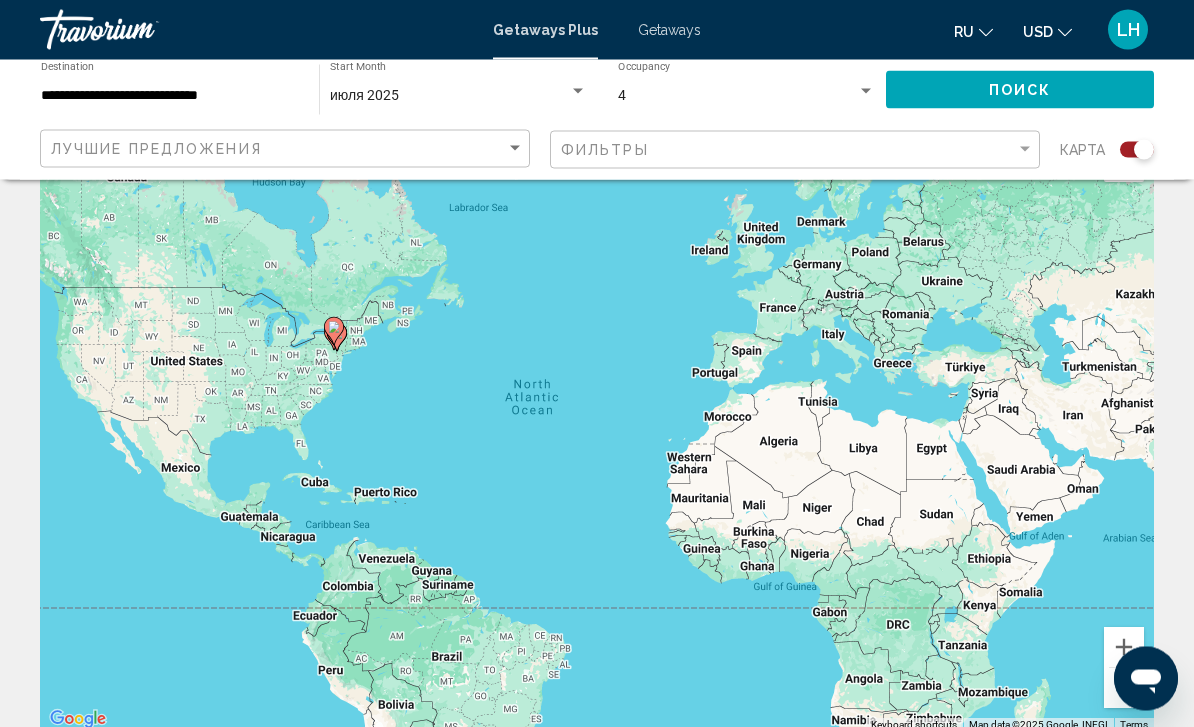 scroll, scrollTop: 0, scrollLeft: 0, axis: both 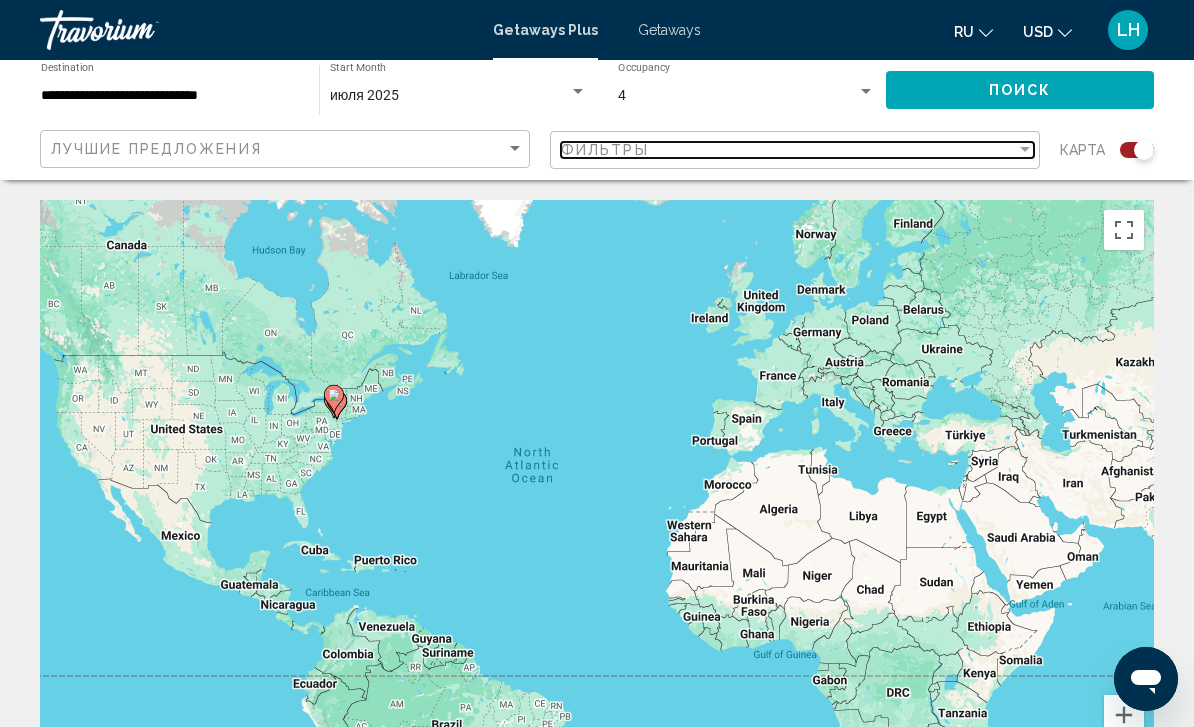 click at bounding box center [1025, 150] 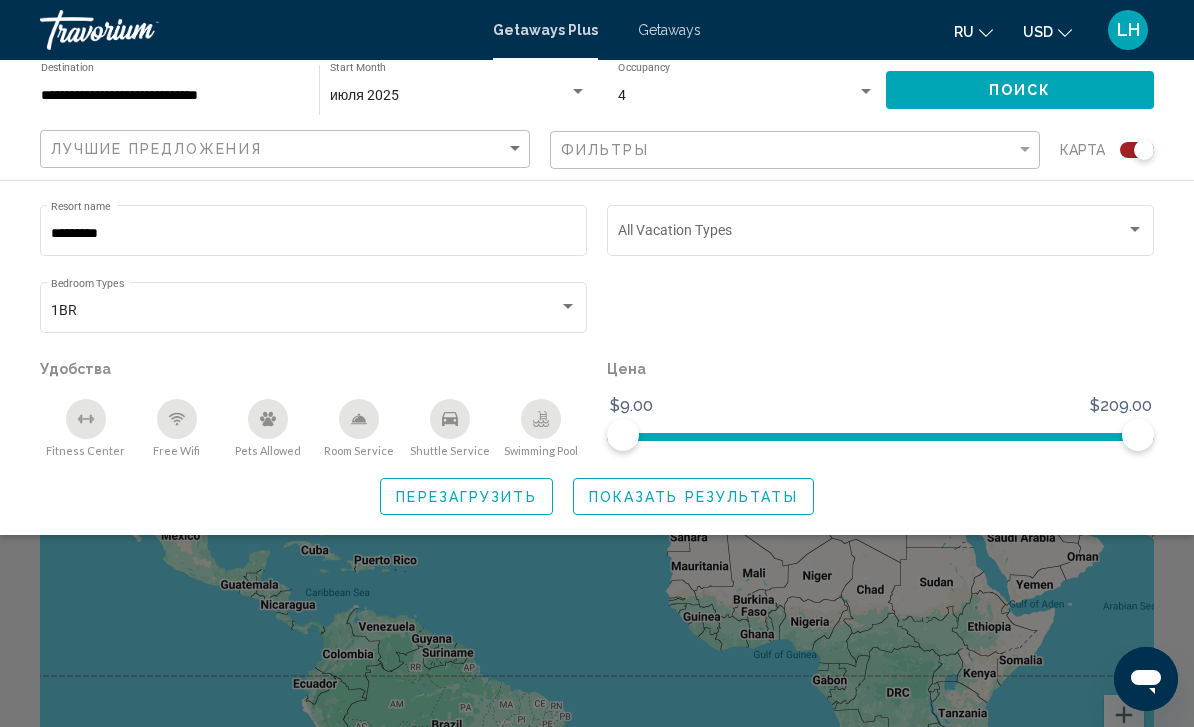 click at bounding box center (872, 234) 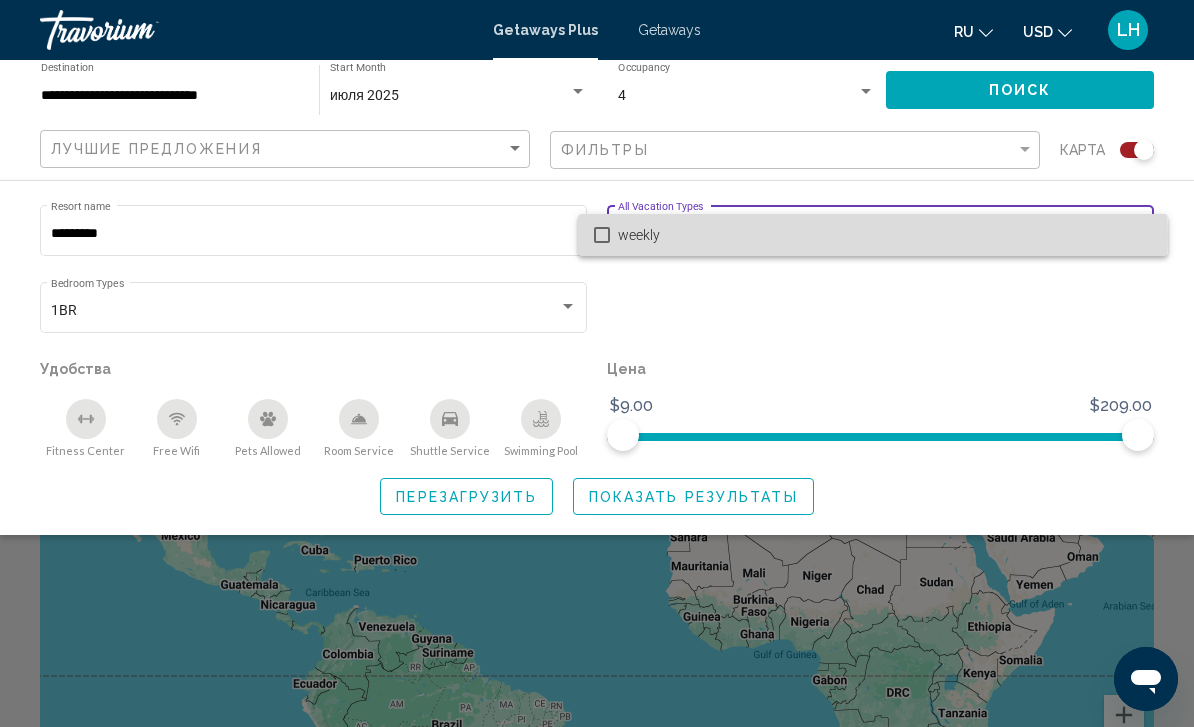 click at bounding box center (602, 235) 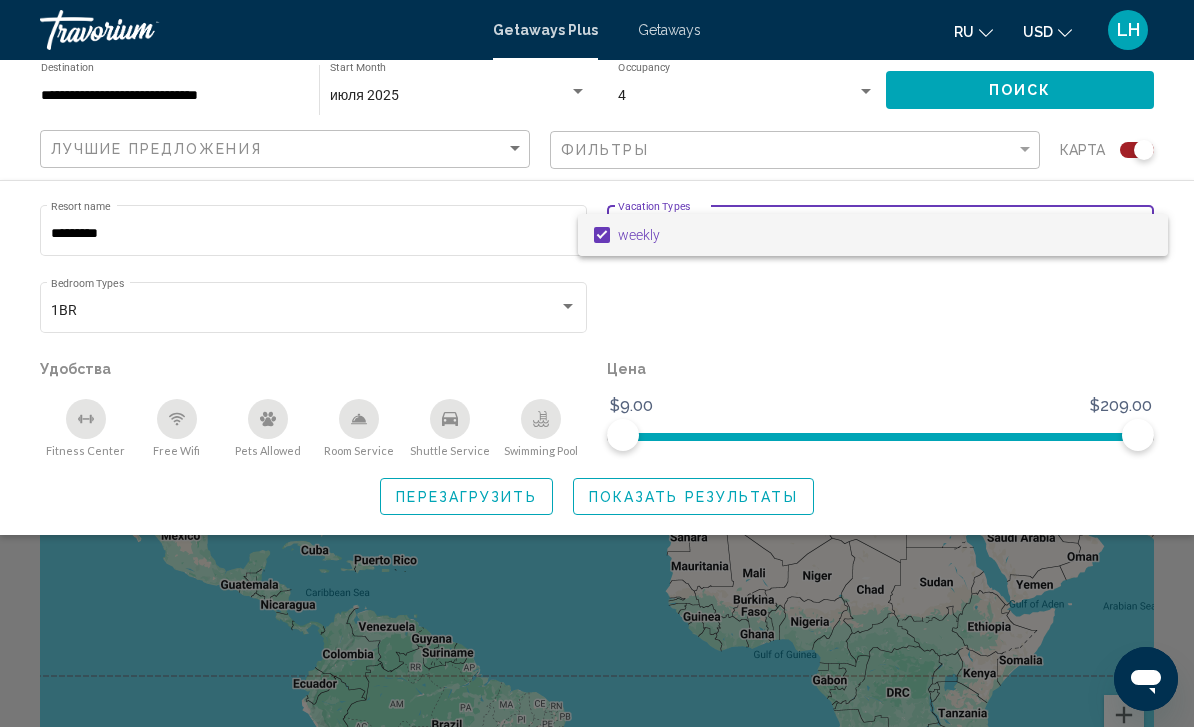 click at bounding box center (597, 363) 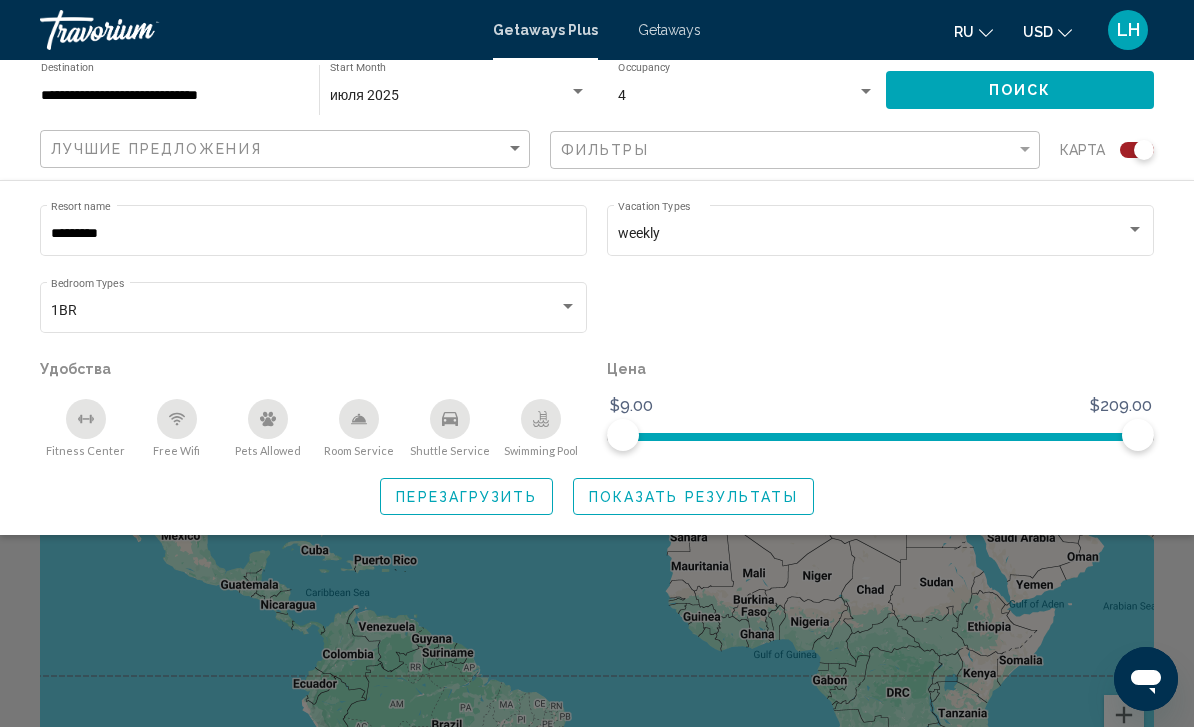 click on "Показать результаты" 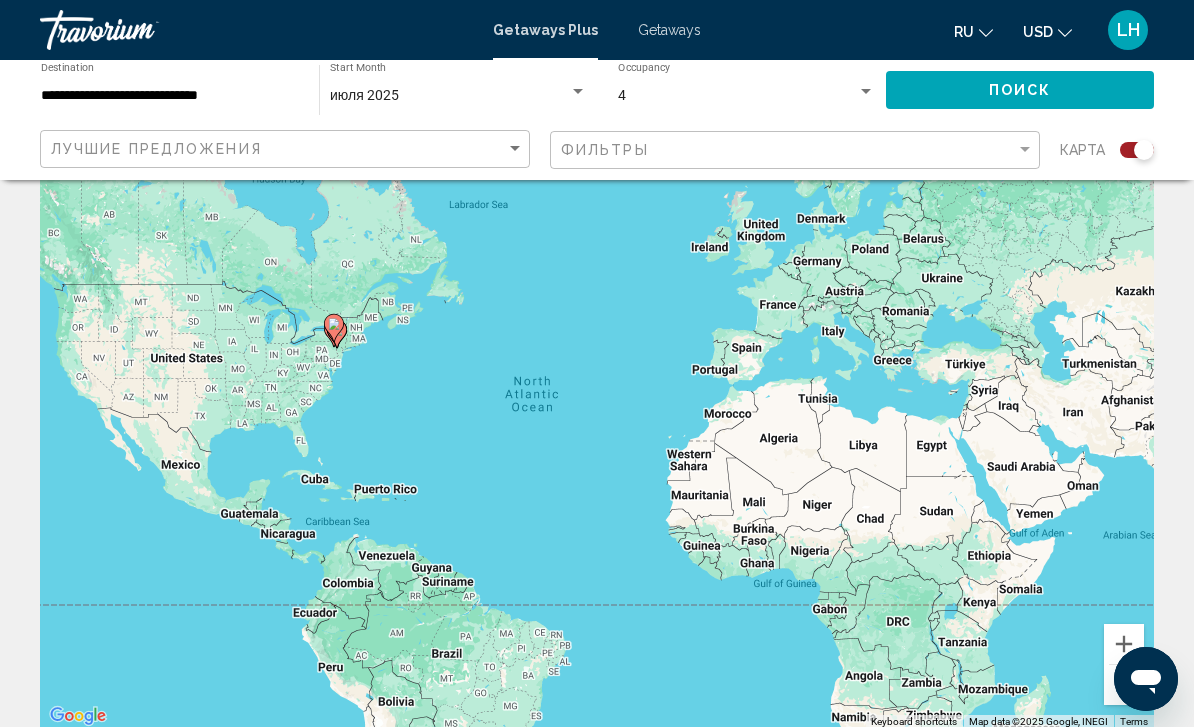 scroll, scrollTop: 0, scrollLeft: 0, axis: both 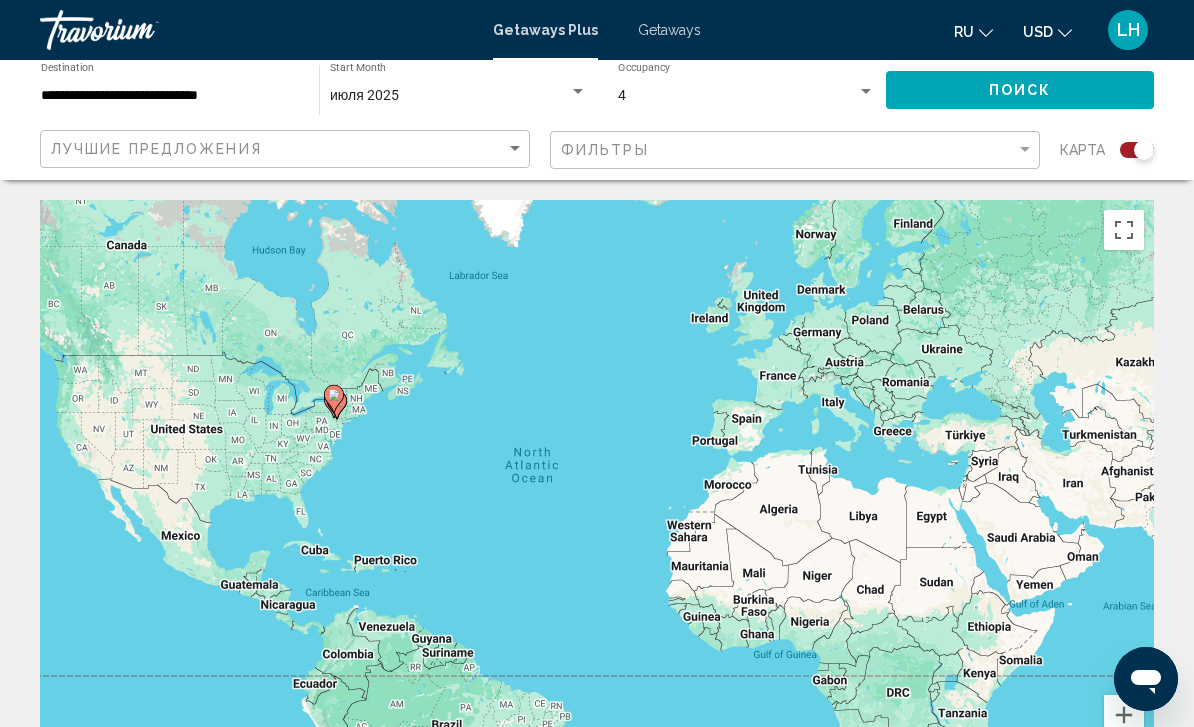 click on "**********" at bounding box center [170, 96] 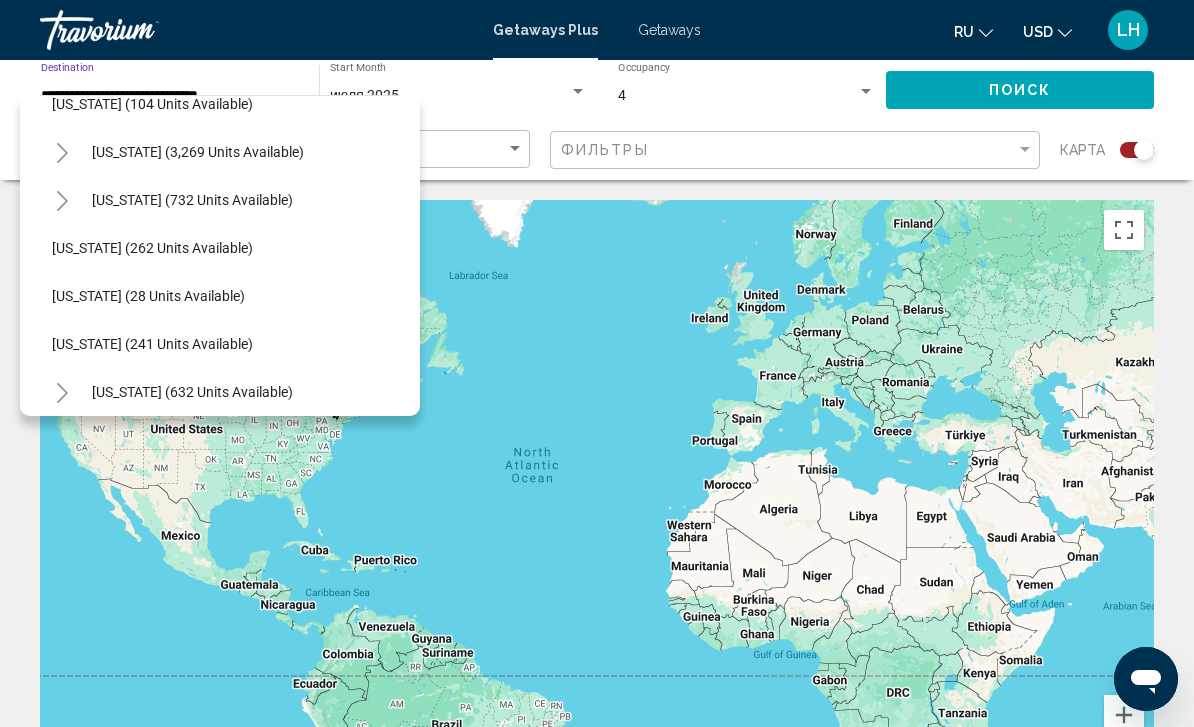 scroll, scrollTop: 984, scrollLeft: 18, axis: both 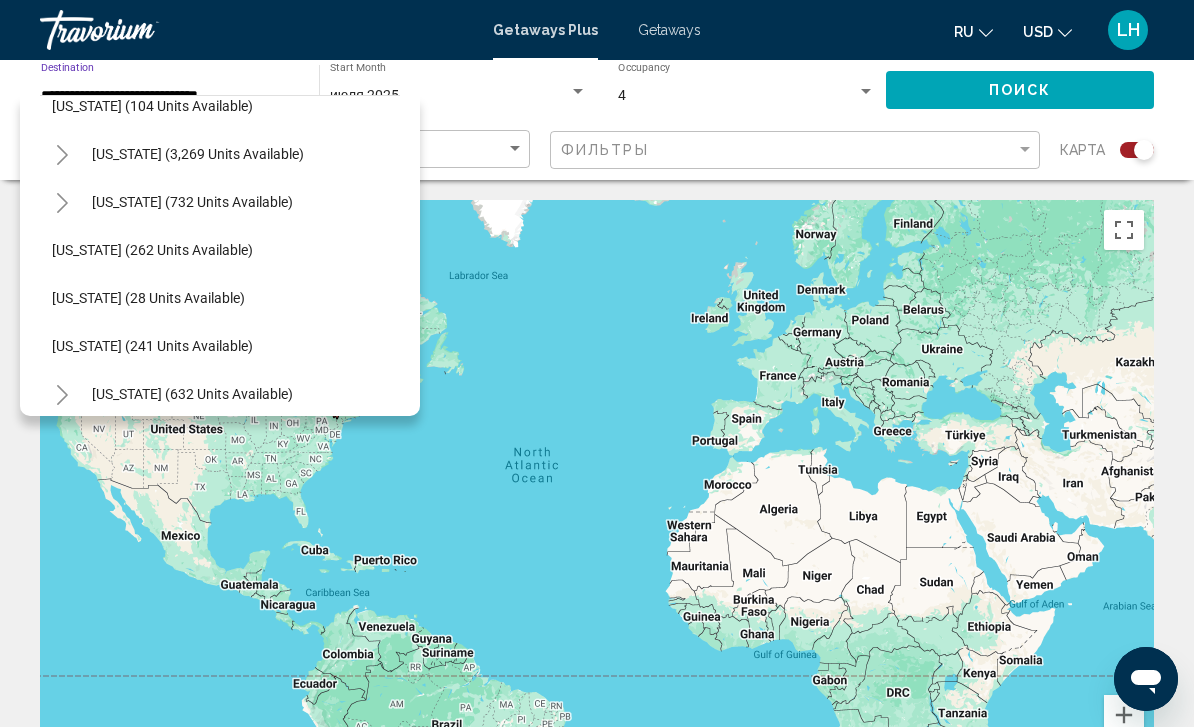 click on "[US_STATE] (262 units available)" 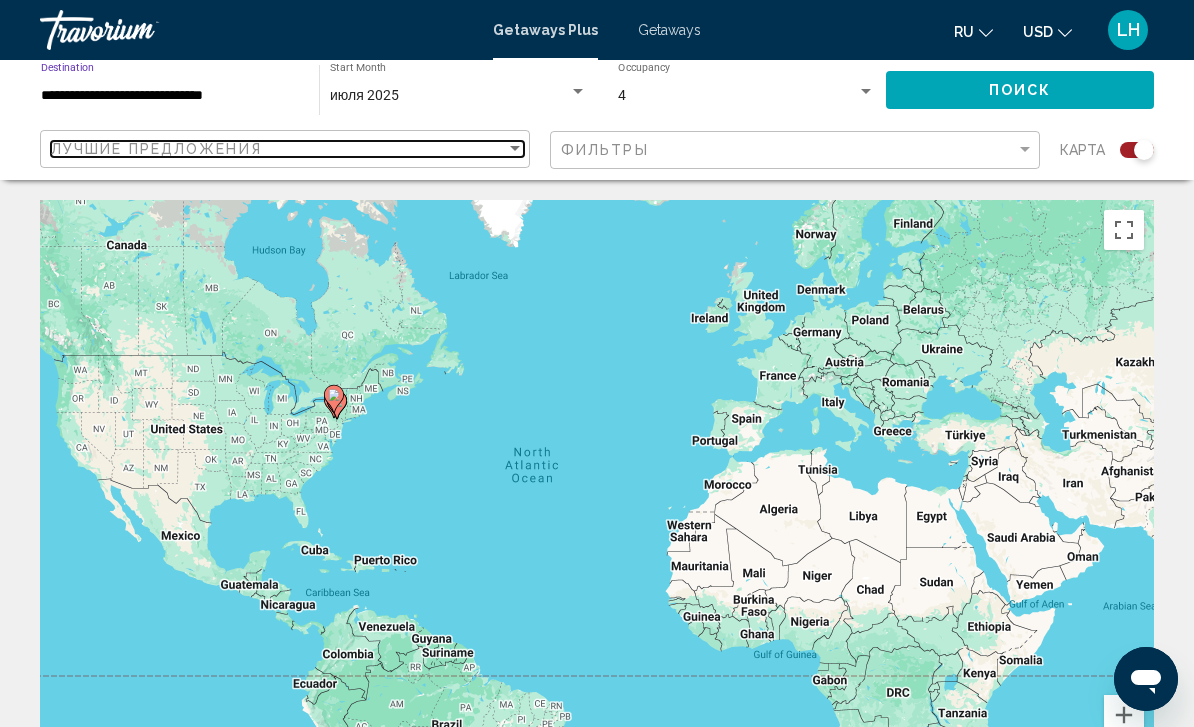 click on "Лучшие предложения" at bounding box center (278, 149) 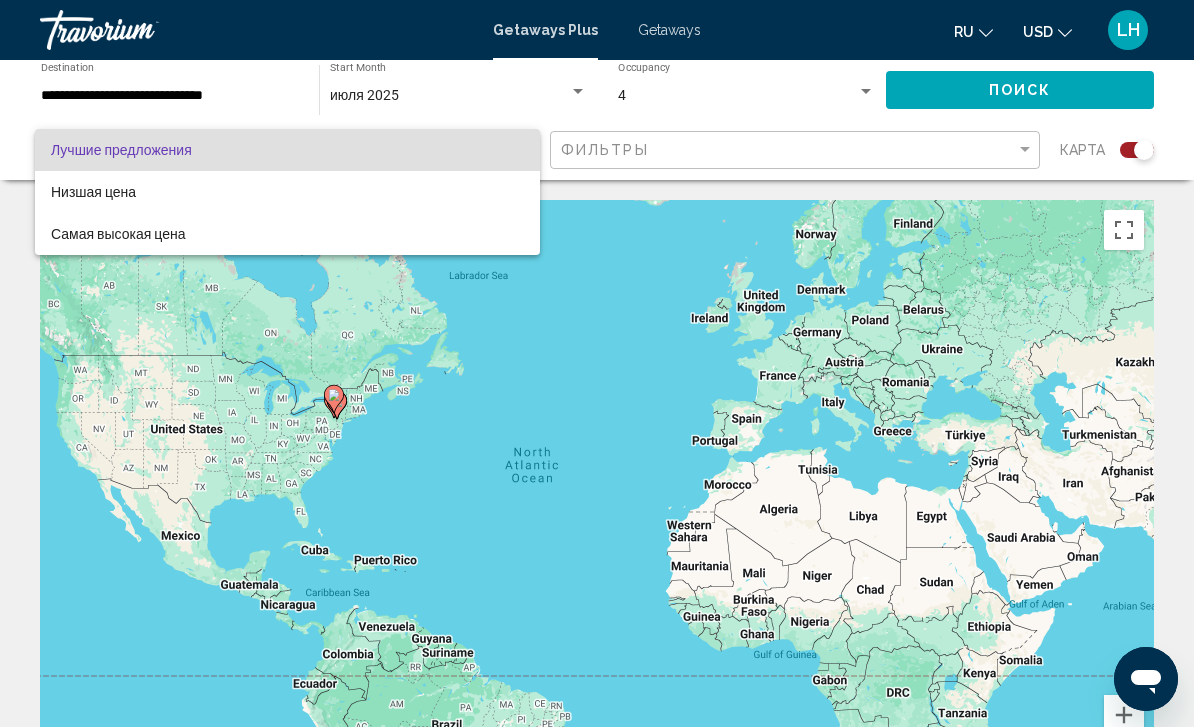 click at bounding box center [597, 363] 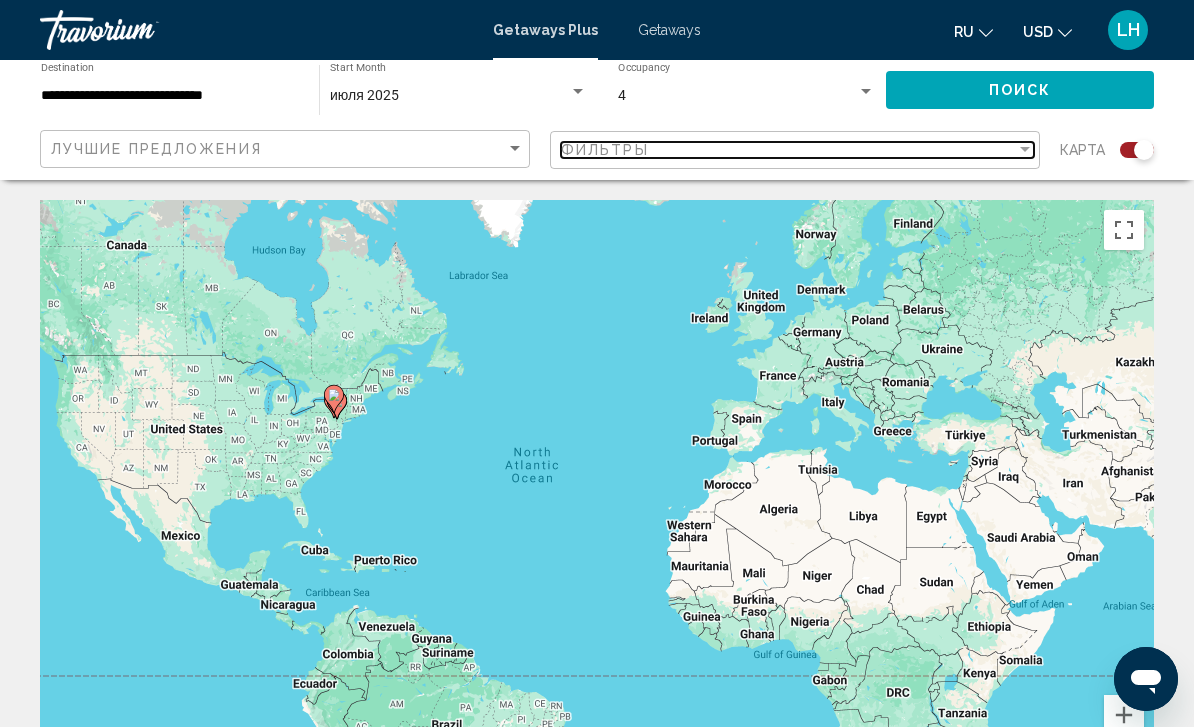 click on "Фильтры" at bounding box center [788, 150] 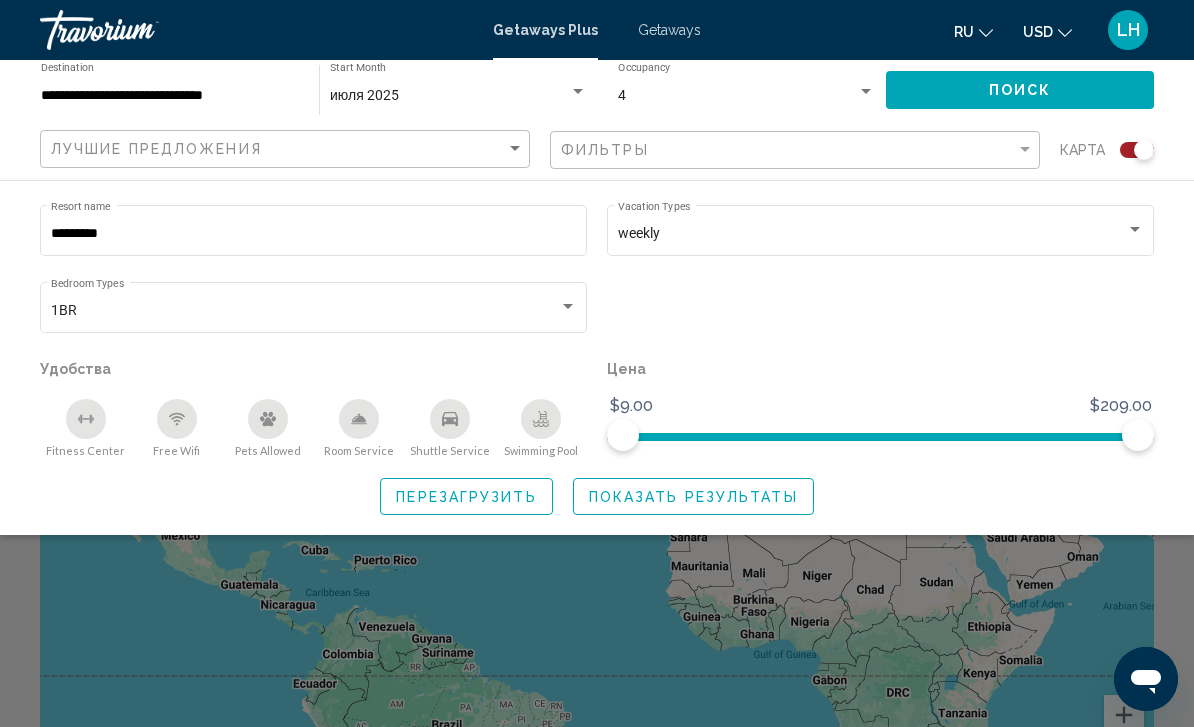 click on "Показать результаты" 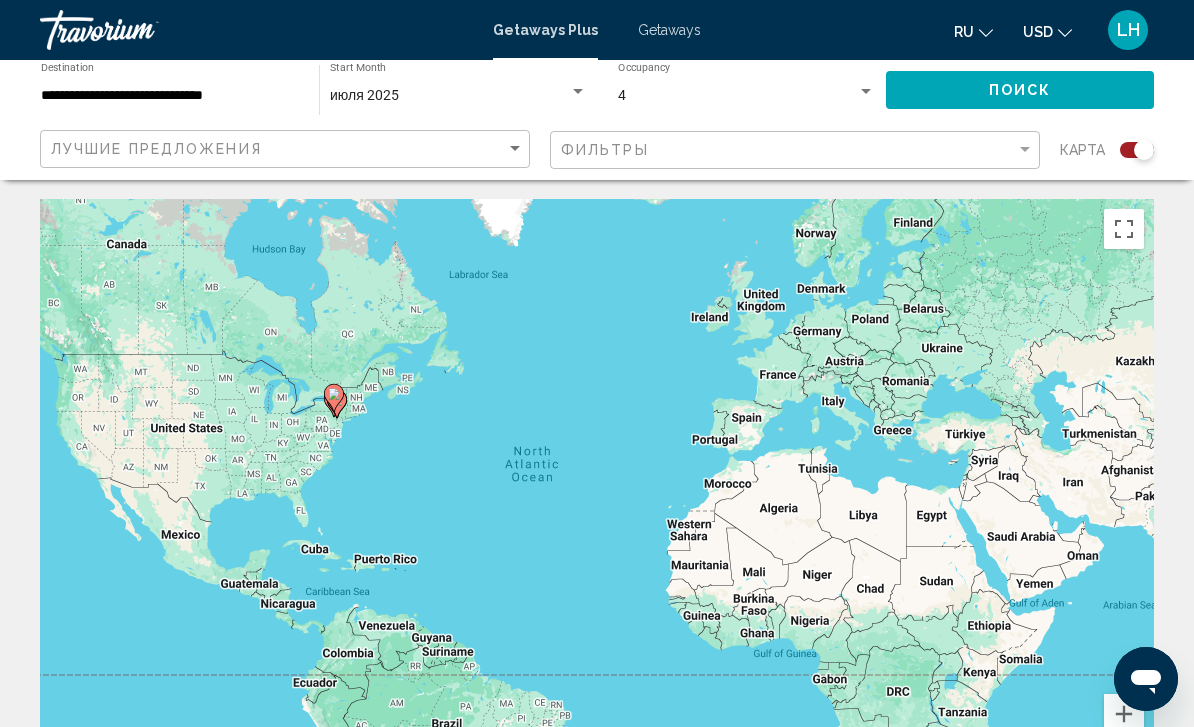scroll, scrollTop: 0, scrollLeft: 0, axis: both 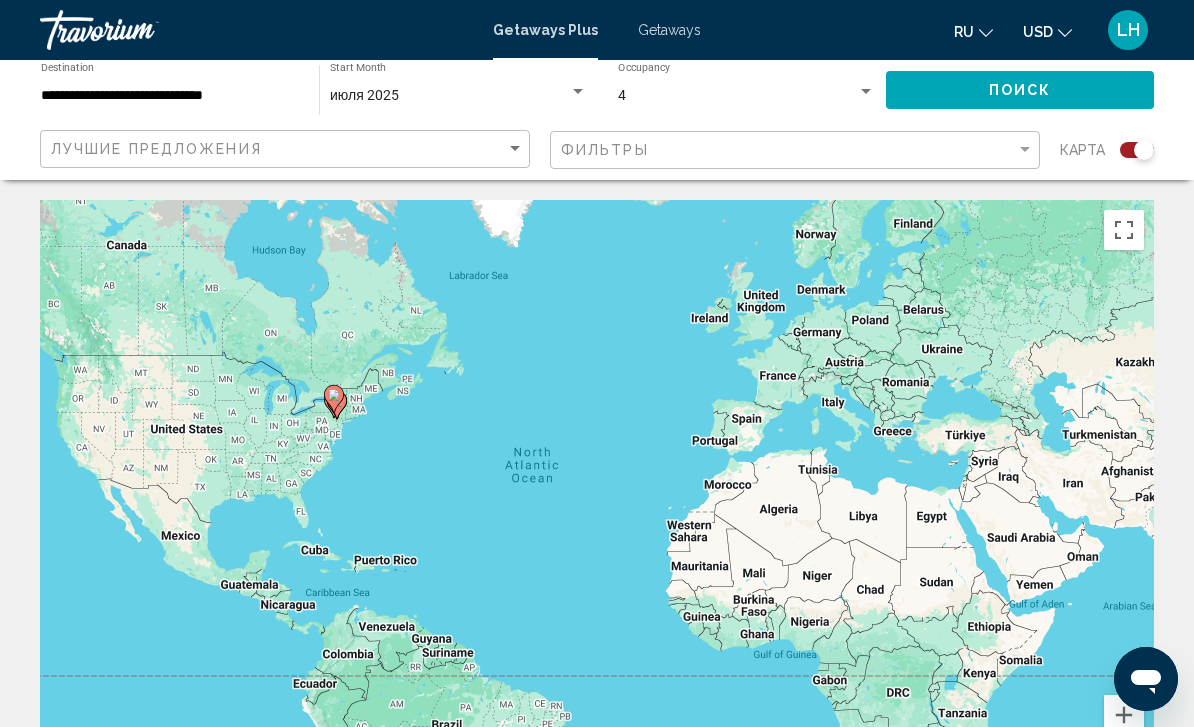 click on "**********" at bounding box center (170, 96) 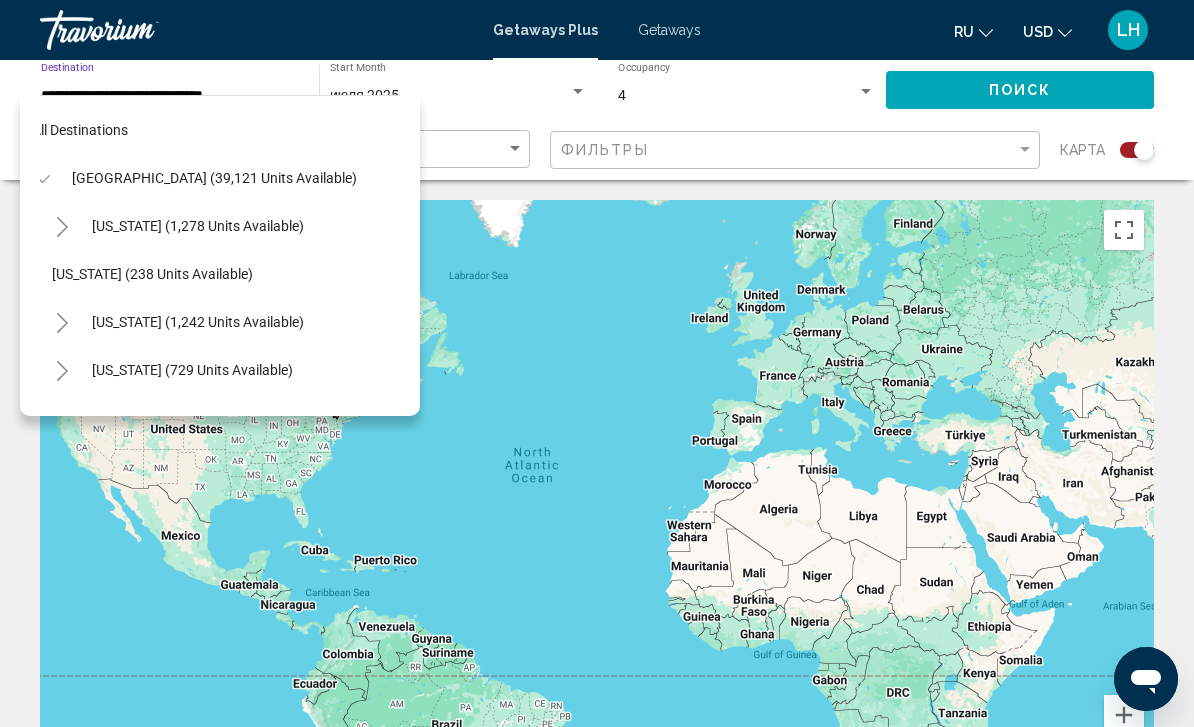scroll, scrollTop: 0, scrollLeft: 18, axis: horizontal 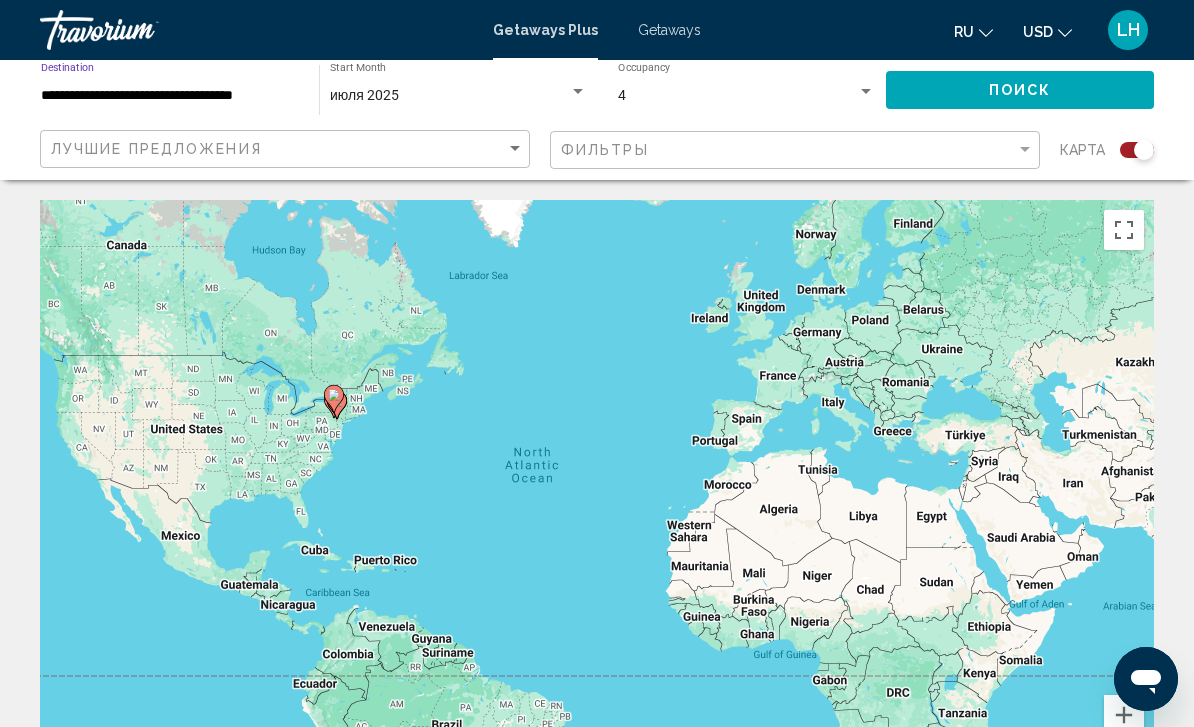 click on "июля 2025" at bounding box center (364, 95) 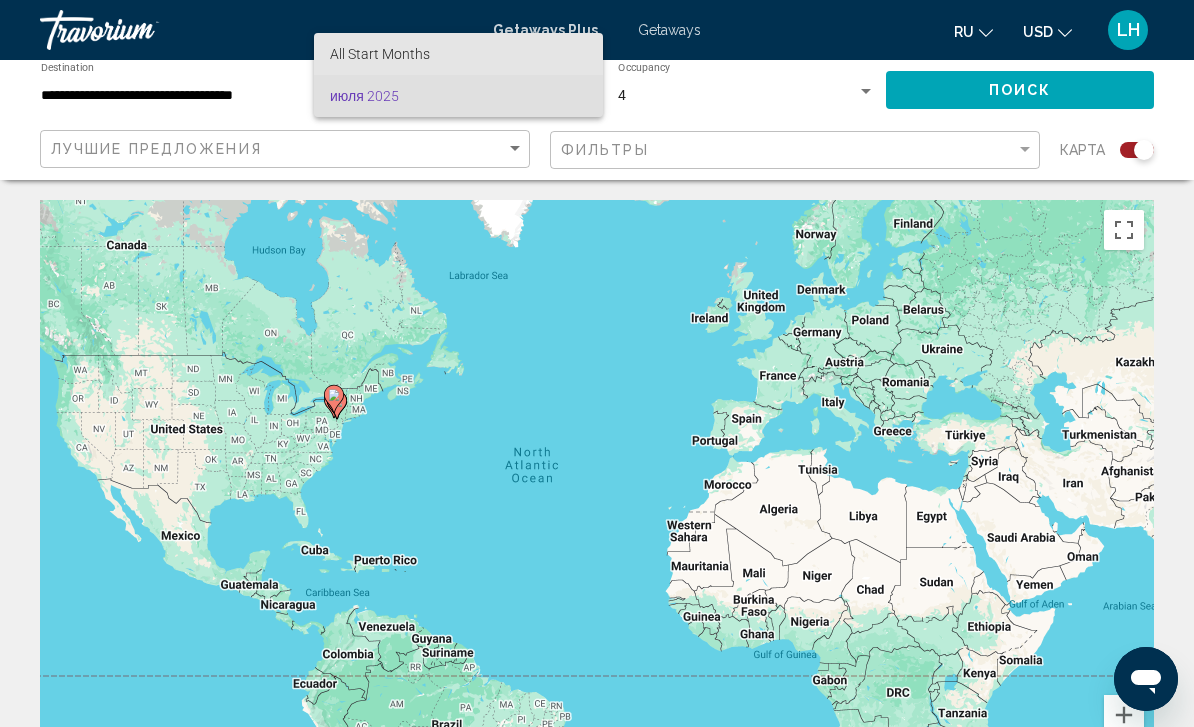 click on "All Start Months" at bounding box center [458, 54] 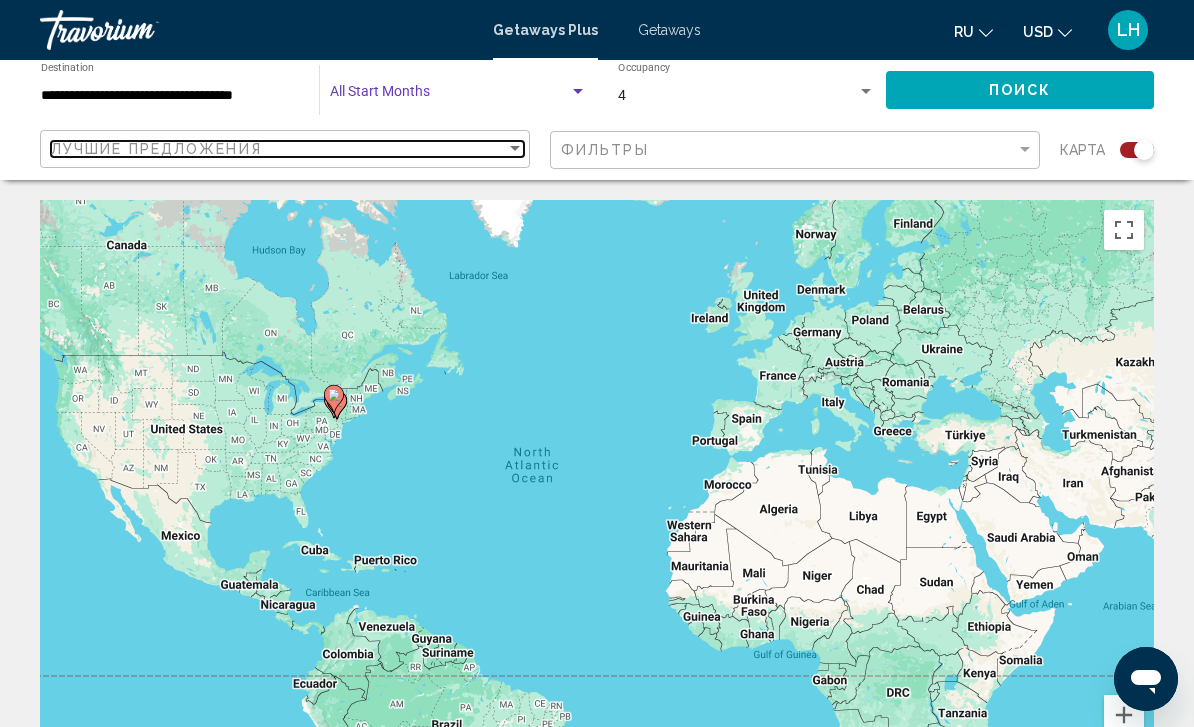 click on "Лучшие предложения" at bounding box center (278, 149) 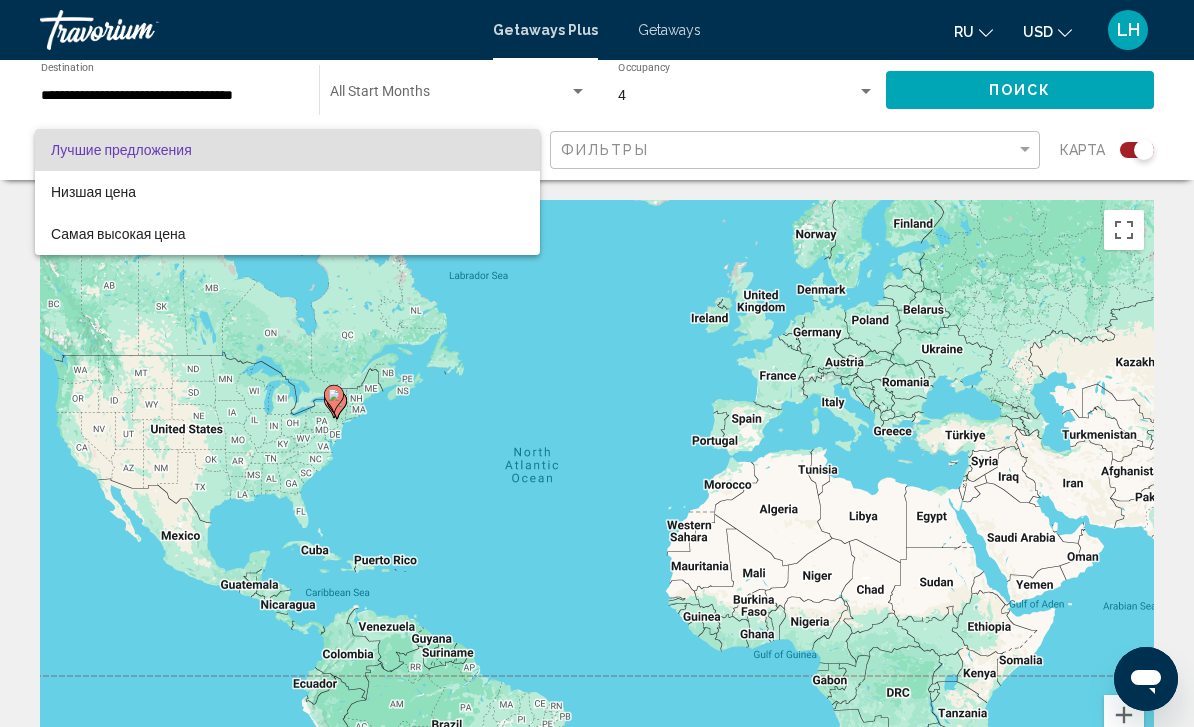 click at bounding box center (597, 363) 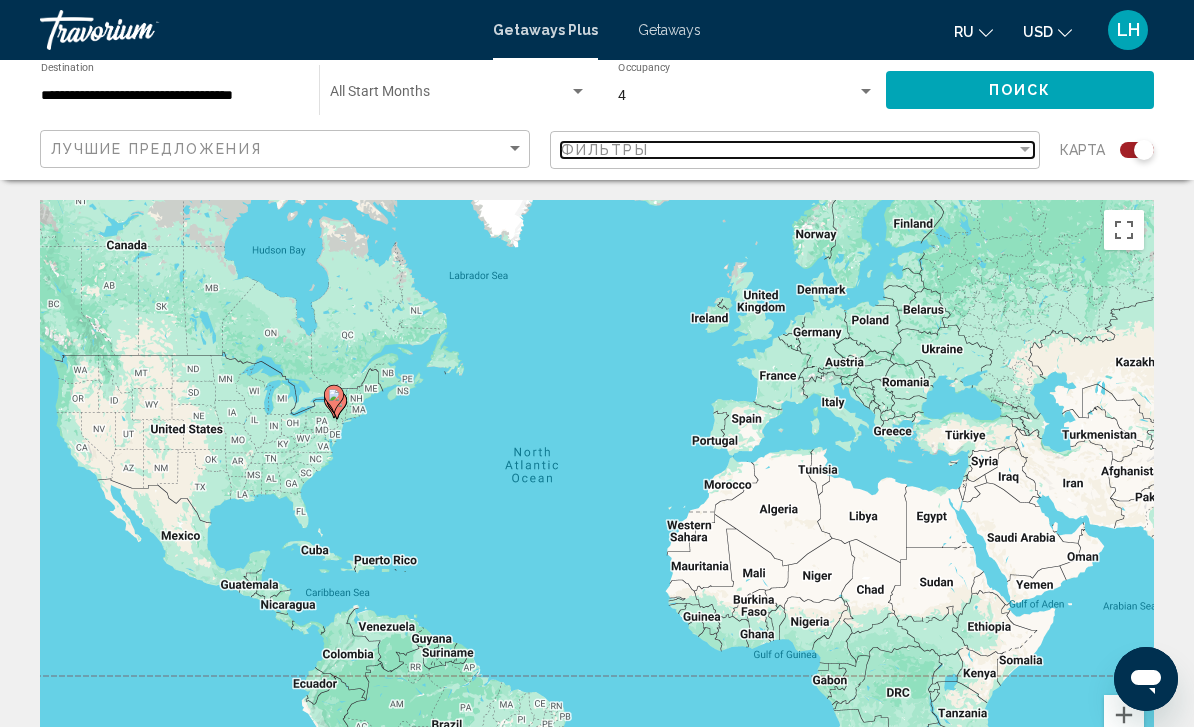 click on "Фильтры" at bounding box center (788, 150) 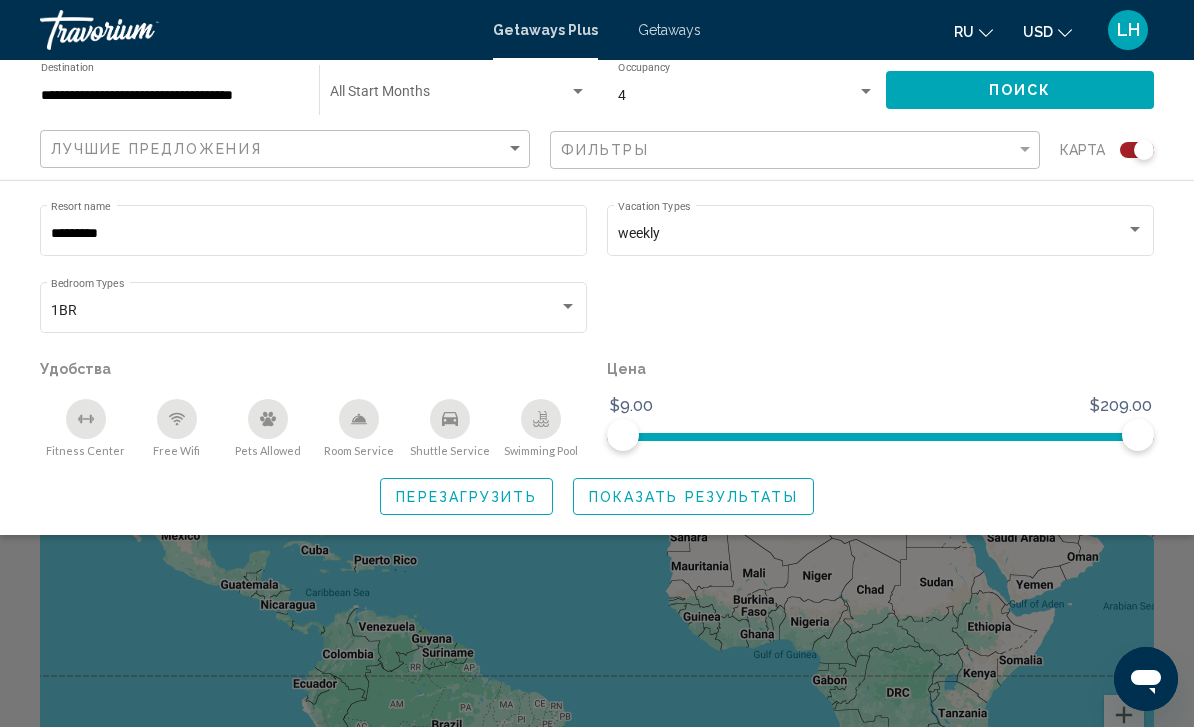 click at bounding box center (568, 307) 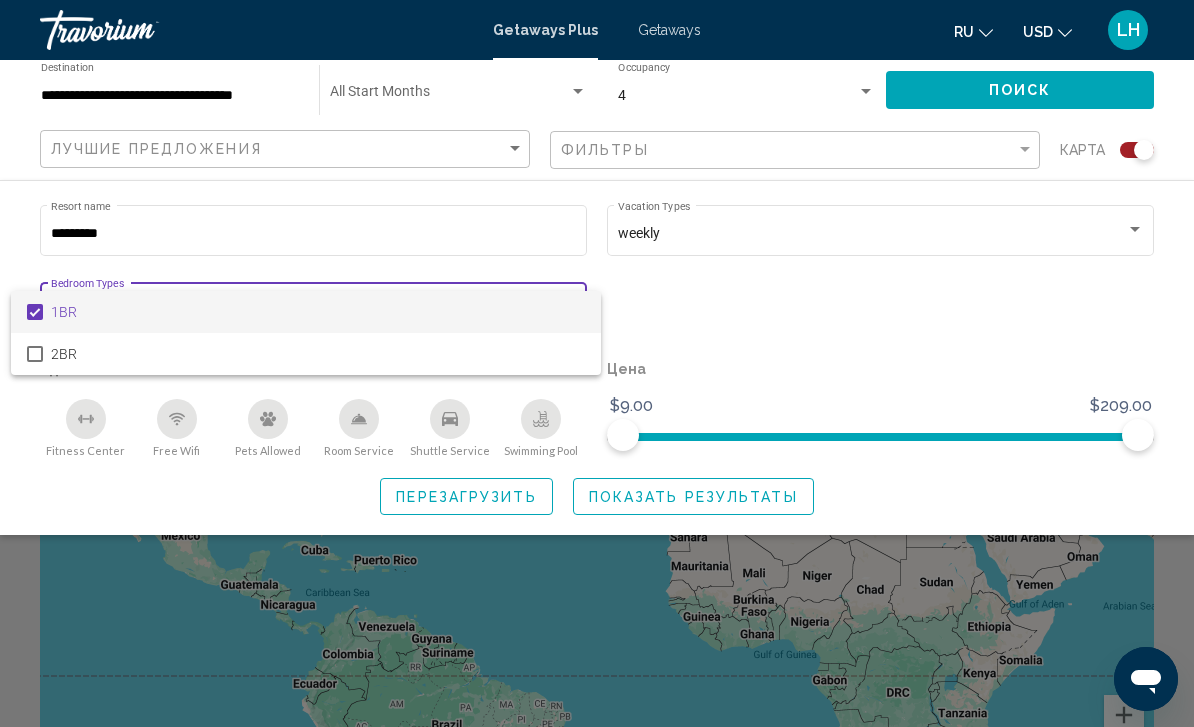 click at bounding box center [597, 363] 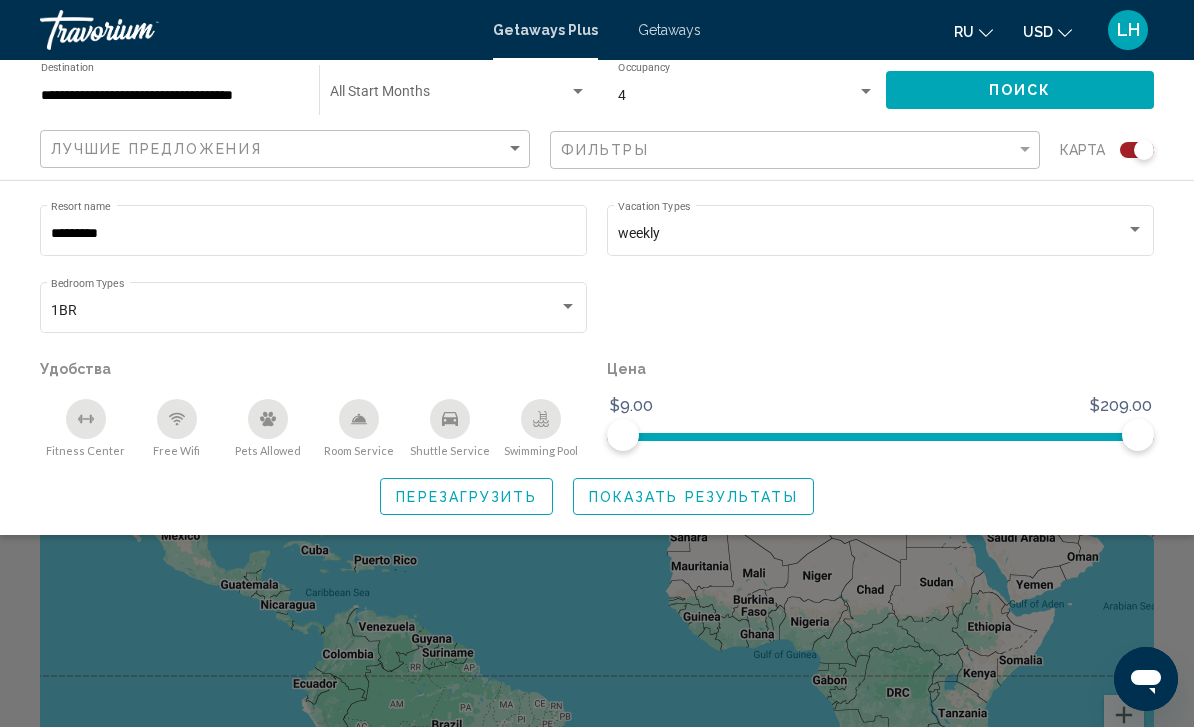 click on "Показать результаты" 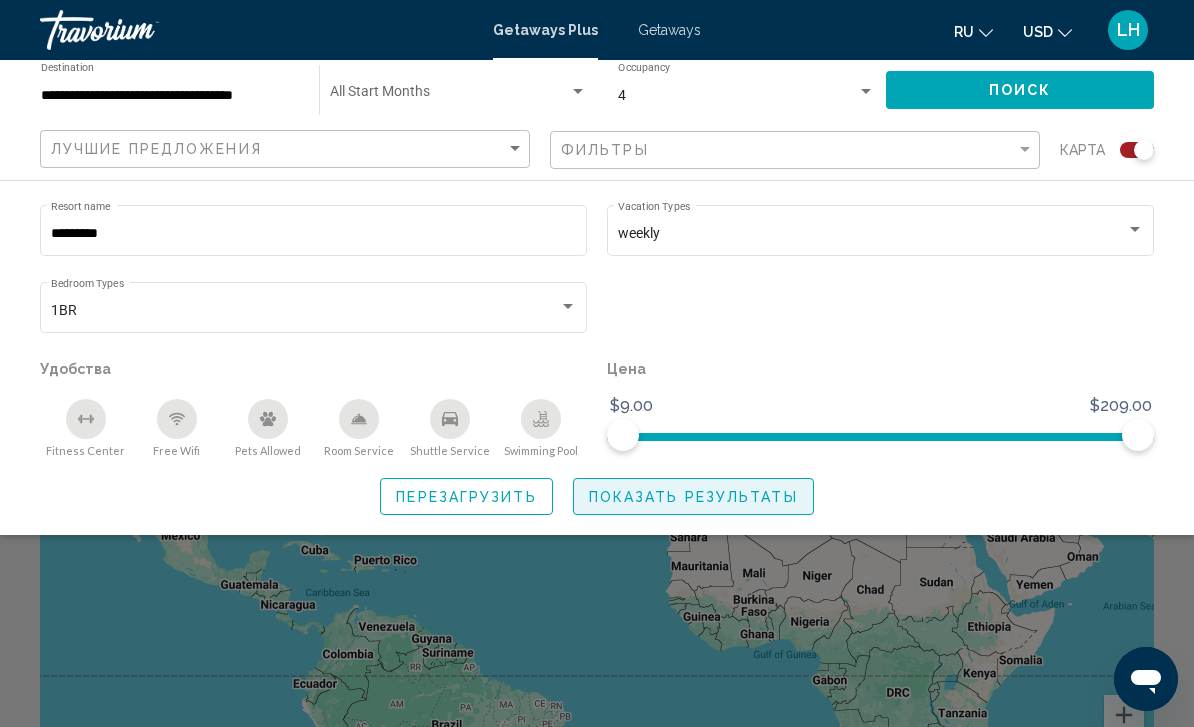 click on "Показать результаты" 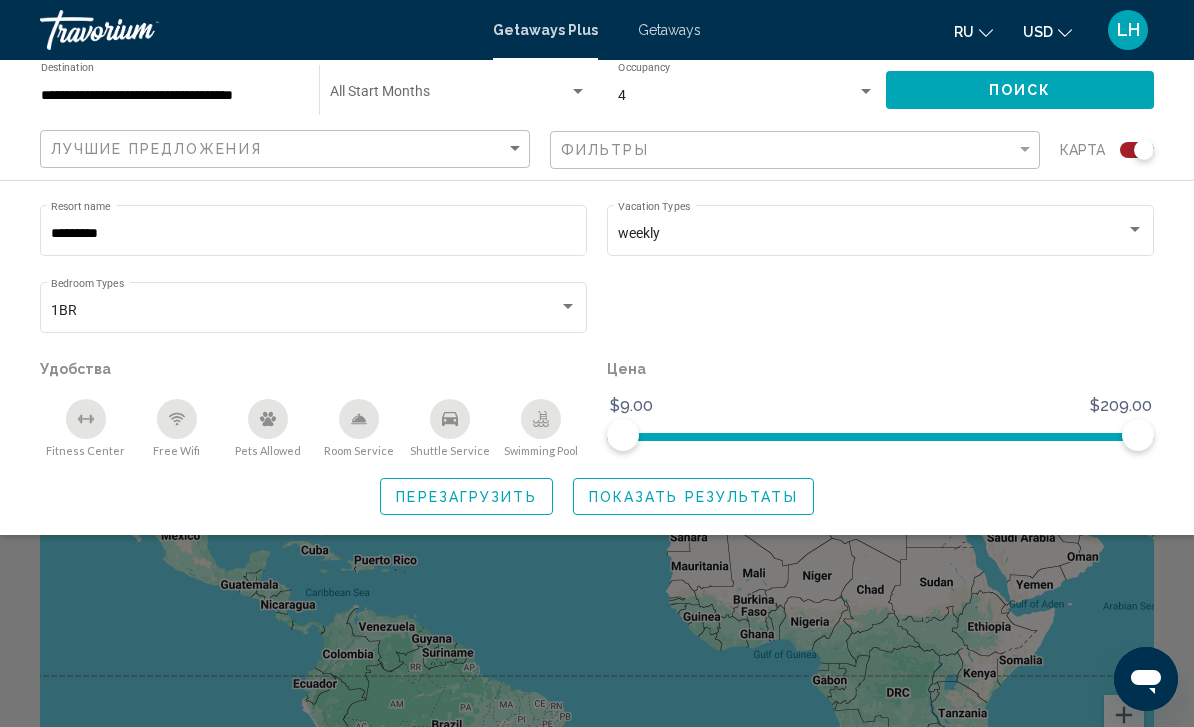 click on "Поиск" 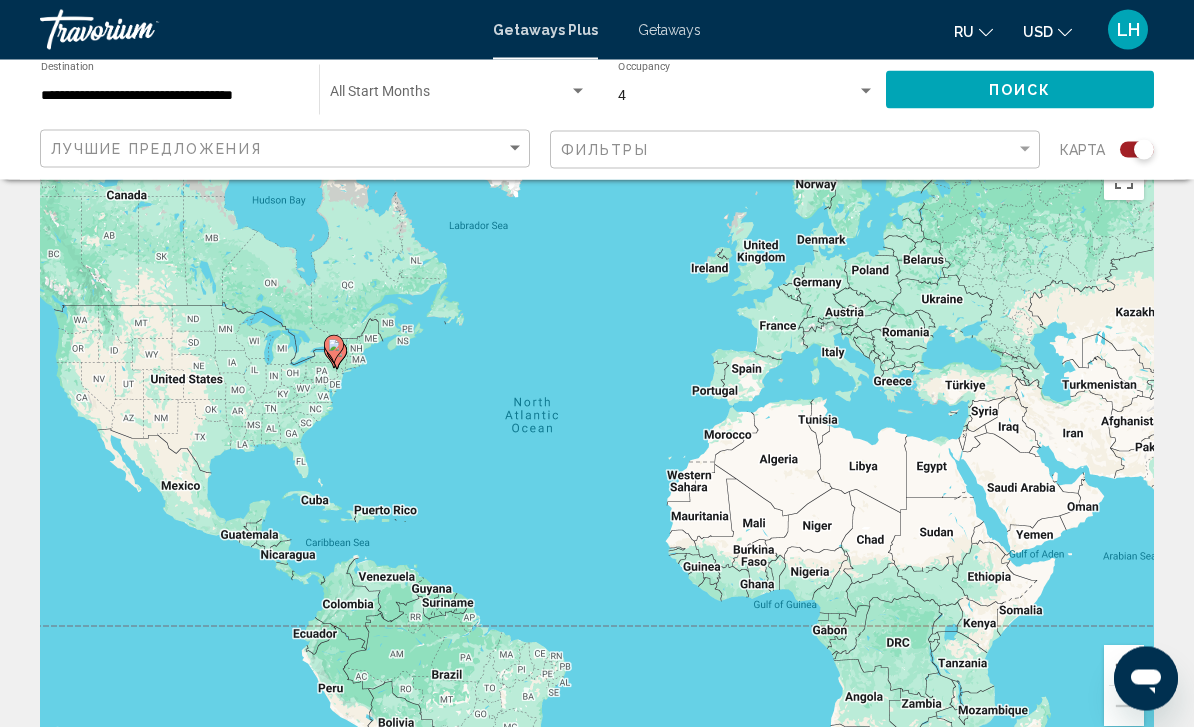 scroll, scrollTop: 0, scrollLeft: 0, axis: both 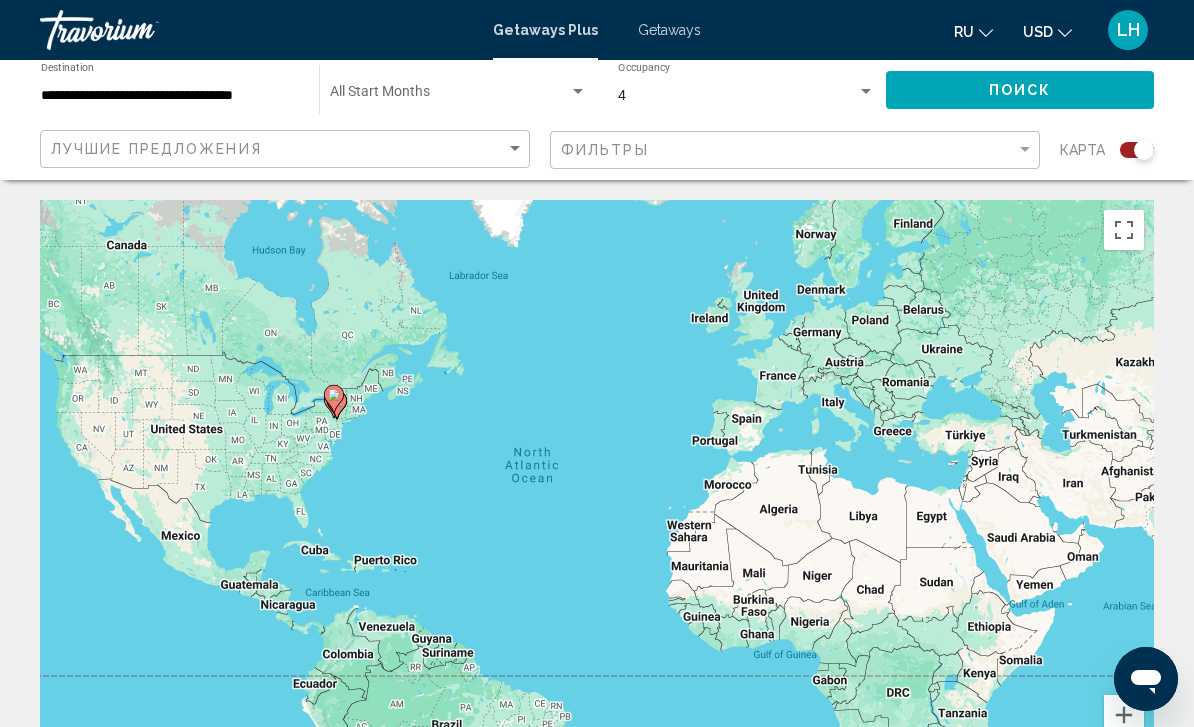 click at bounding box center [1124, 230] 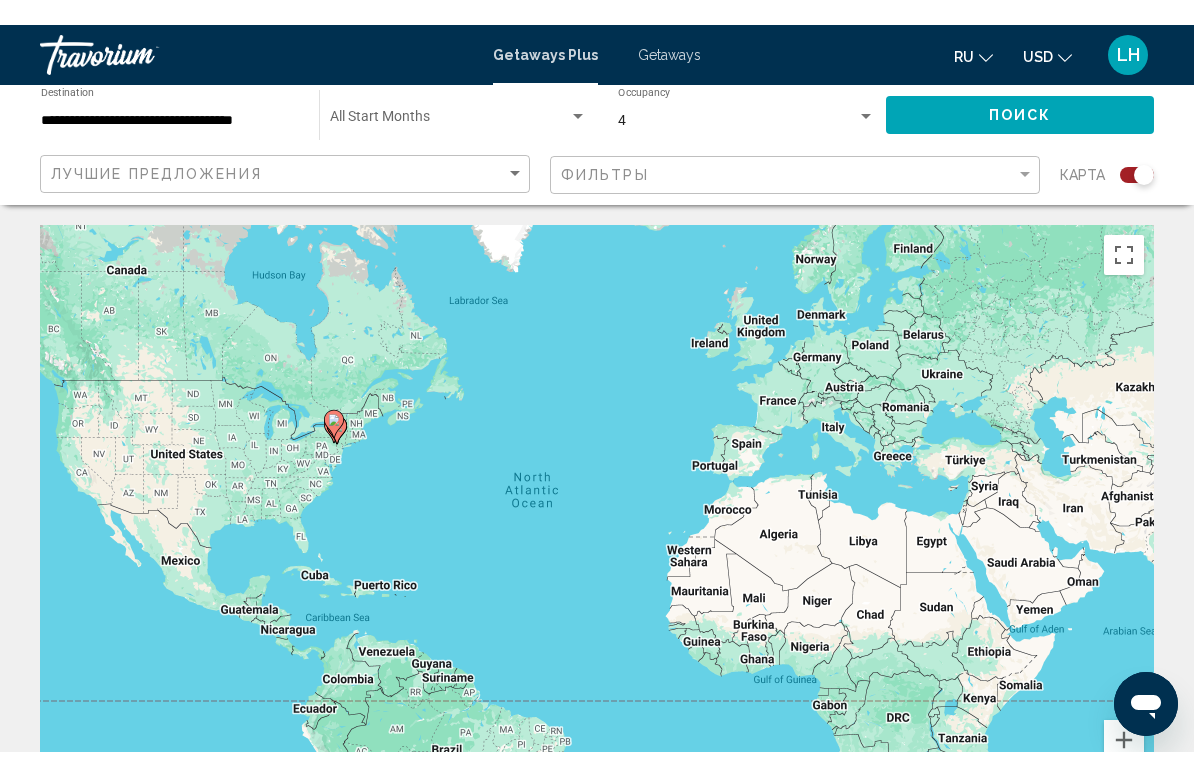 scroll, scrollTop: 24, scrollLeft: 0, axis: vertical 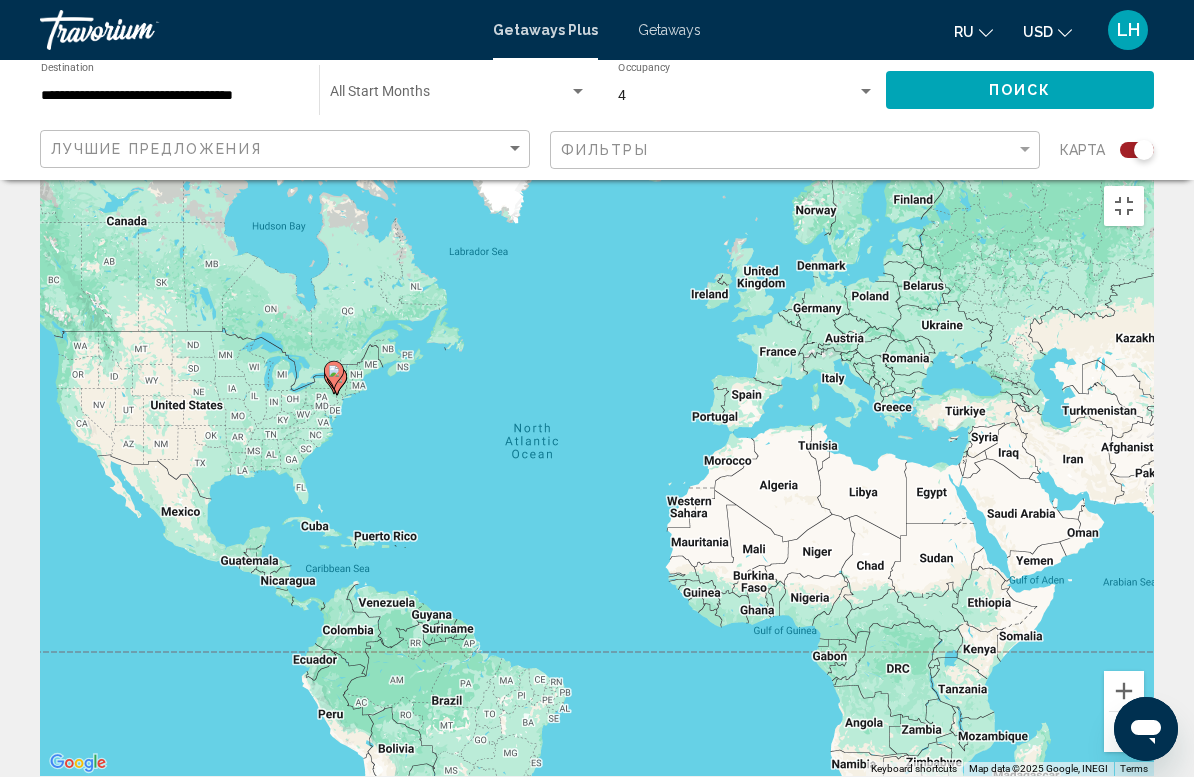 click at bounding box center (1124, 206) 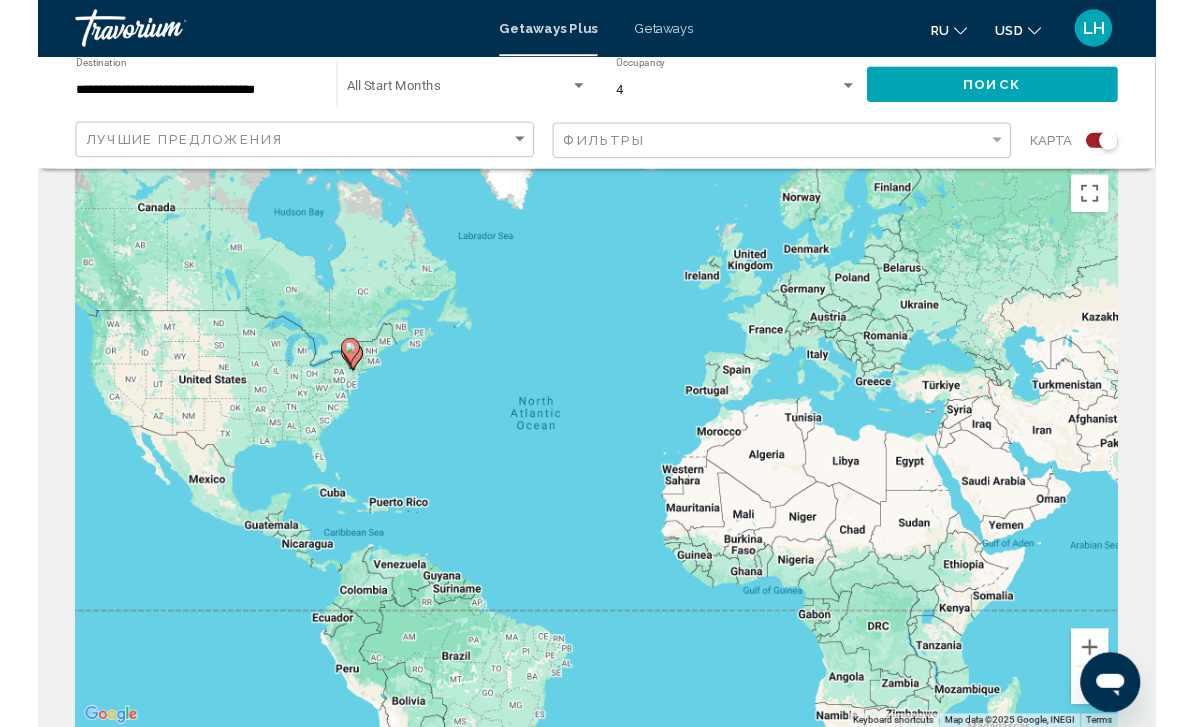 scroll, scrollTop: 0, scrollLeft: 0, axis: both 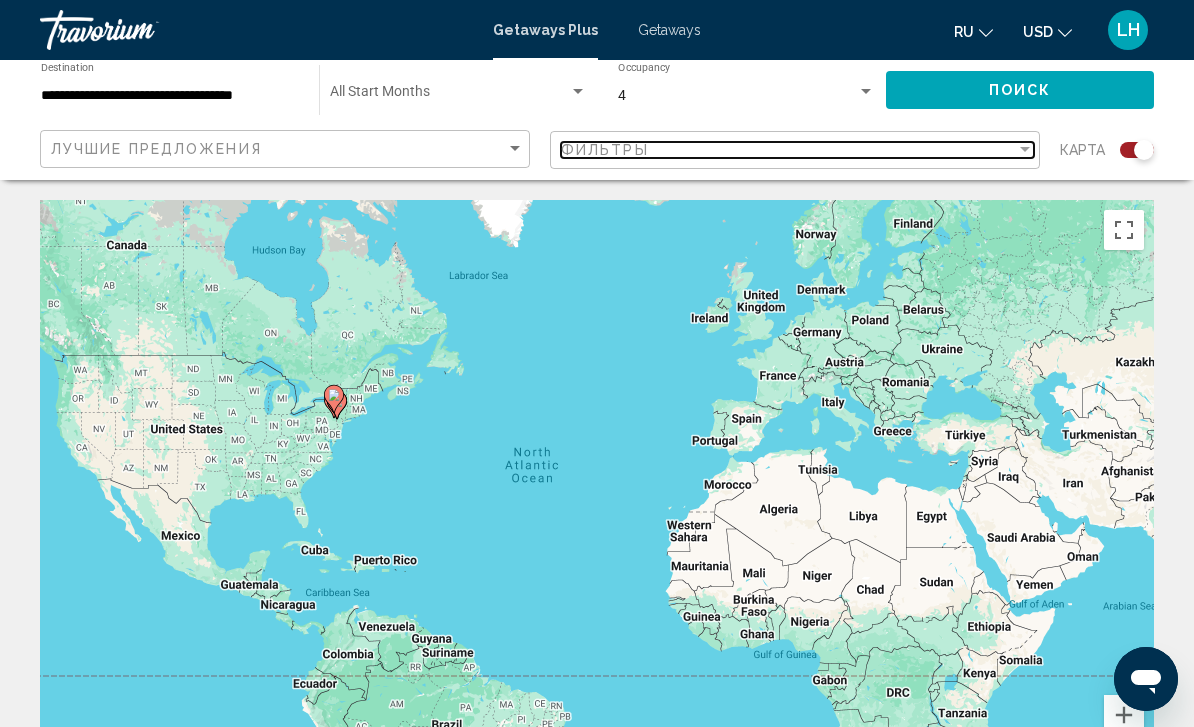 click at bounding box center [1025, 149] 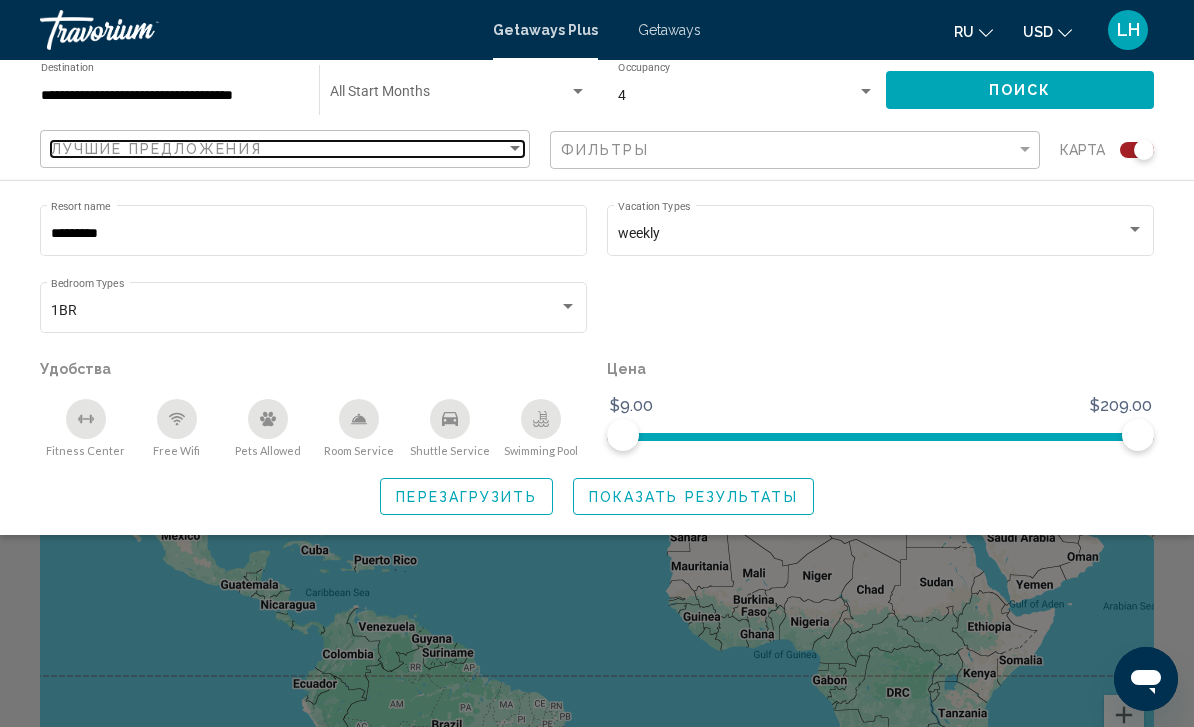 click on "Лучшие предложения" at bounding box center (278, 149) 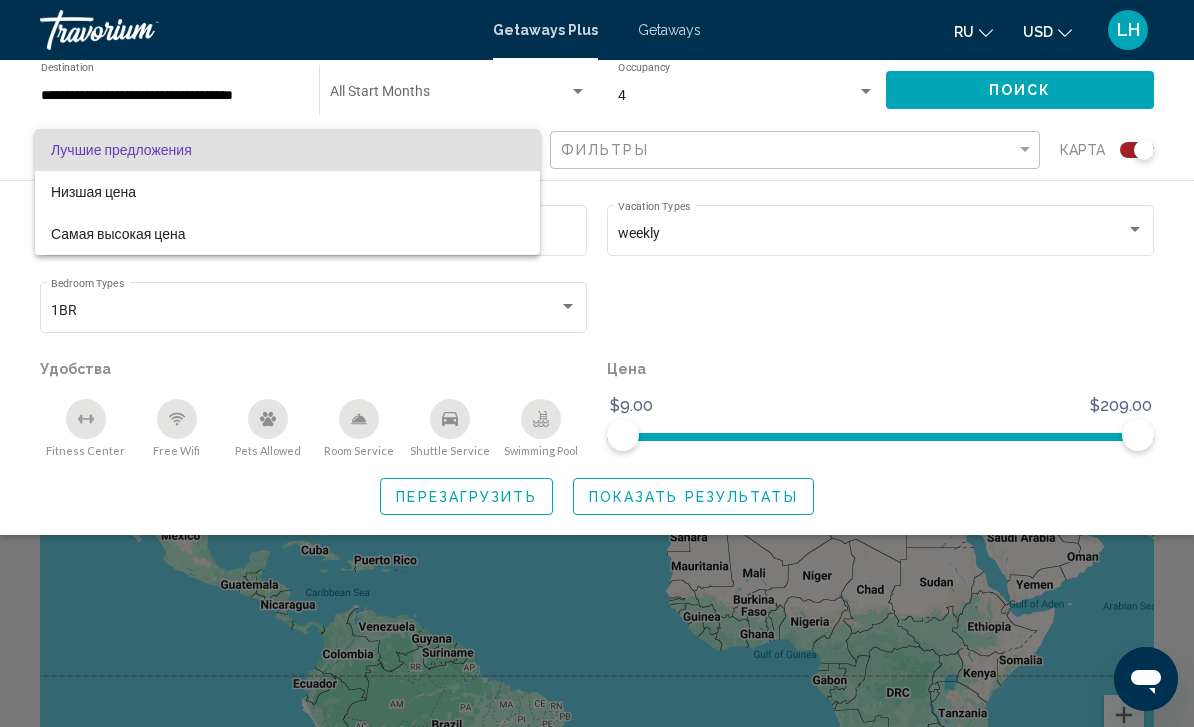 click at bounding box center [597, 363] 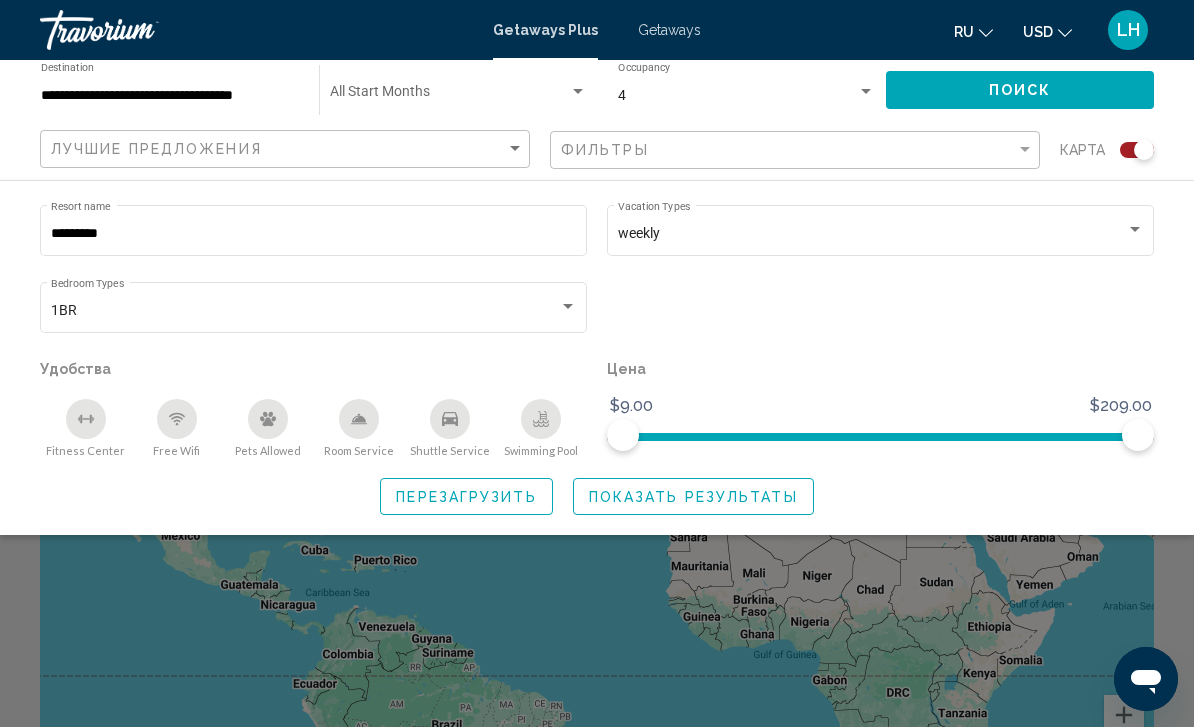 click on "**********" at bounding box center [170, 96] 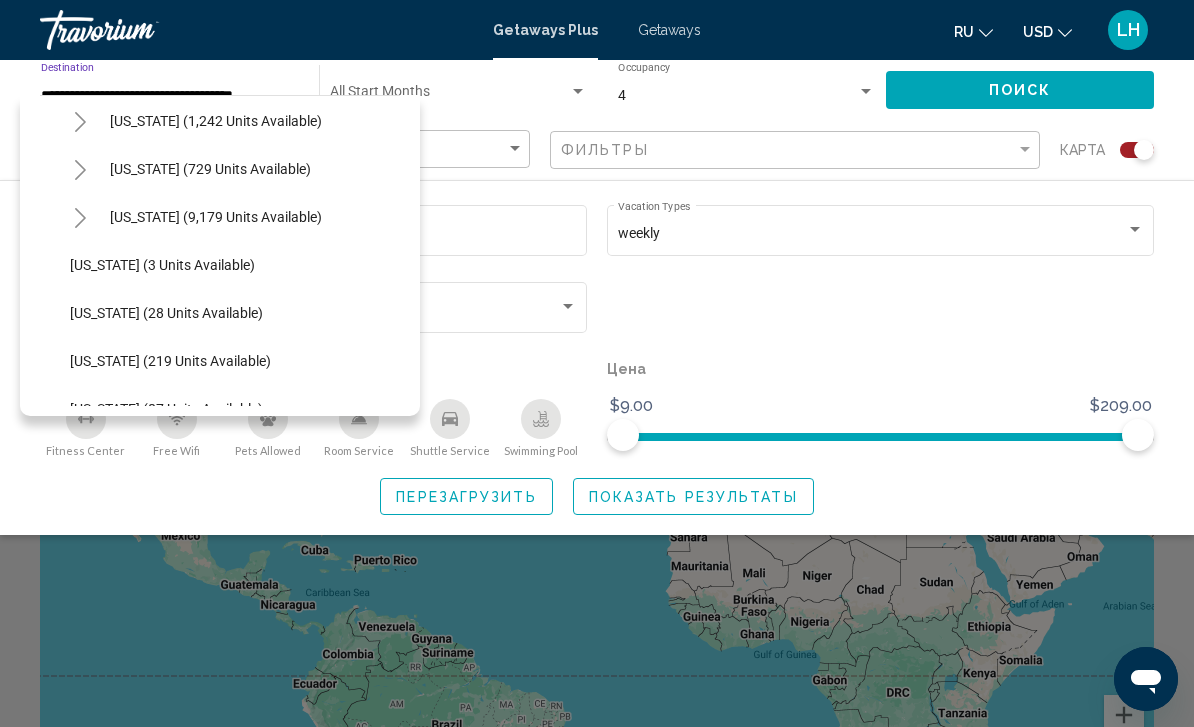 scroll, scrollTop: 200, scrollLeft: 0, axis: vertical 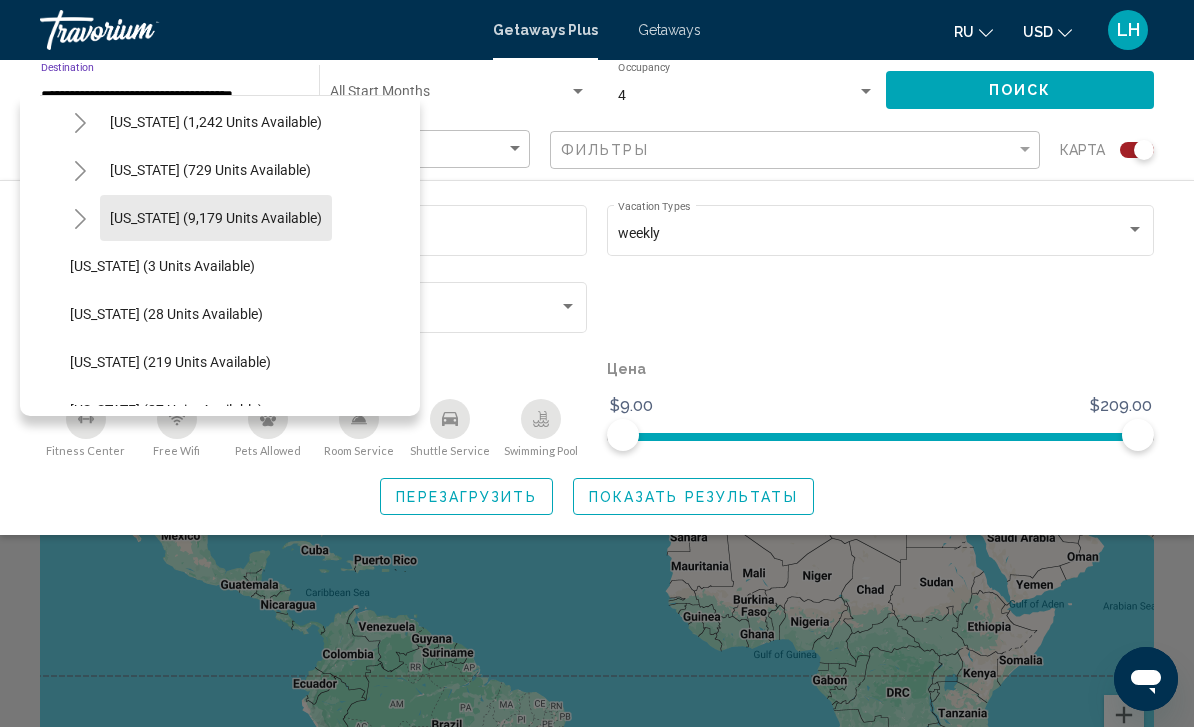 click on "[US_STATE] (9,179 units available)" 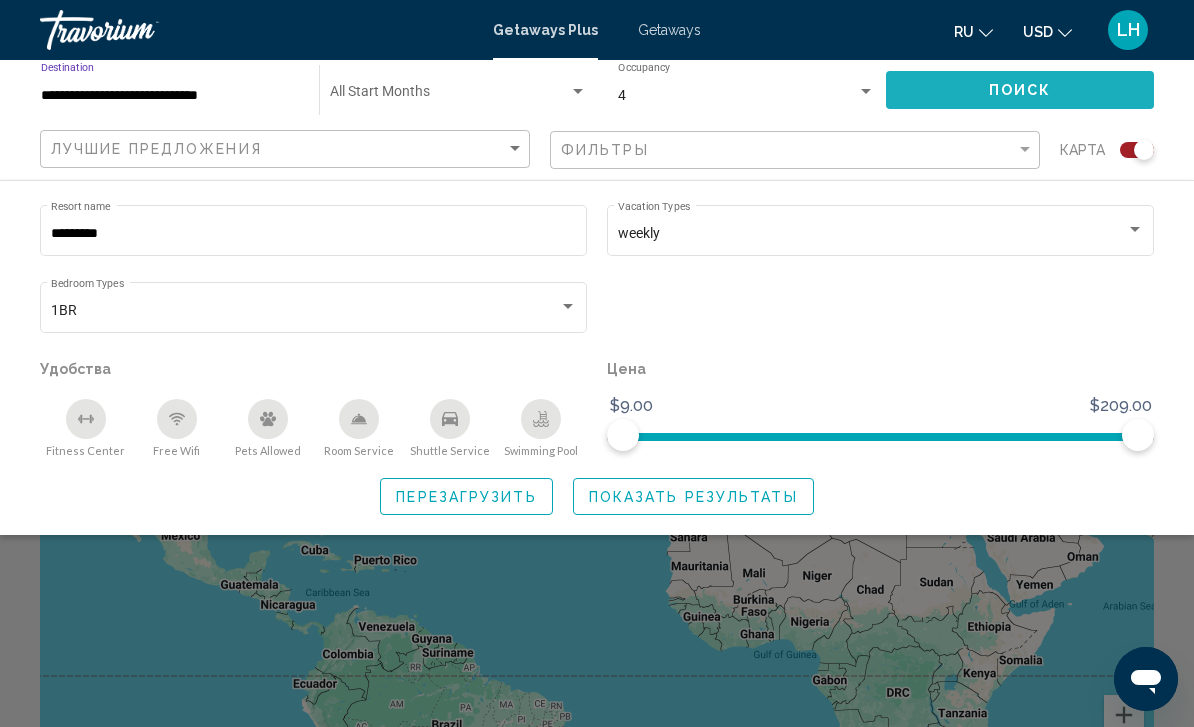 click on "Поиск" 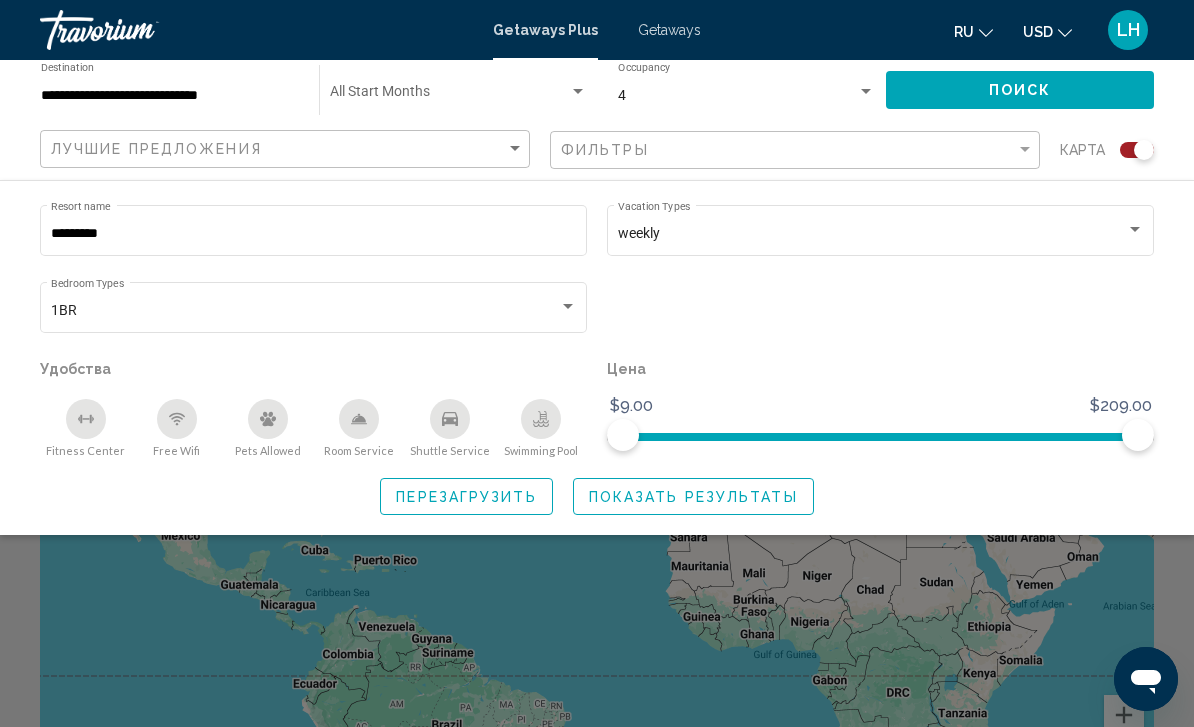 click on "*********" at bounding box center [314, 234] 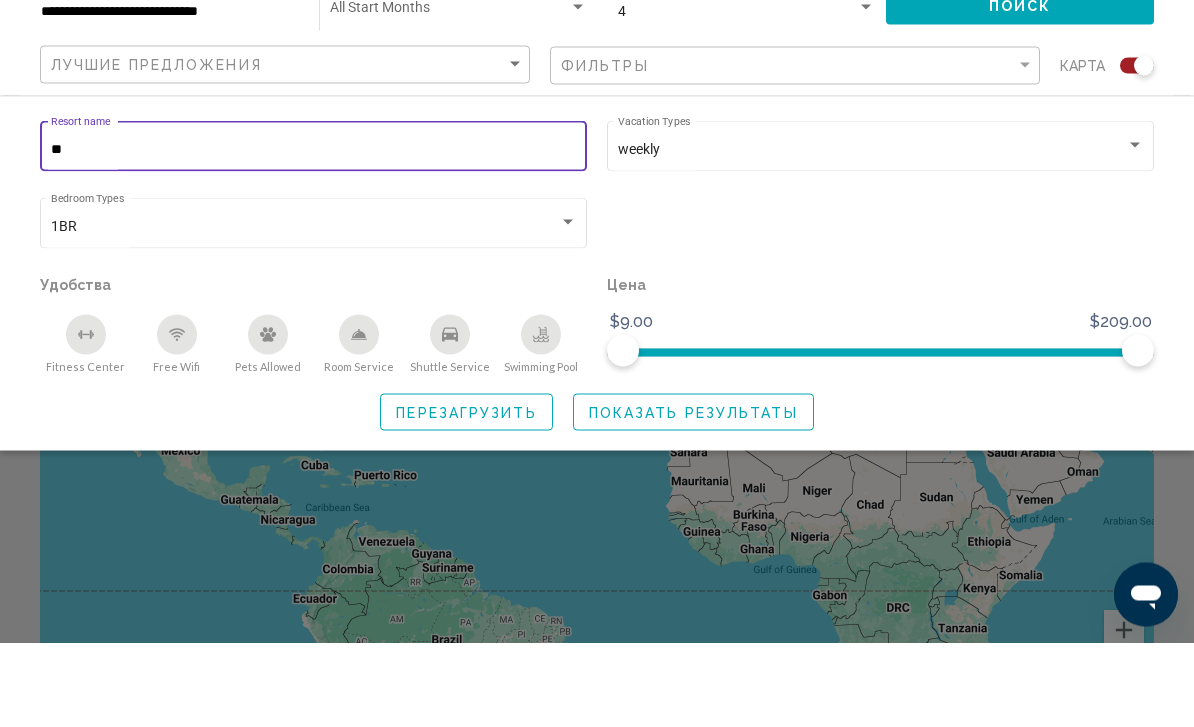 type on "*" 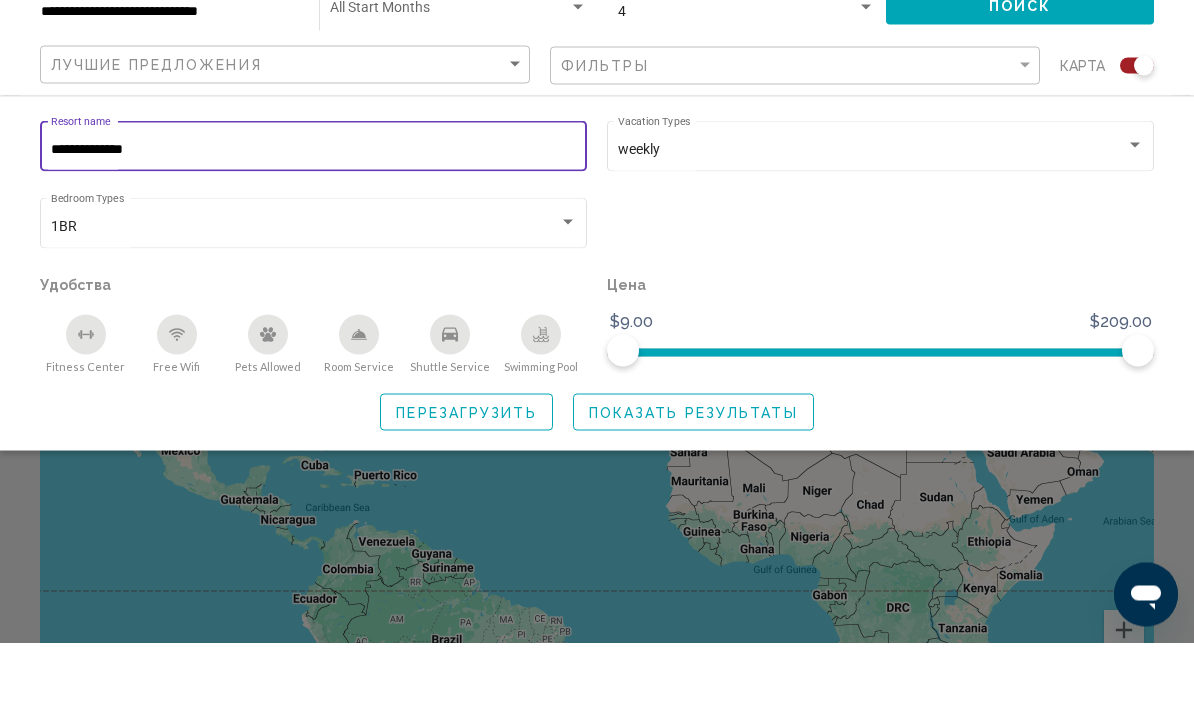type on "**********" 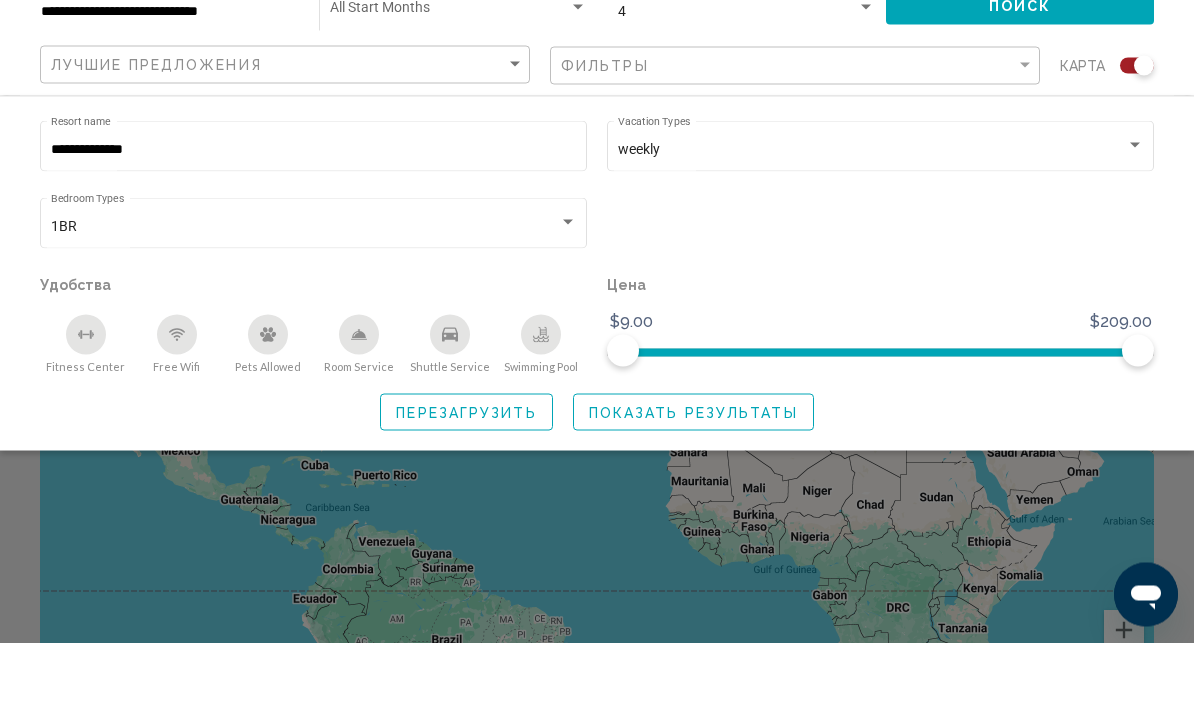 scroll, scrollTop: 85, scrollLeft: 0, axis: vertical 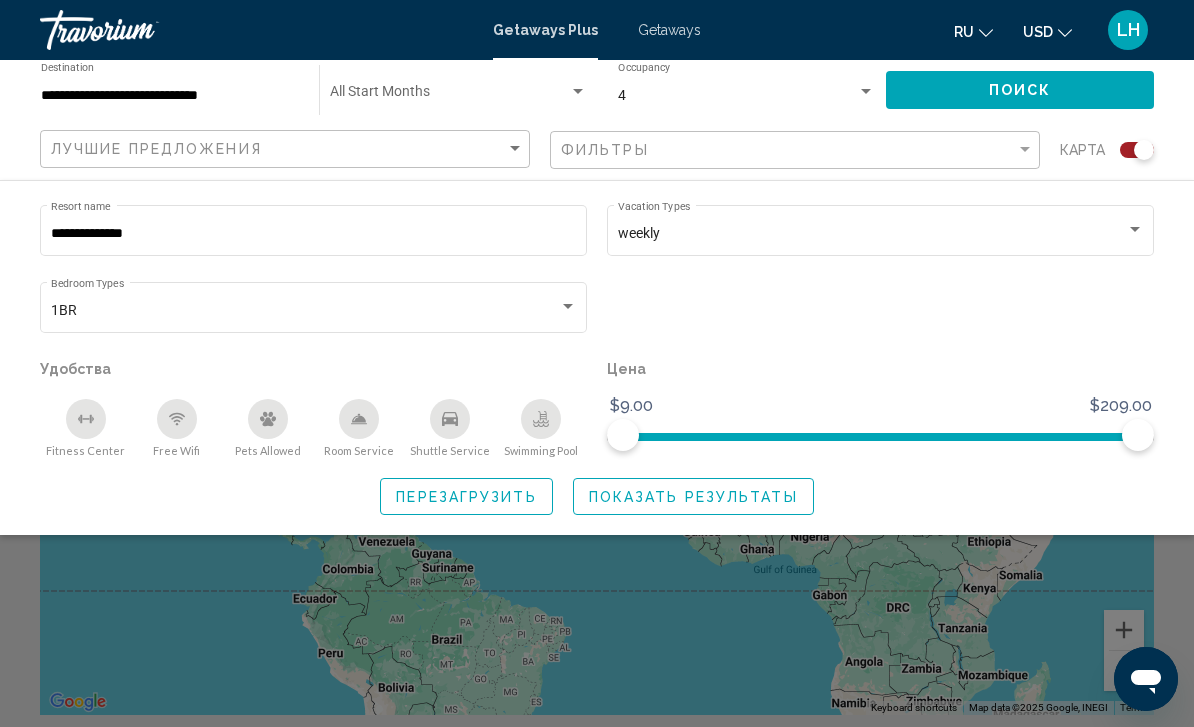 click on "Показать результаты" 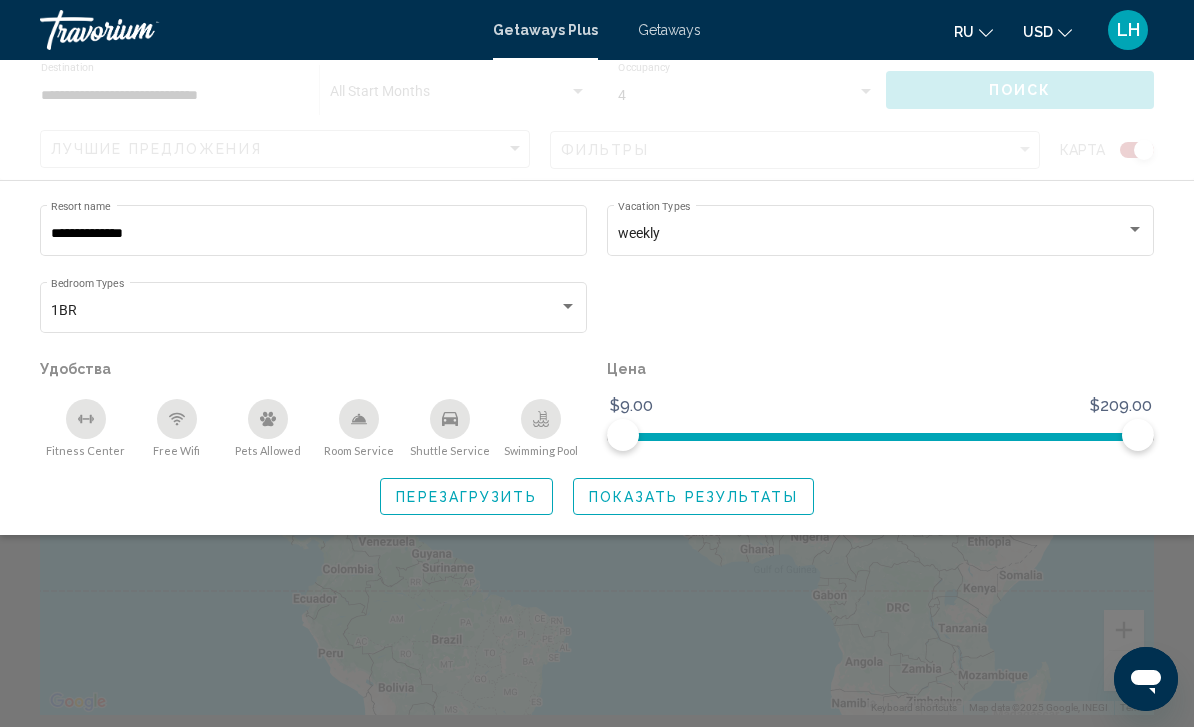 scroll, scrollTop: 0, scrollLeft: 0, axis: both 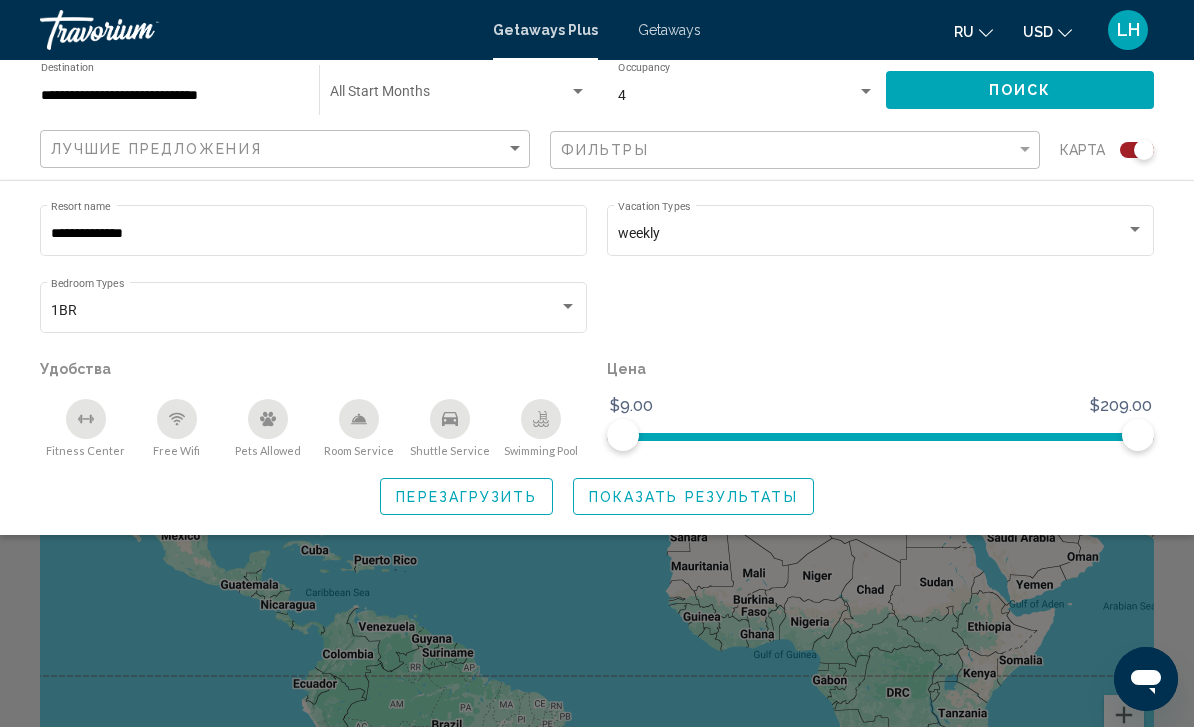 click 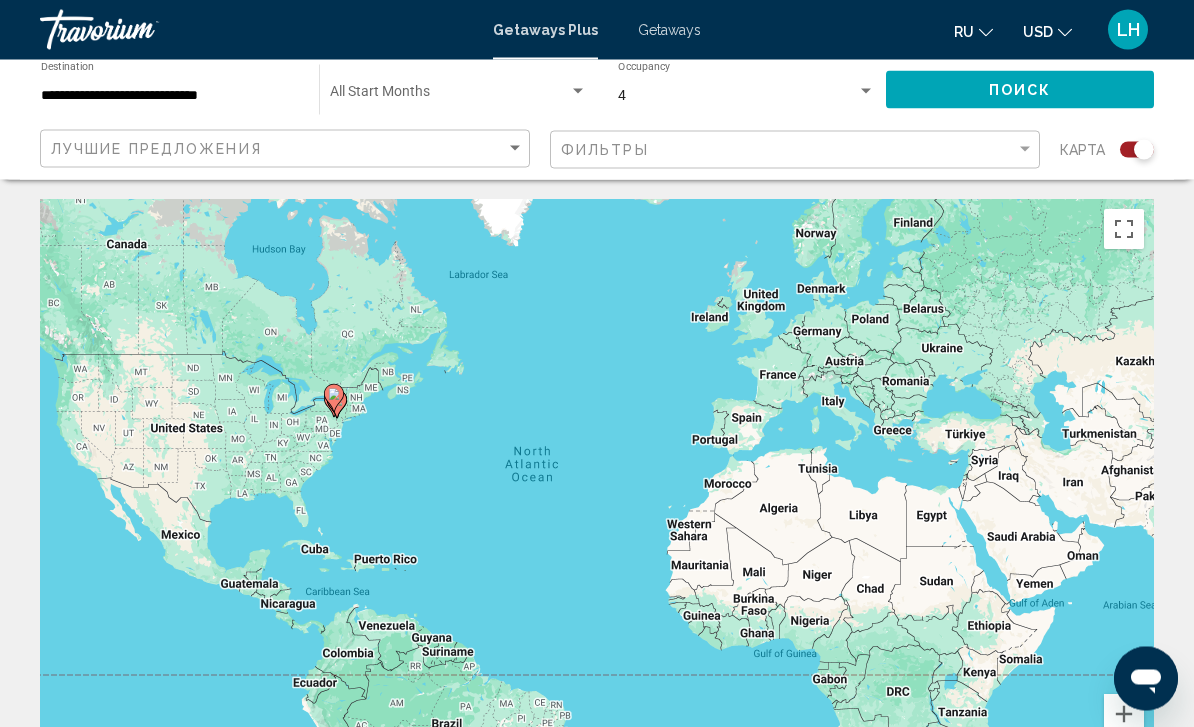 scroll, scrollTop: 0, scrollLeft: 0, axis: both 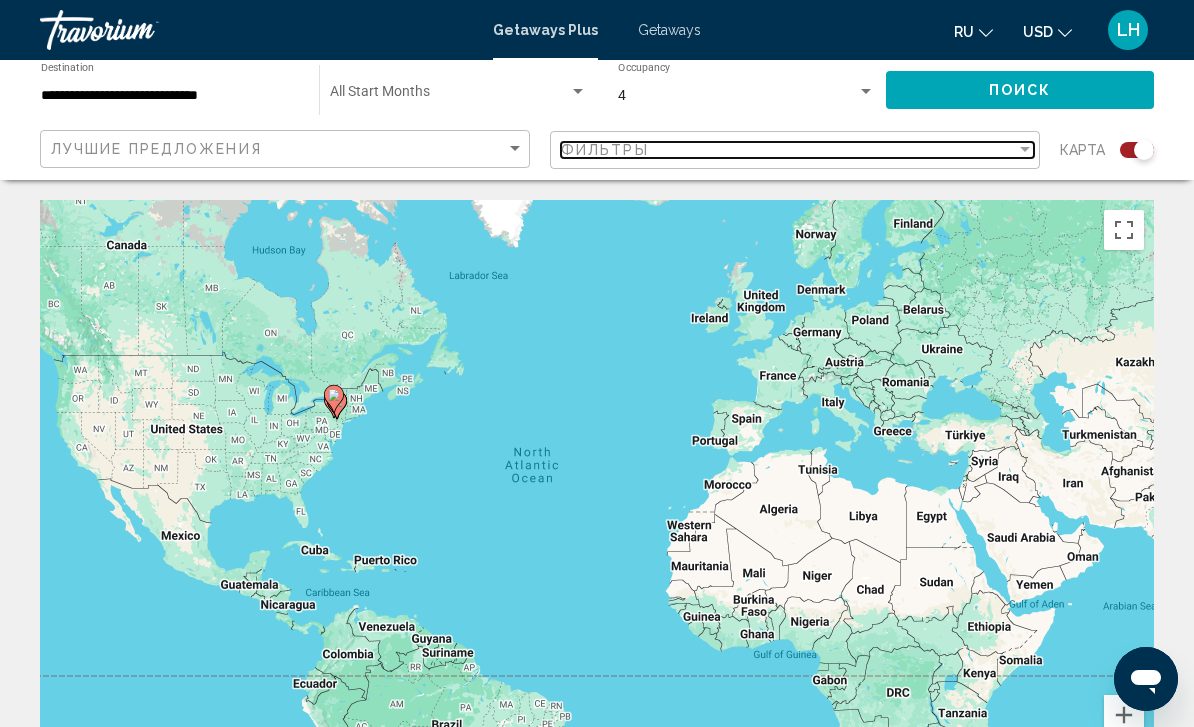 click at bounding box center (1025, 150) 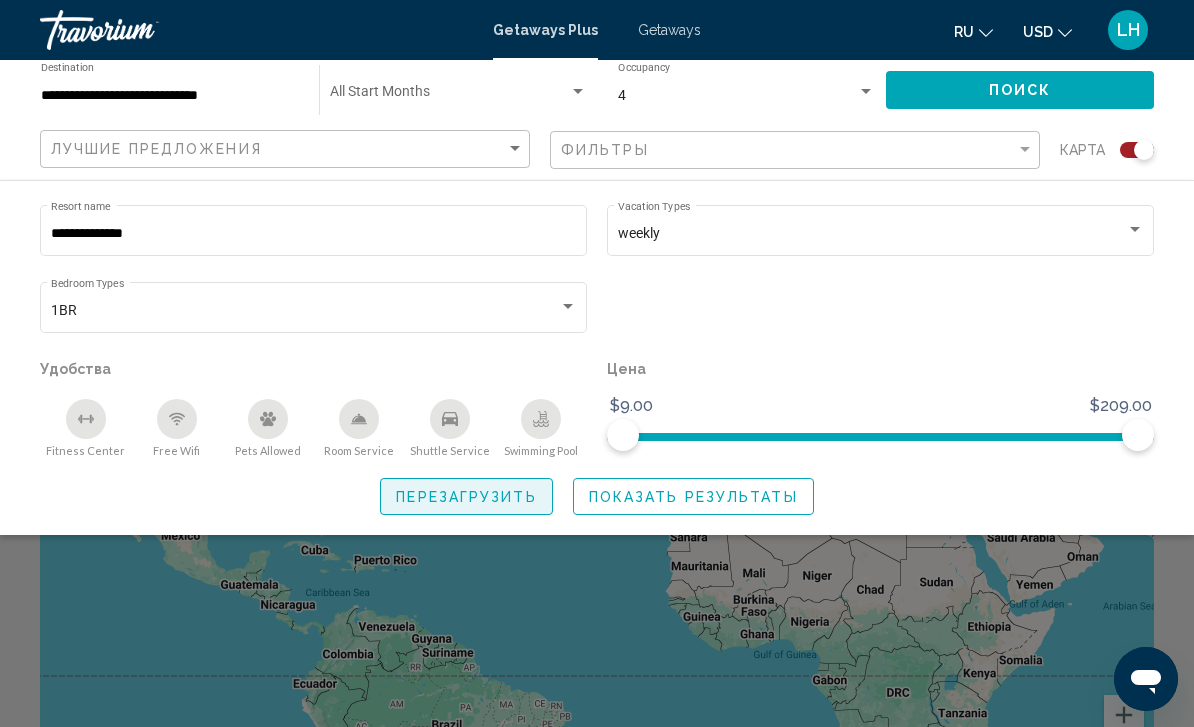 click on "Перезагрузить" 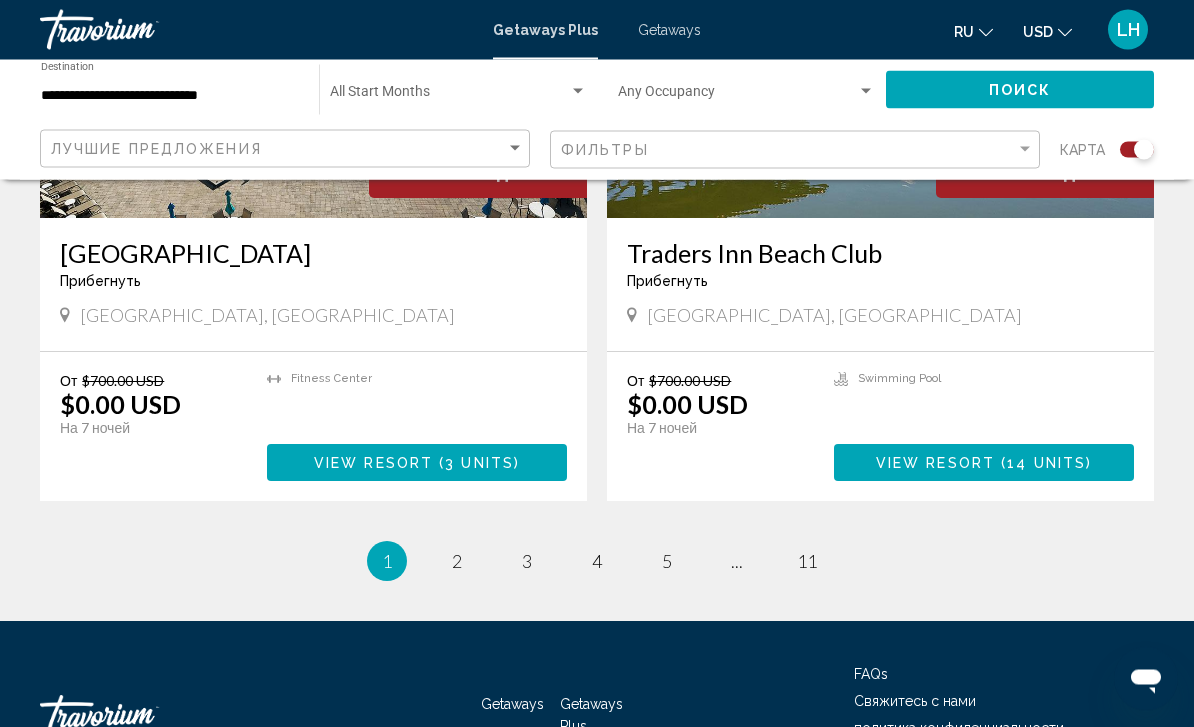scroll, scrollTop: 4229, scrollLeft: 0, axis: vertical 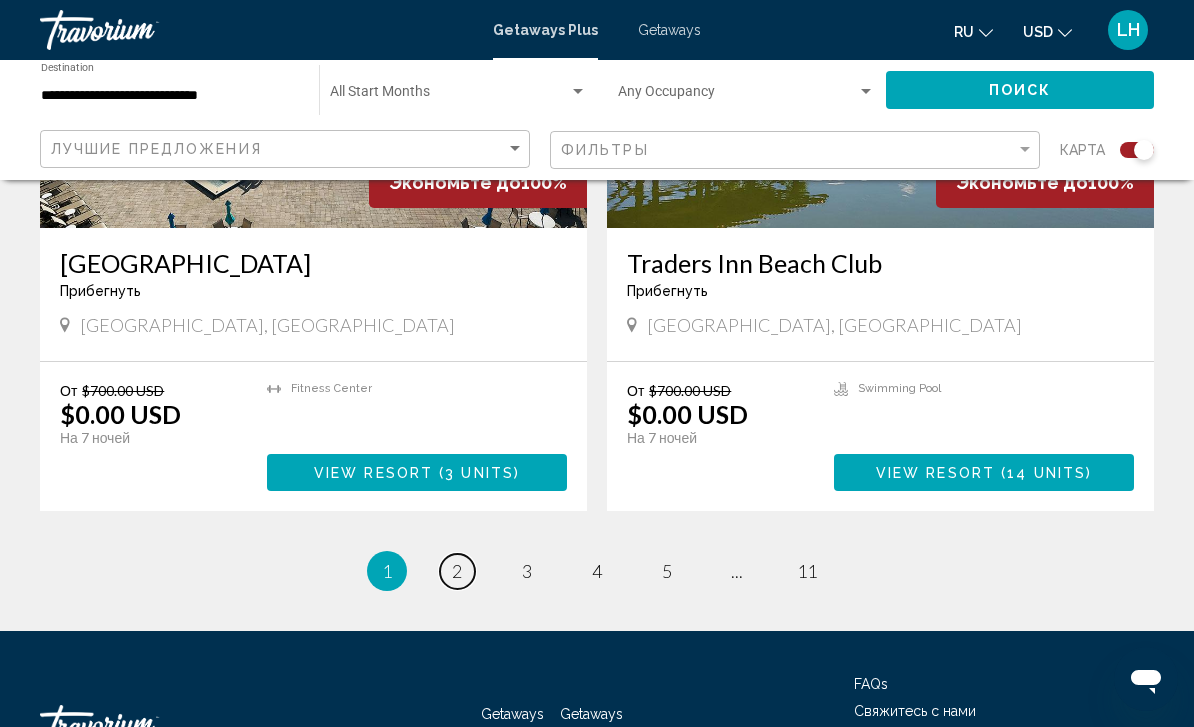 click on "page  2" at bounding box center (457, 571) 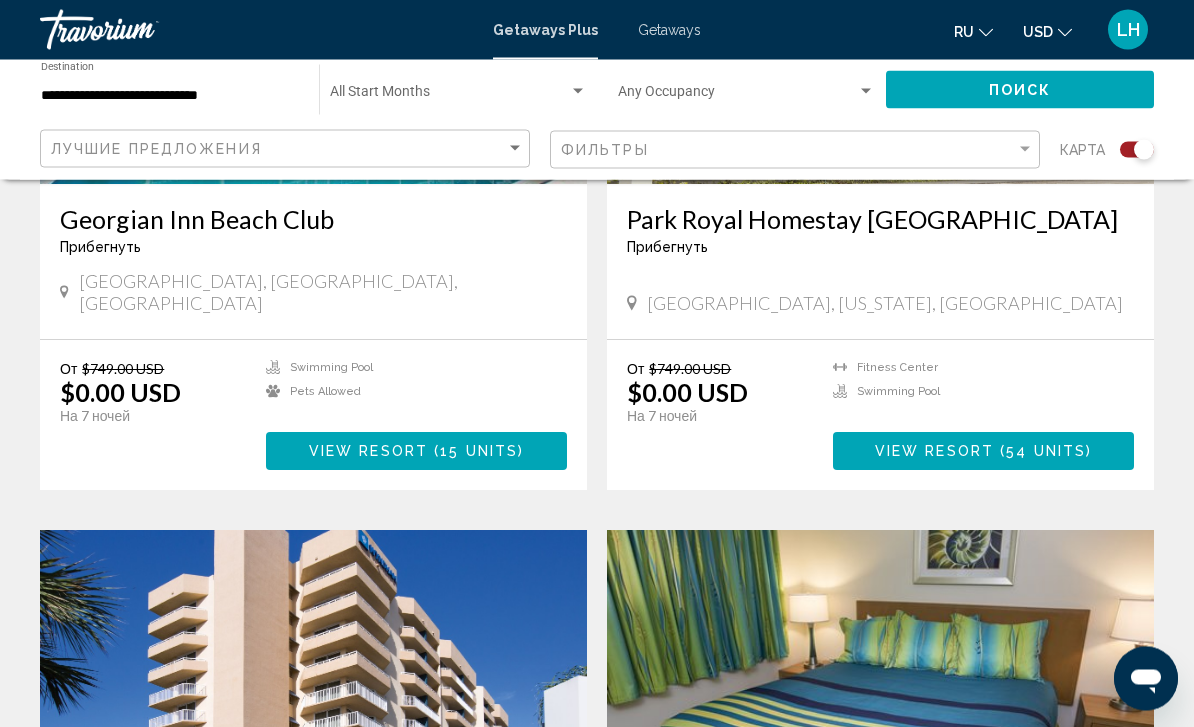 scroll, scrollTop: 3706, scrollLeft: 0, axis: vertical 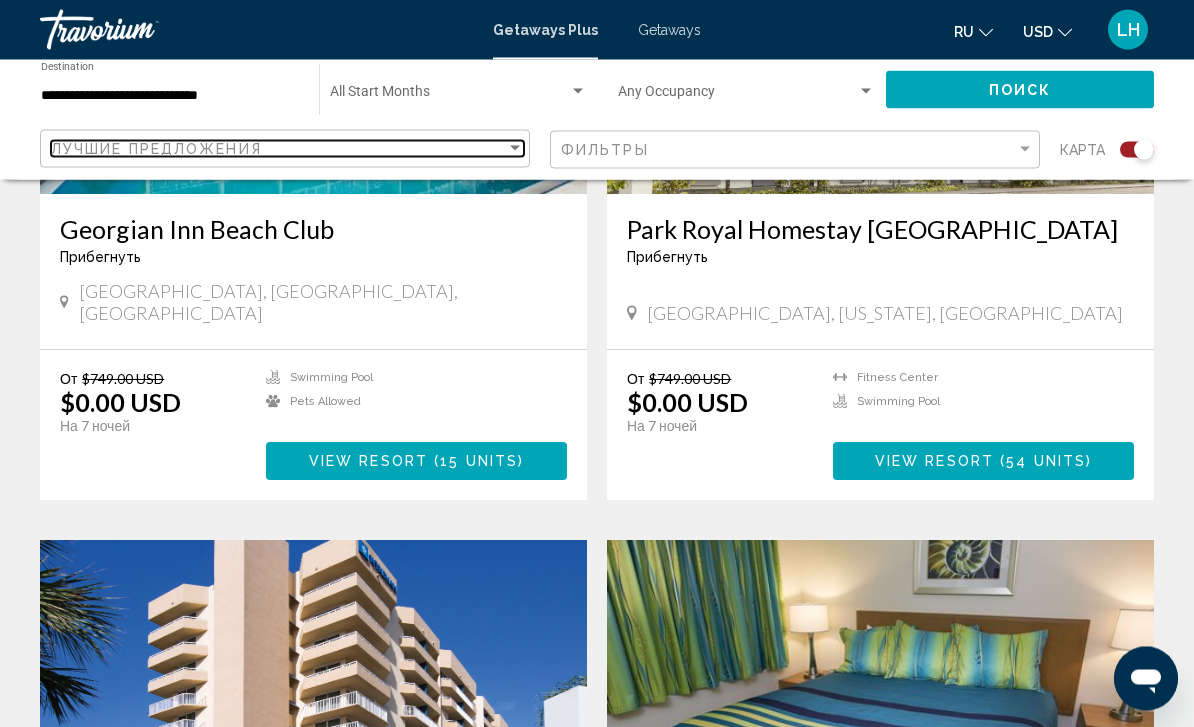click on "Лучшие предложения" at bounding box center [278, 149] 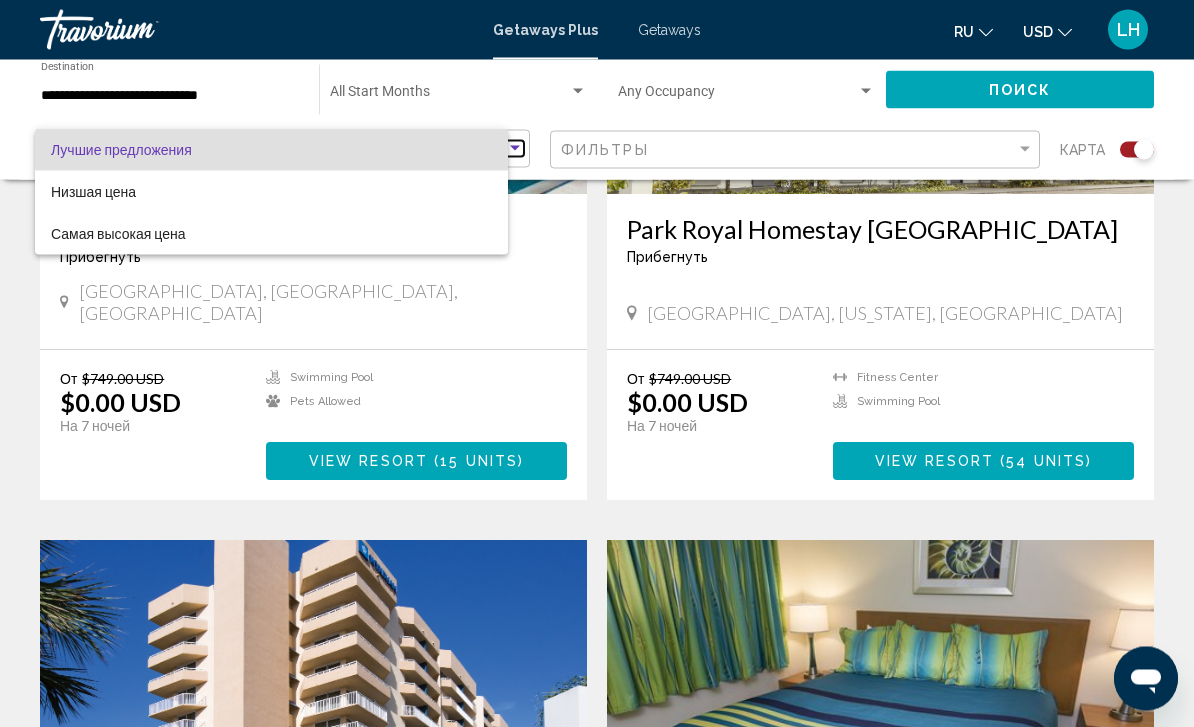 scroll, scrollTop: 3707, scrollLeft: 0, axis: vertical 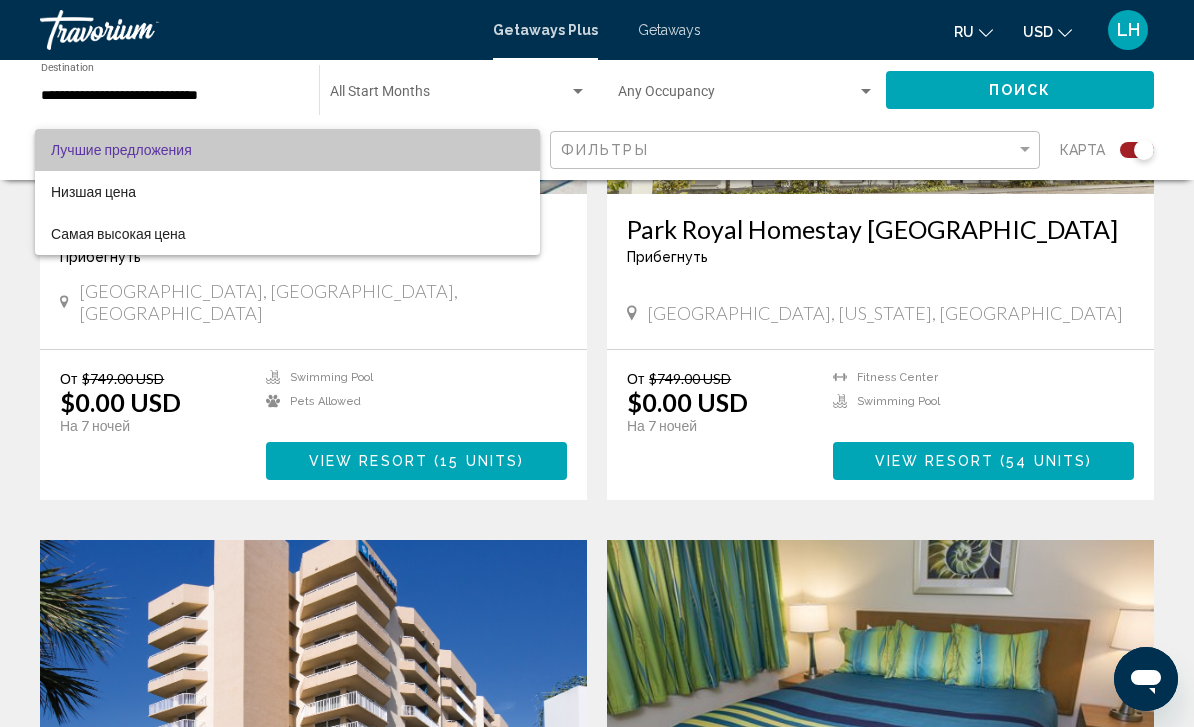 click on "Лучшие предложения" at bounding box center (287, 150) 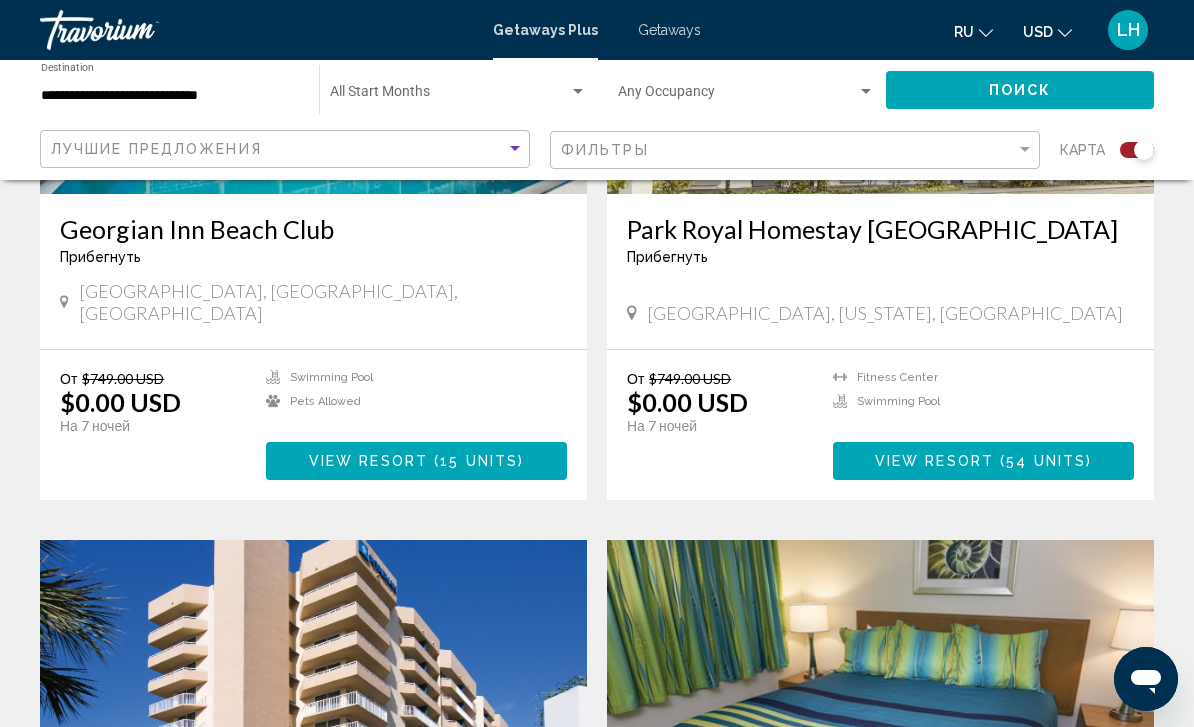 click on "**********" at bounding box center [170, 96] 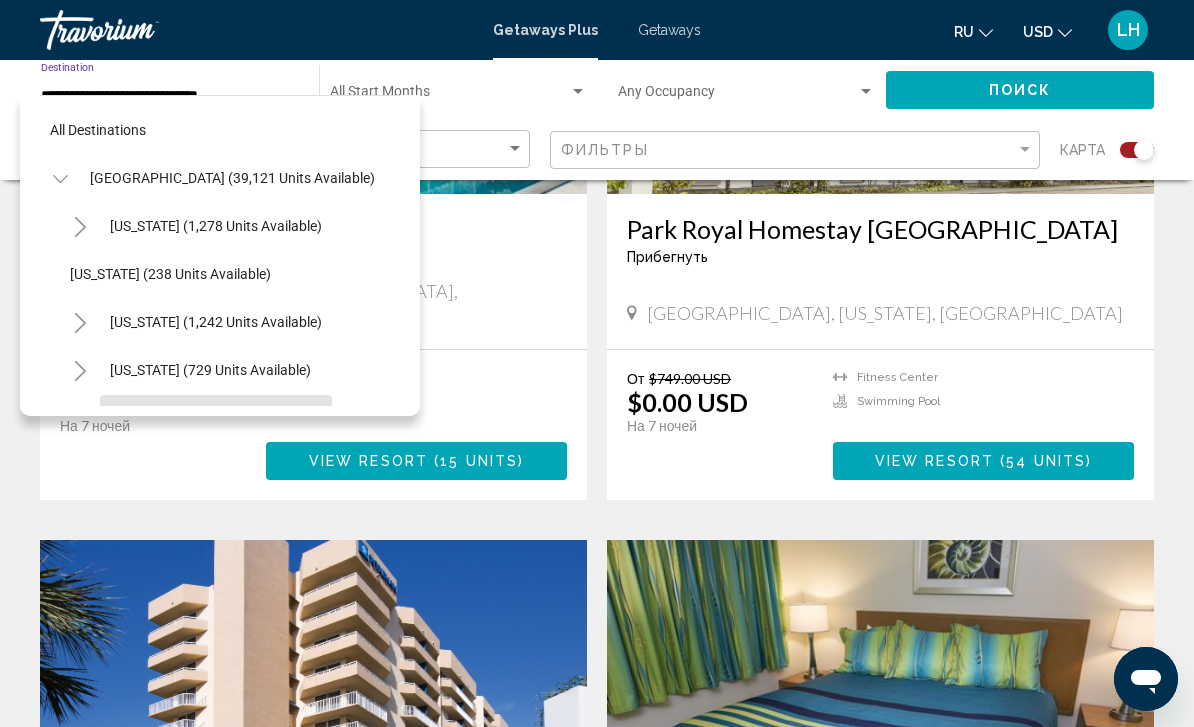 scroll, scrollTop: 0, scrollLeft: 0, axis: both 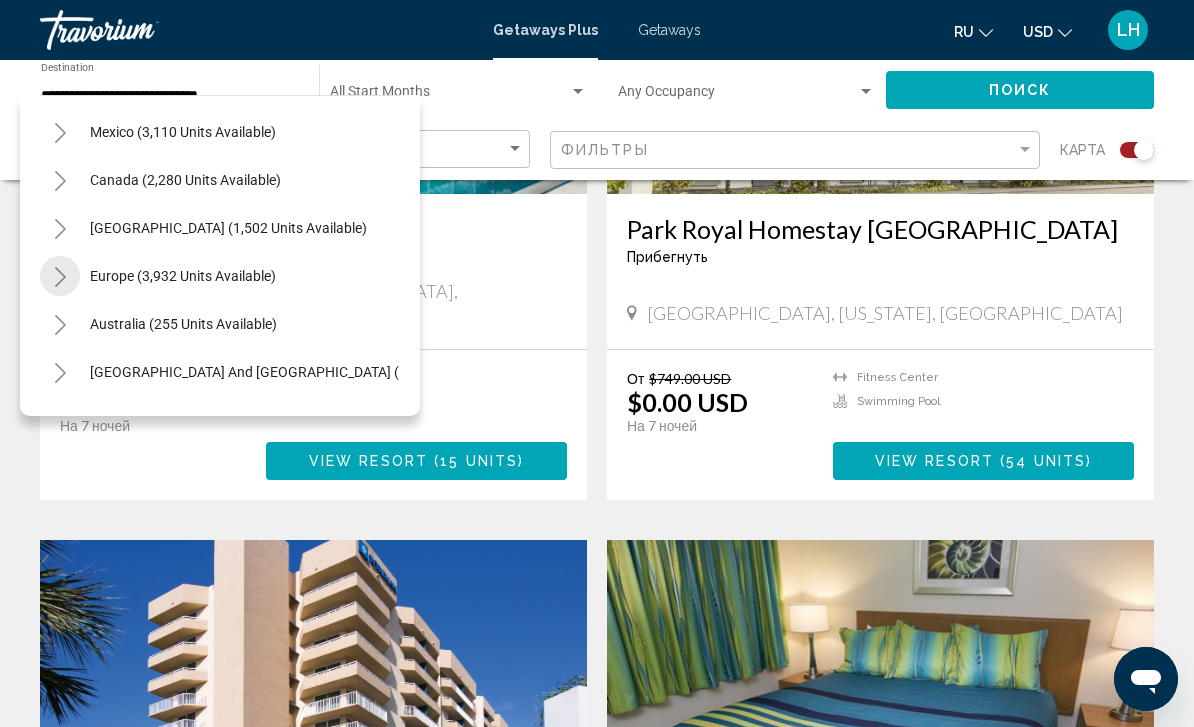 click 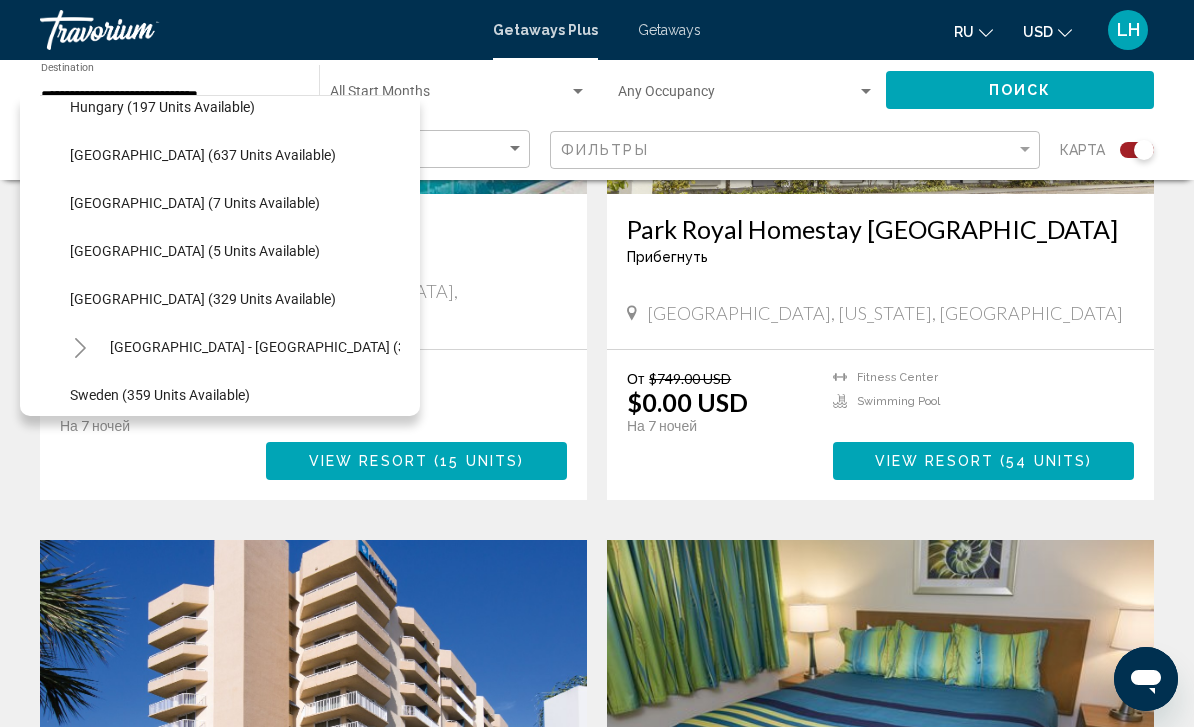 scroll, scrollTop: 551, scrollLeft: 0, axis: vertical 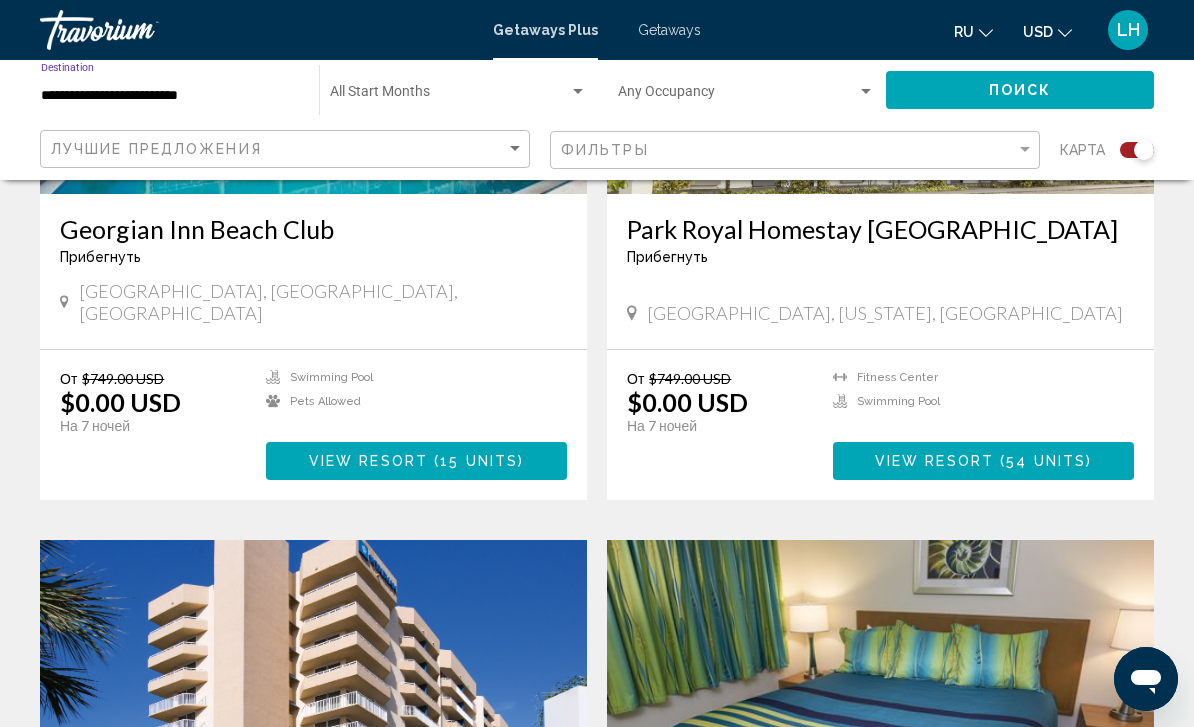 click at bounding box center [578, 92] 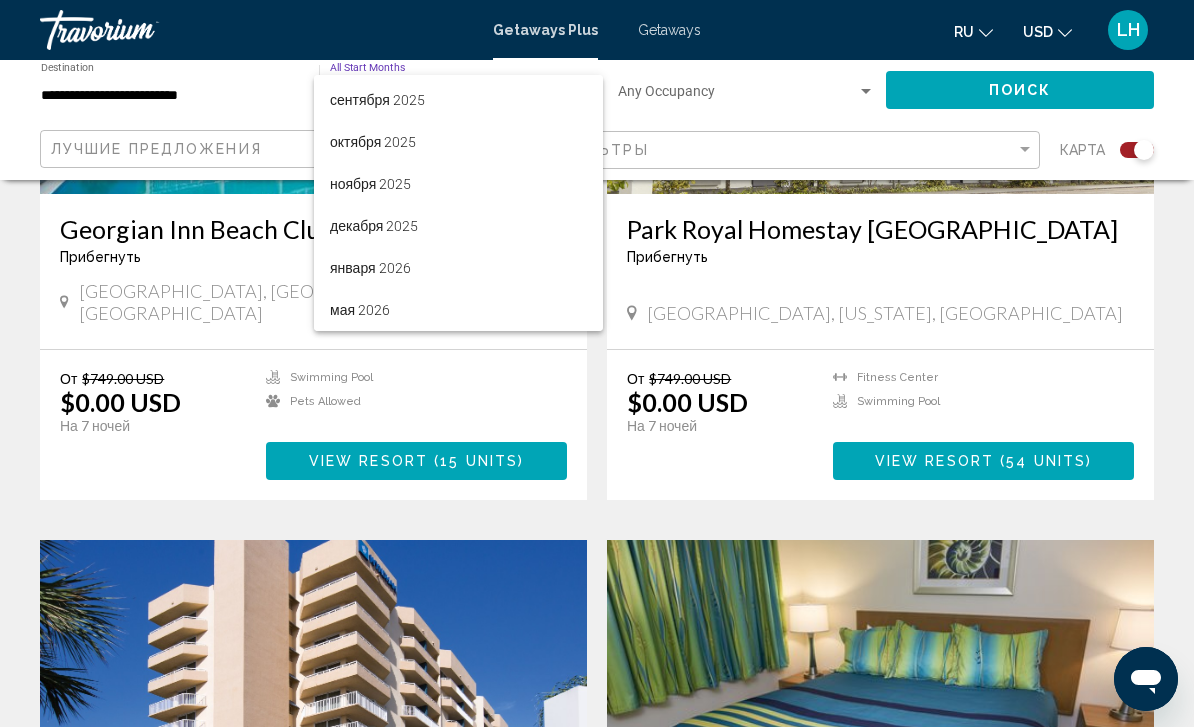 scroll, scrollTop: 122, scrollLeft: 0, axis: vertical 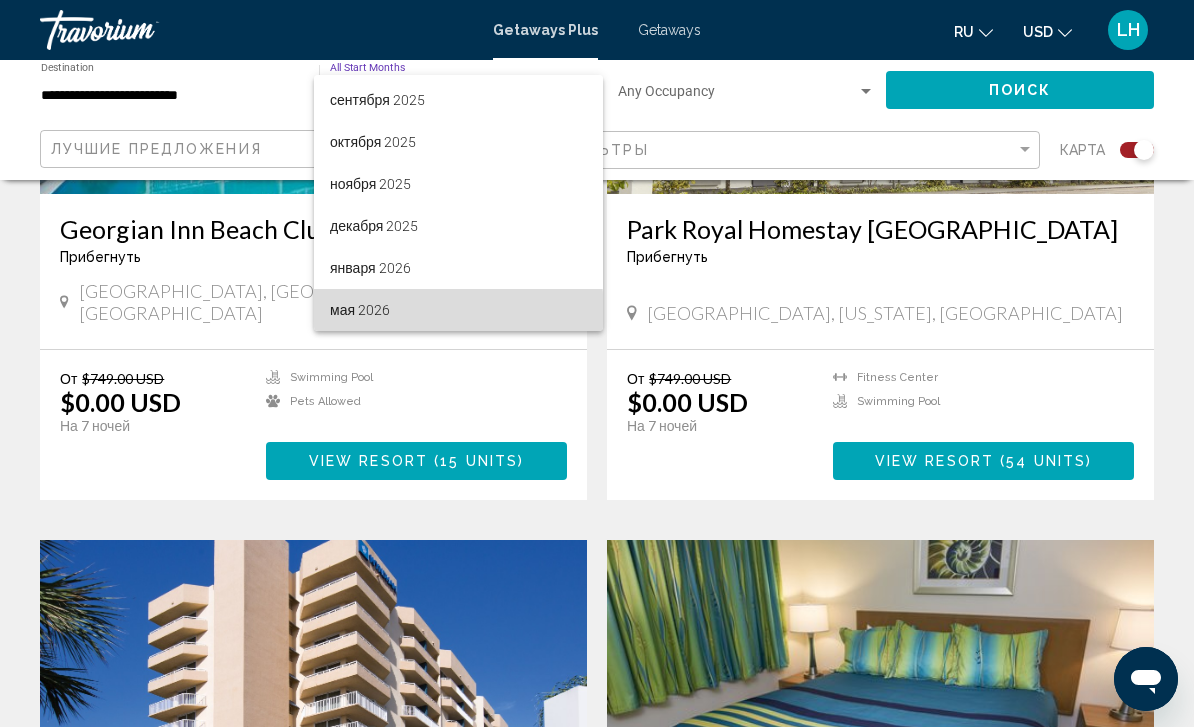 click on "мая 2026" at bounding box center [458, 310] 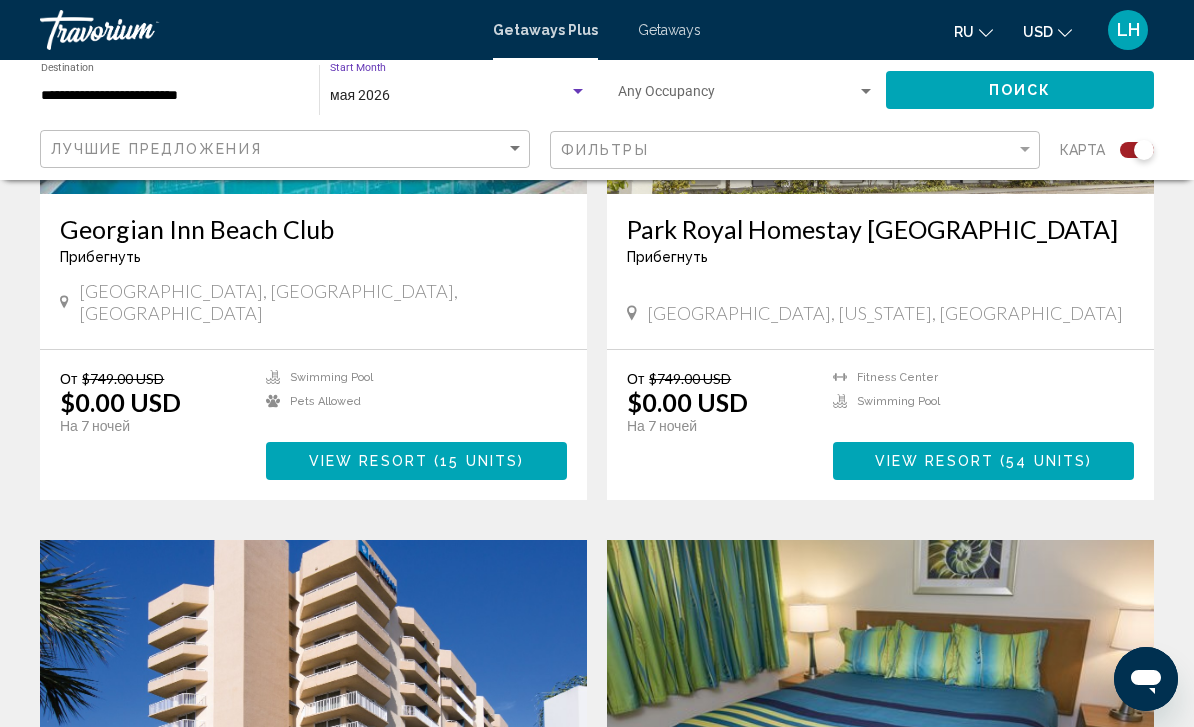 click at bounding box center (747, 96) 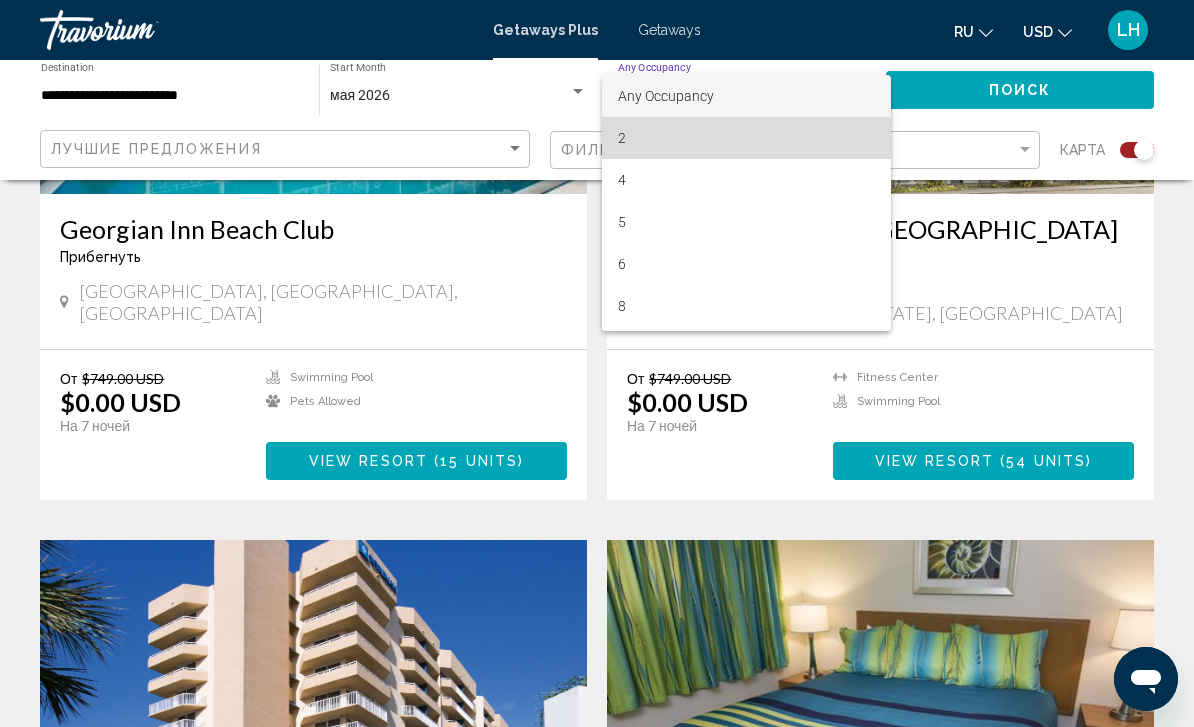 click on "2" at bounding box center (747, 138) 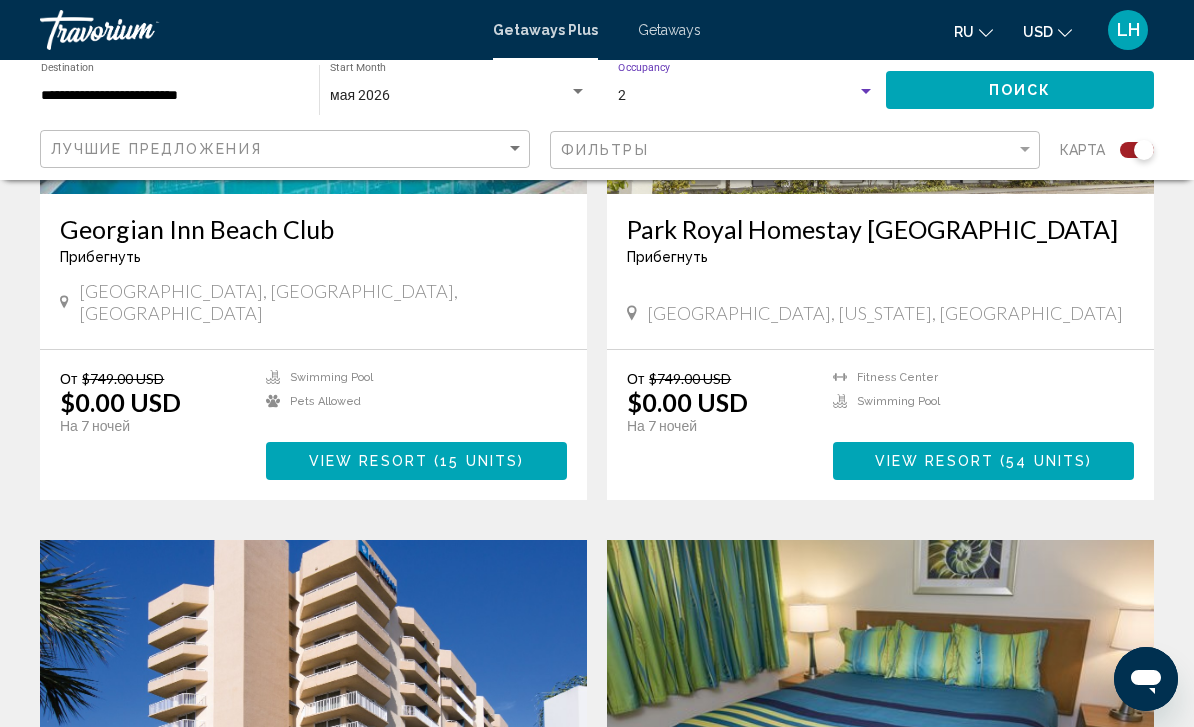 click on "Поиск" 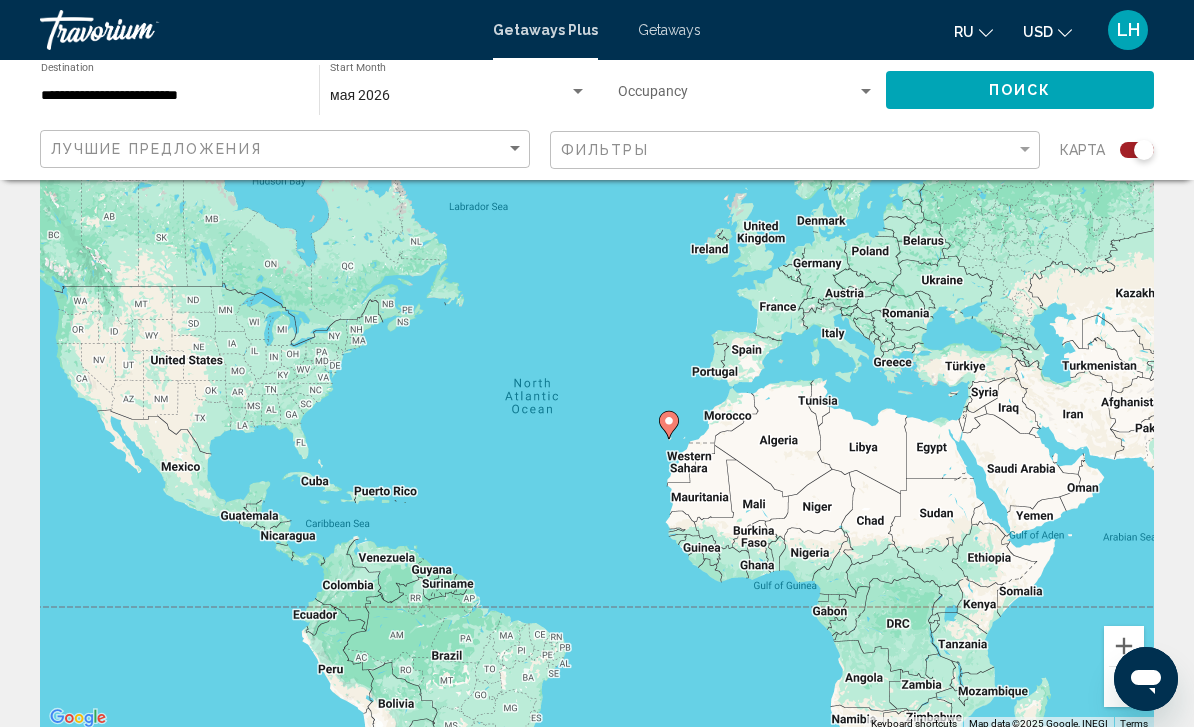 scroll, scrollTop: 0, scrollLeft: 0, axis: both 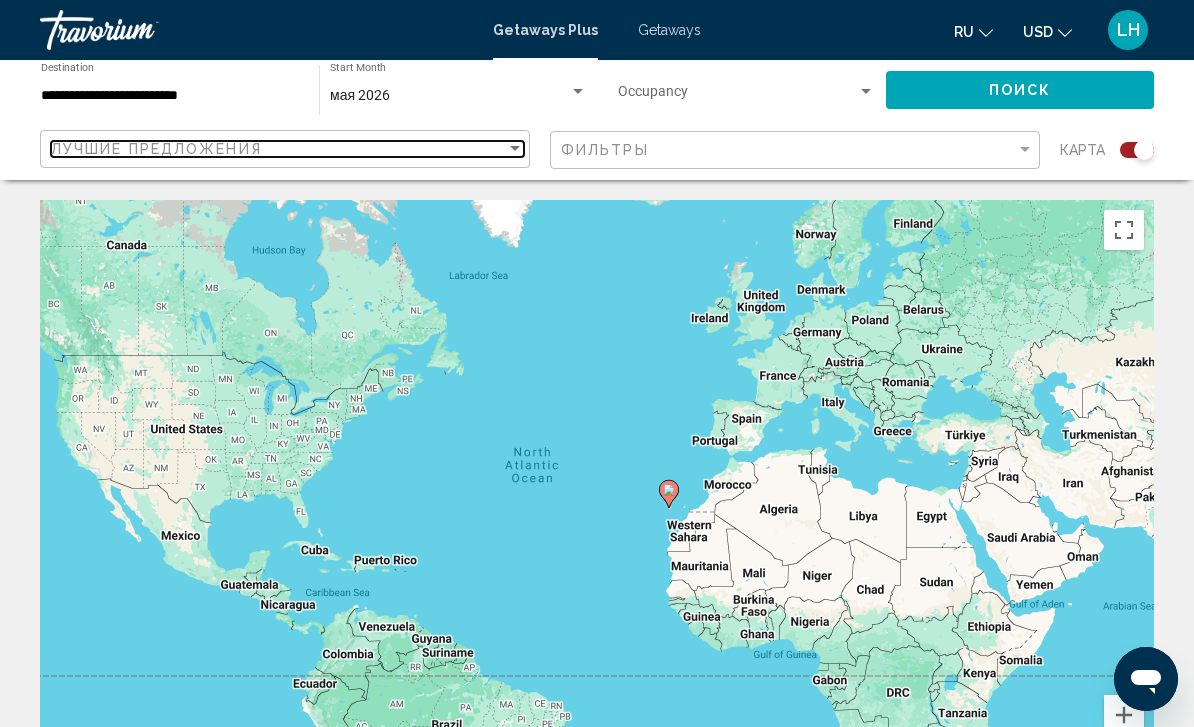 click on "Лучшие предложения" at bounding box center [278, 149] 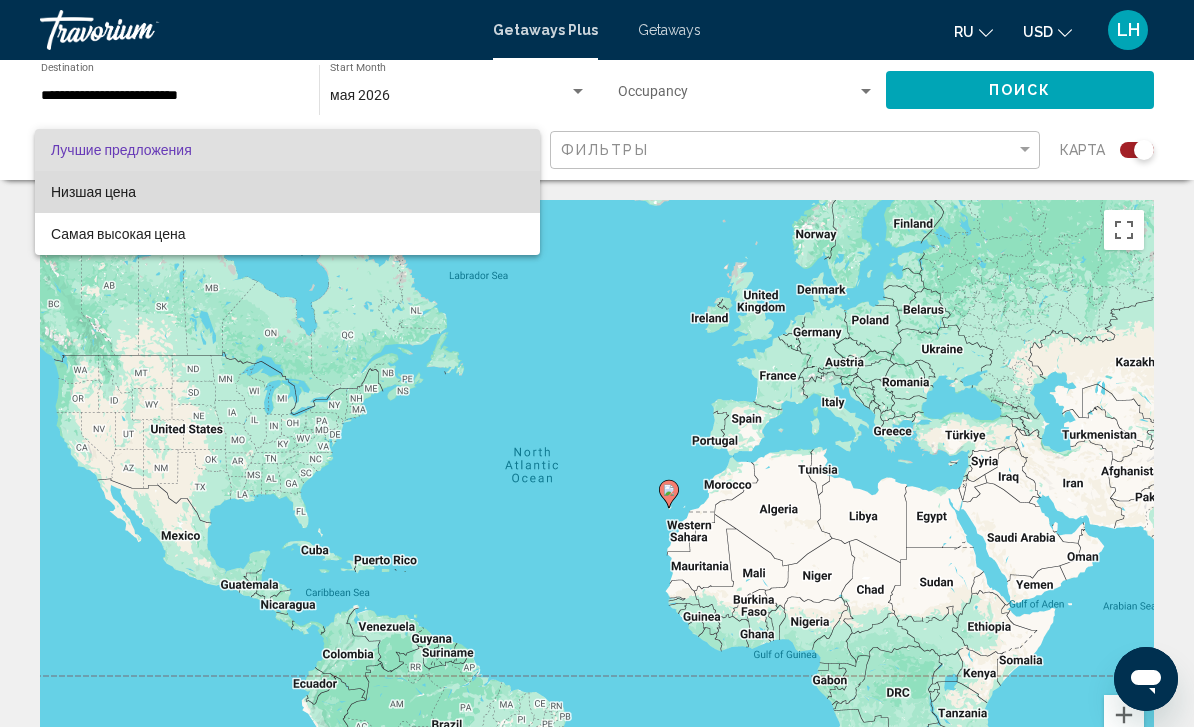 click on "Низшая цена" at bounding box center (287, 192) 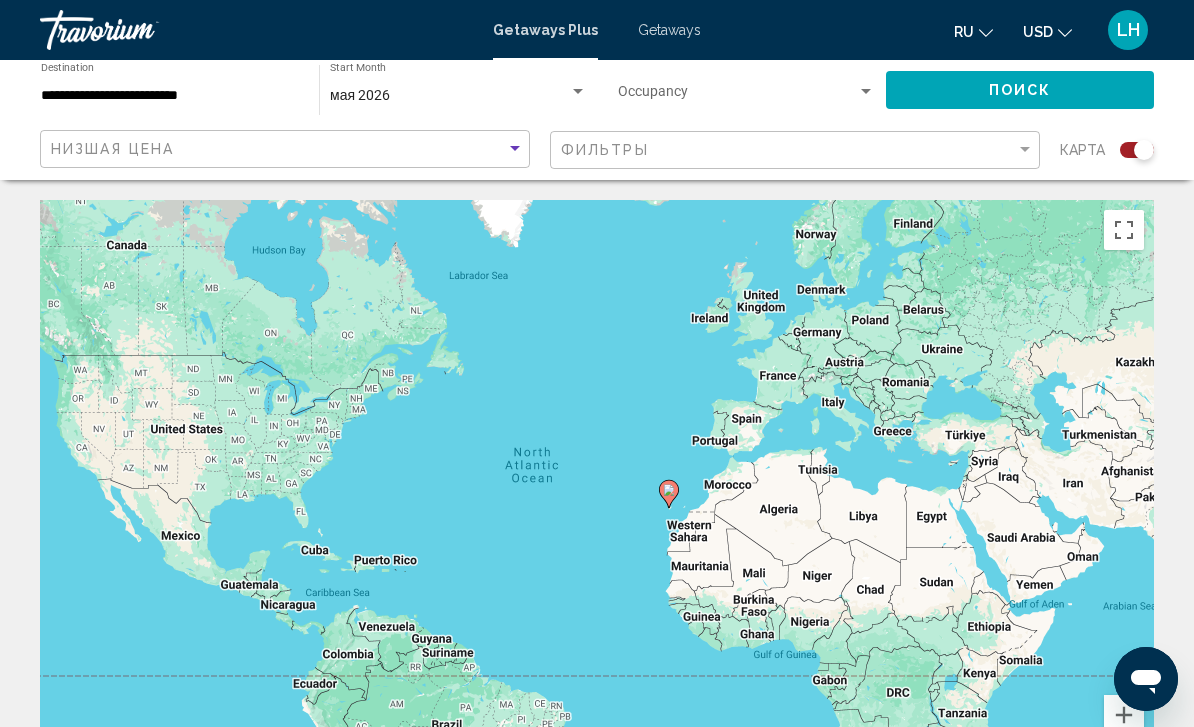 click on "мая 2026" at bounding box center [449, 96] 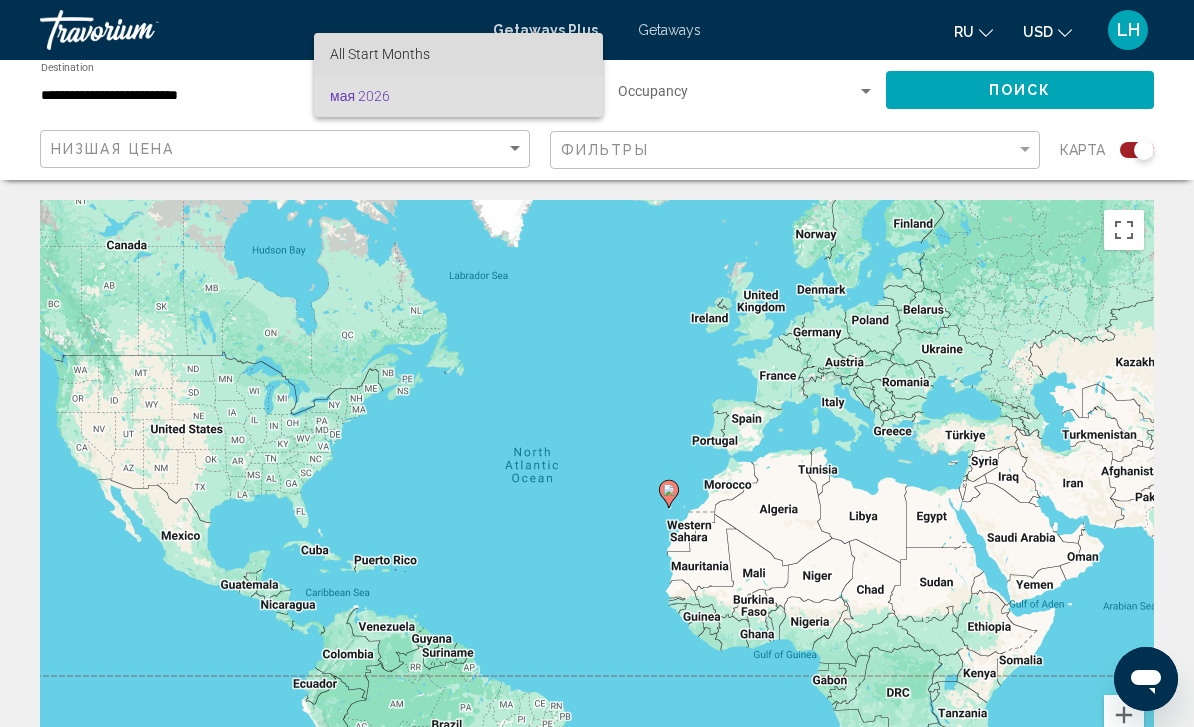 click on "All Start Months" at bounding box center [458, 54] 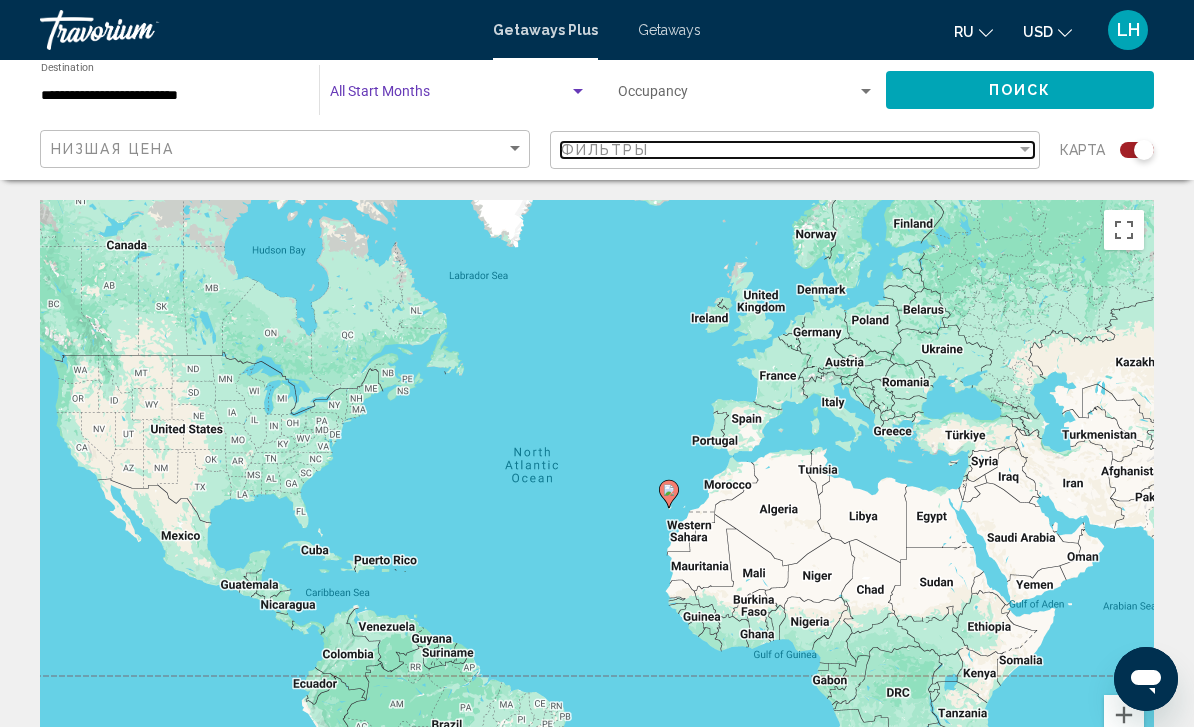 click on "Фильтры" at bounding box center [788, 150] 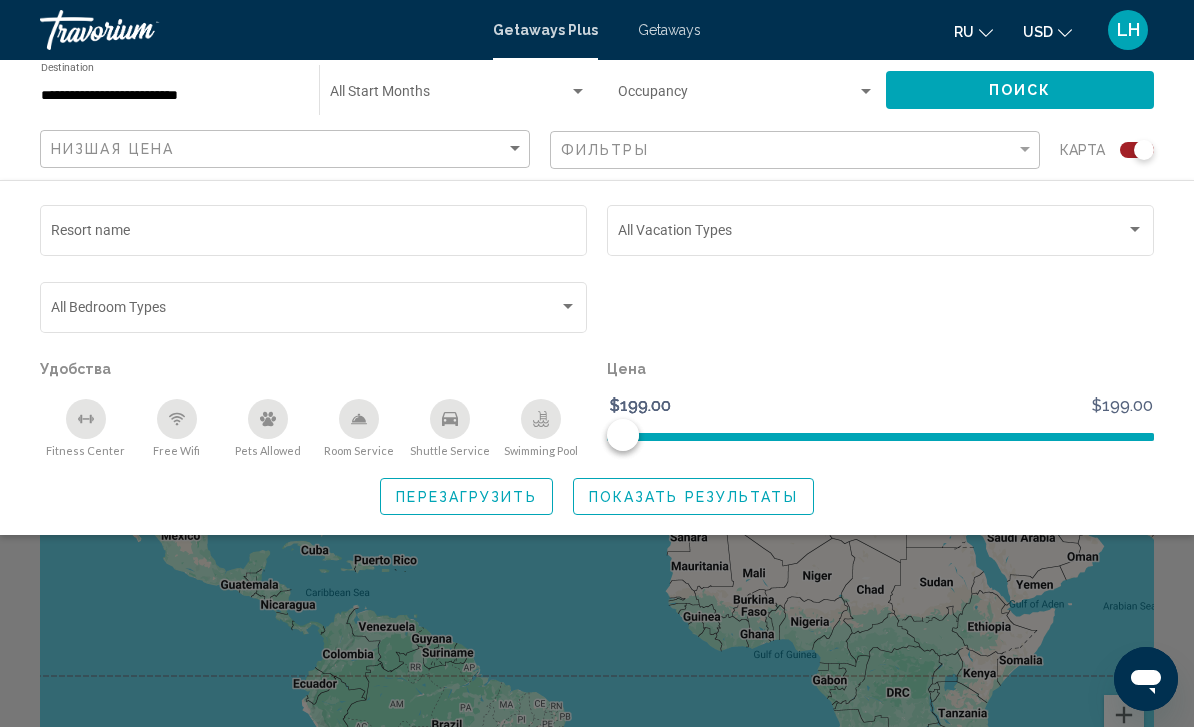 click on "Поиск" 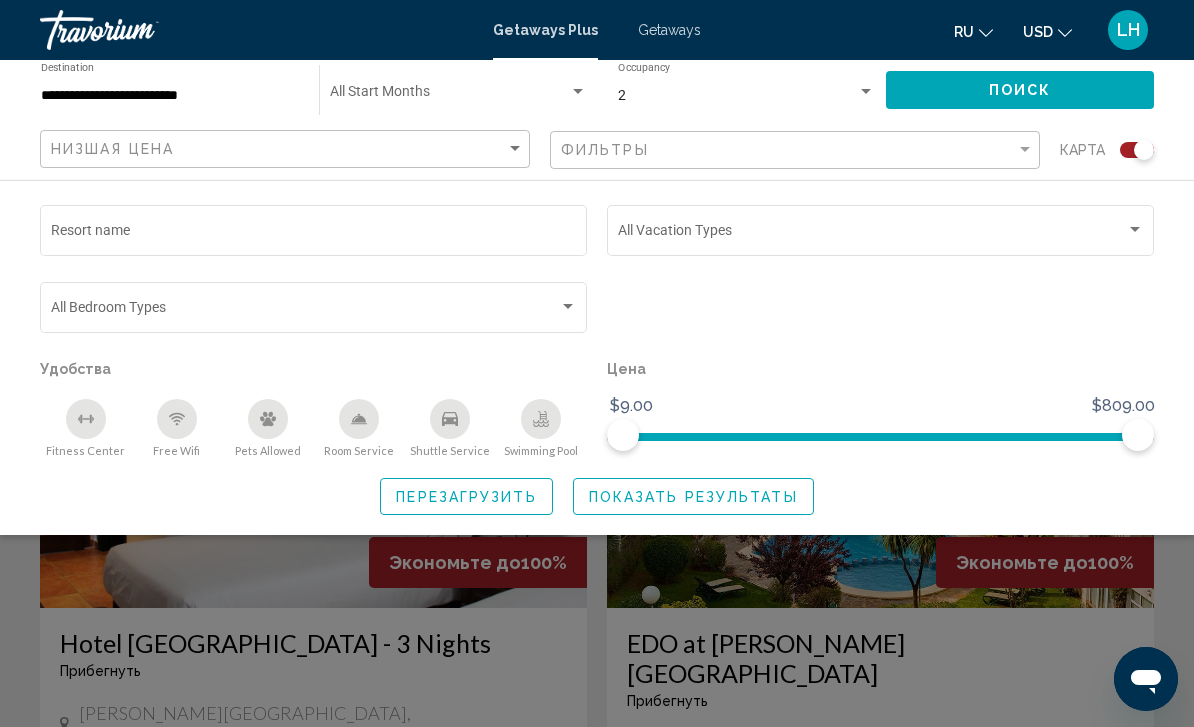 scroll, scrollTop: 602, scrollLeft: 0, axis: vertical 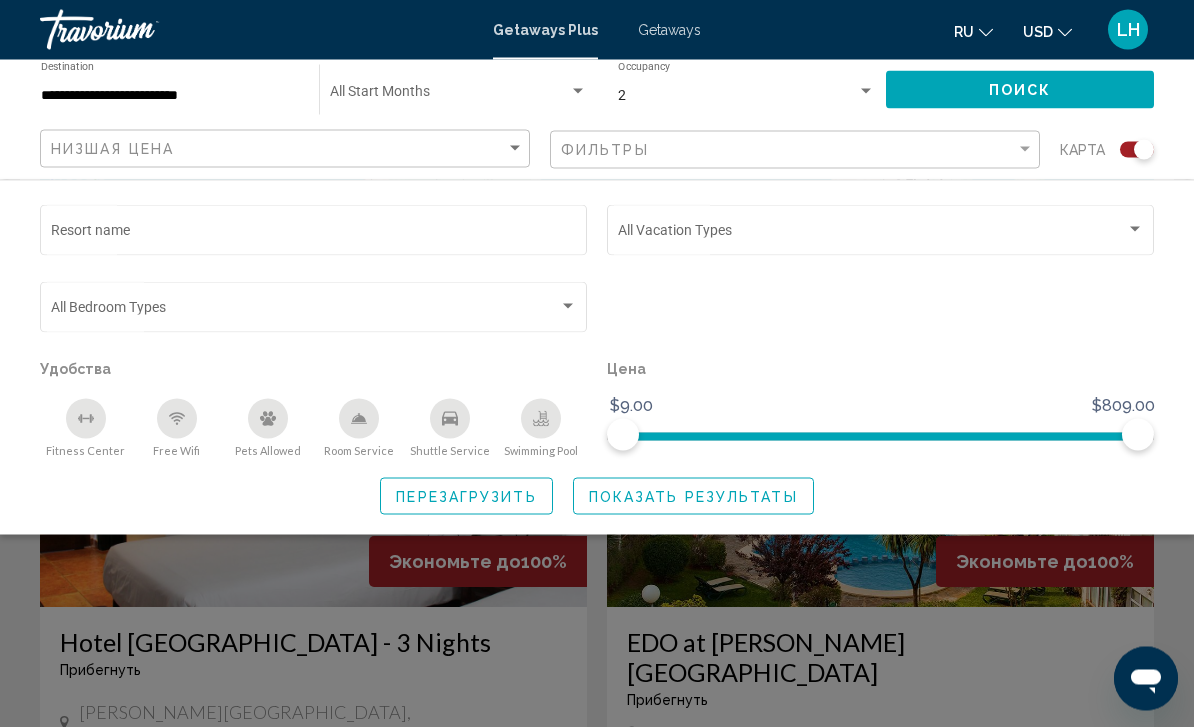click 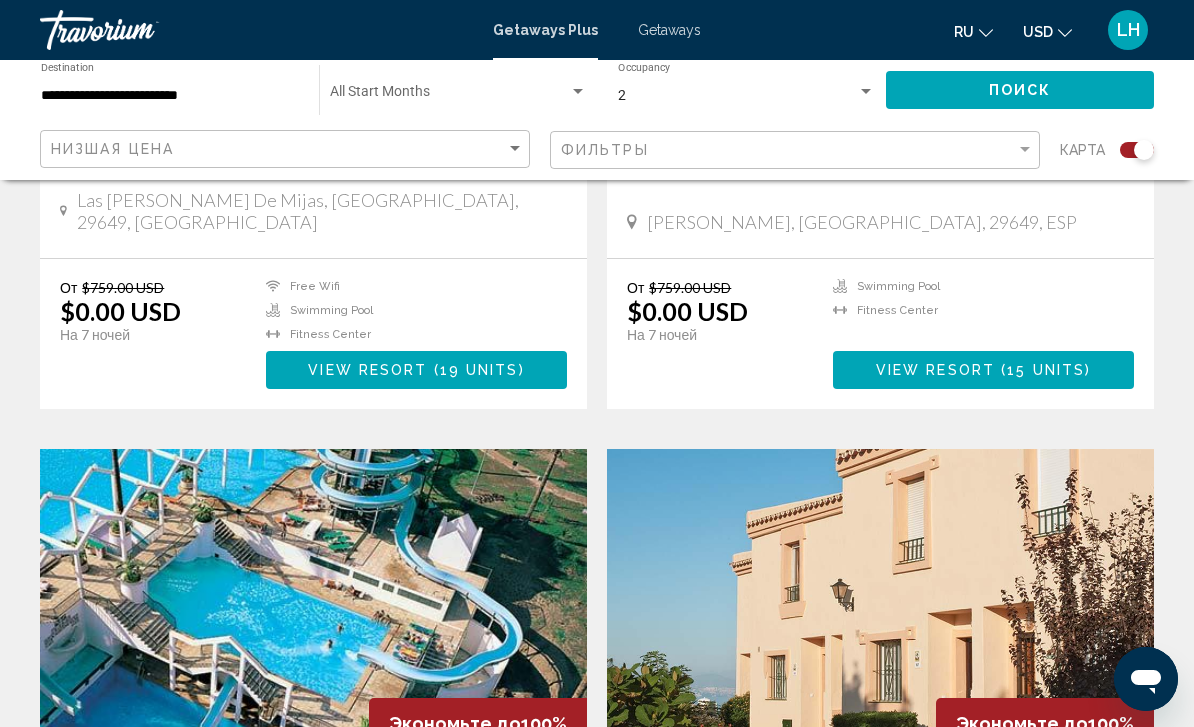 scroll, scrollTop: 1807, scrollLeft: 0, axis: vertical 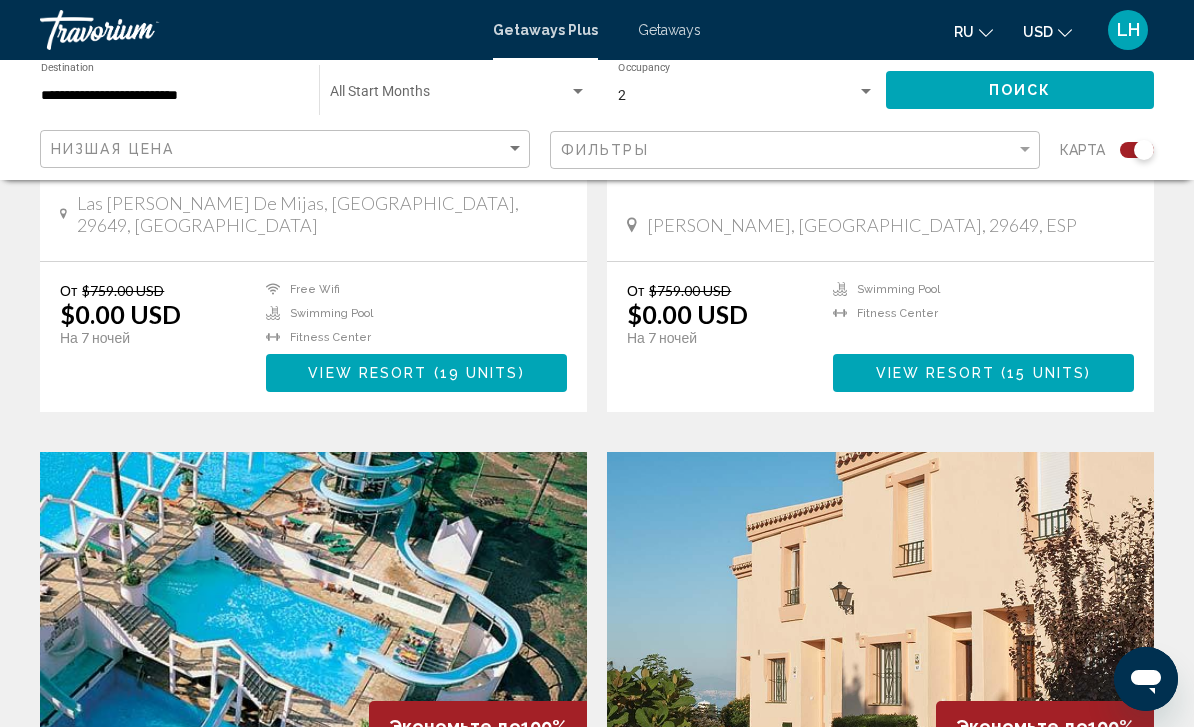 click on "**********" at bounding box center [170, 96] 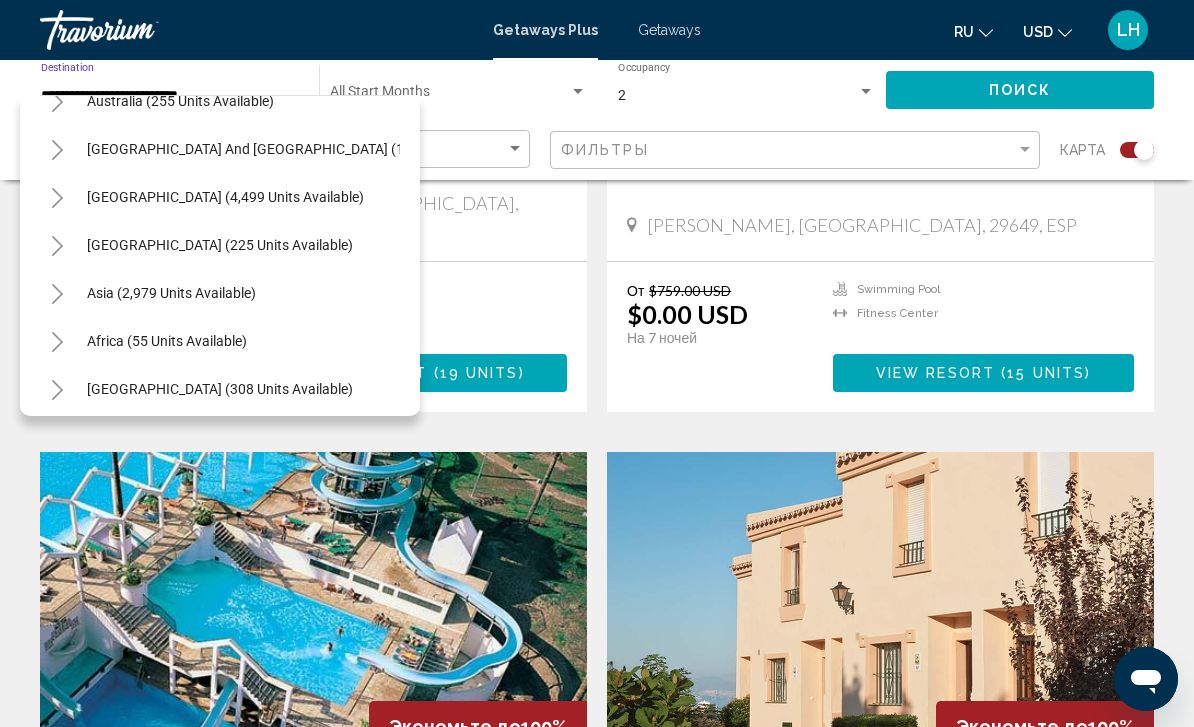 scroll, scrollTop: 1076, scrollLeft: 5, axis: both 